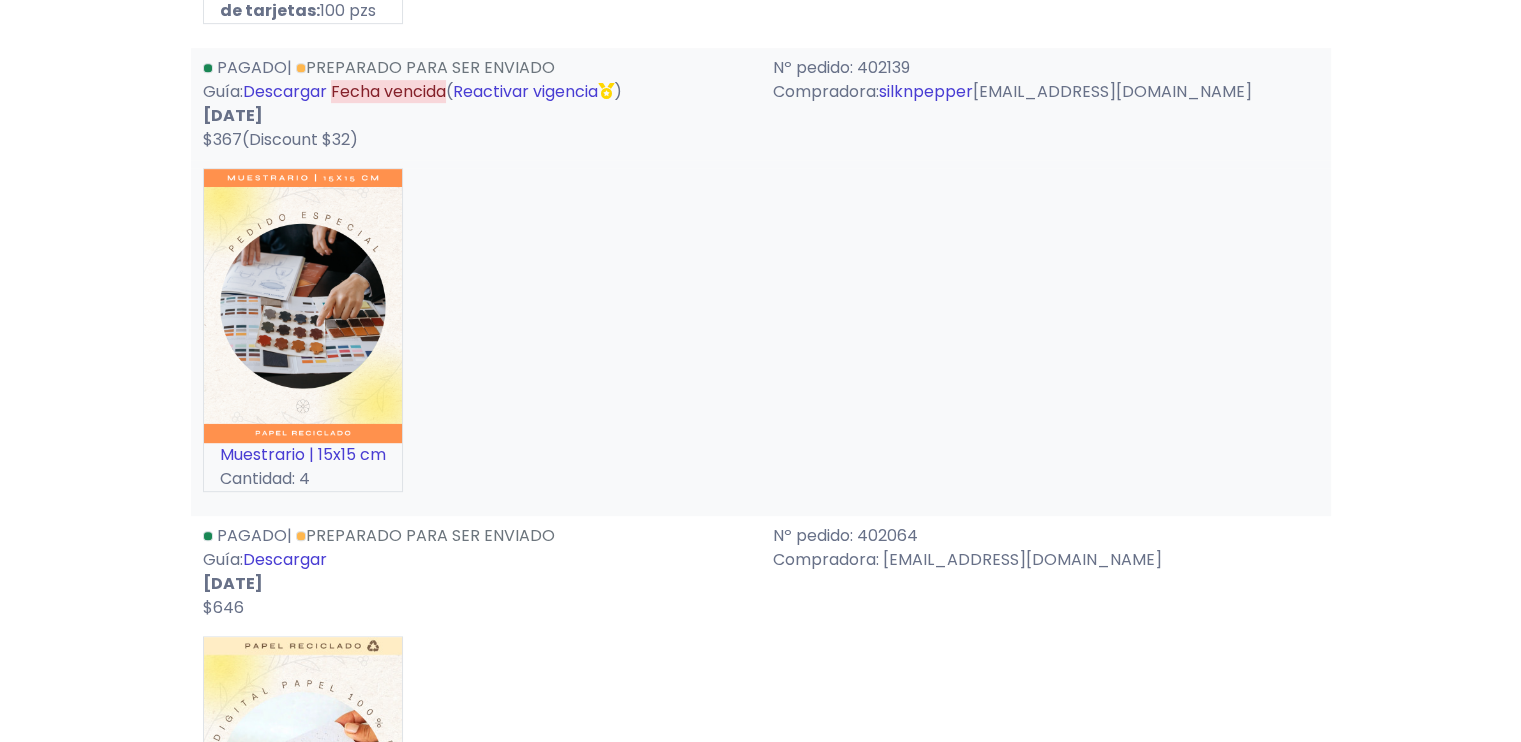 scroll, scrollTop: 1000, scrollLeft: 0, axis: vertical 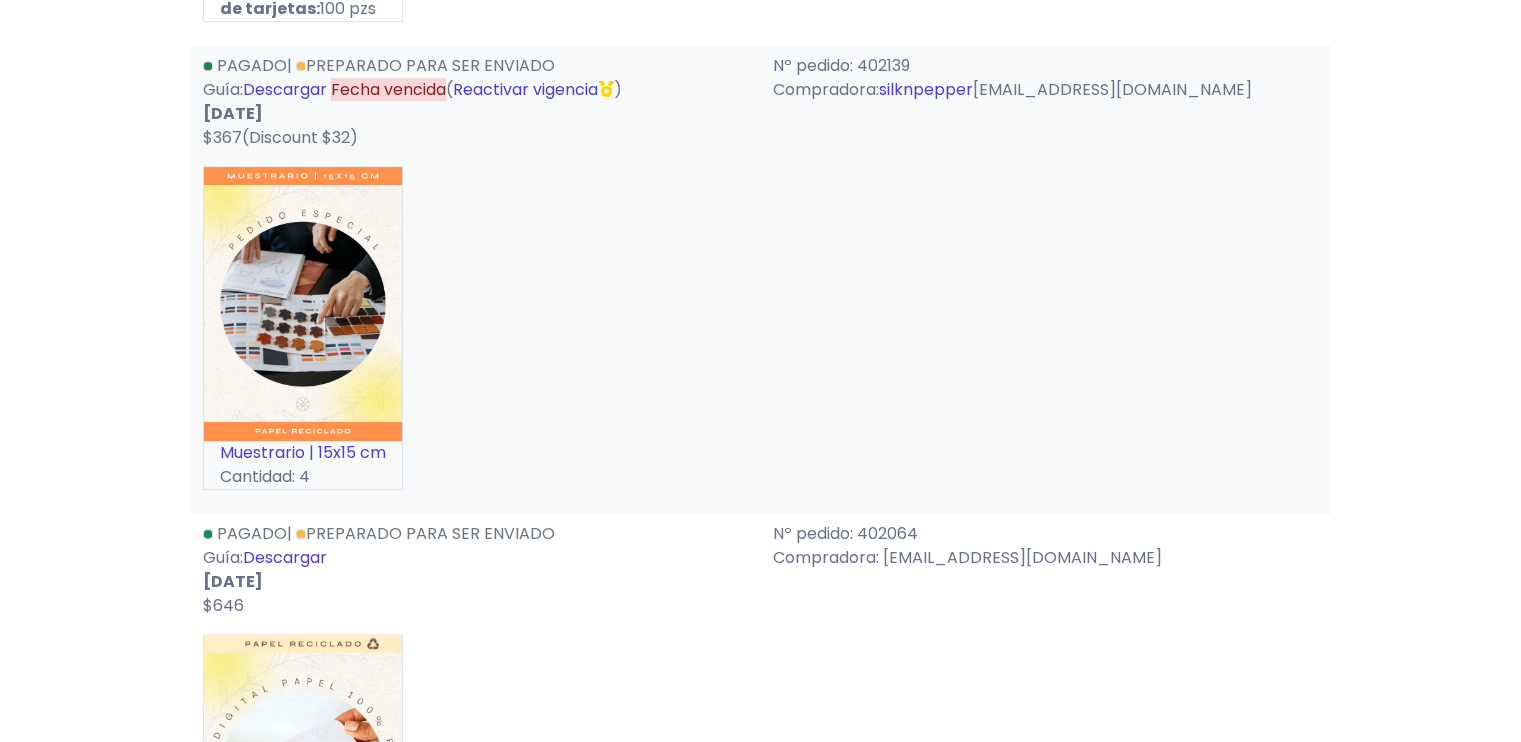 click on "Reactivar vigencia" at bounding box center (525, 89) 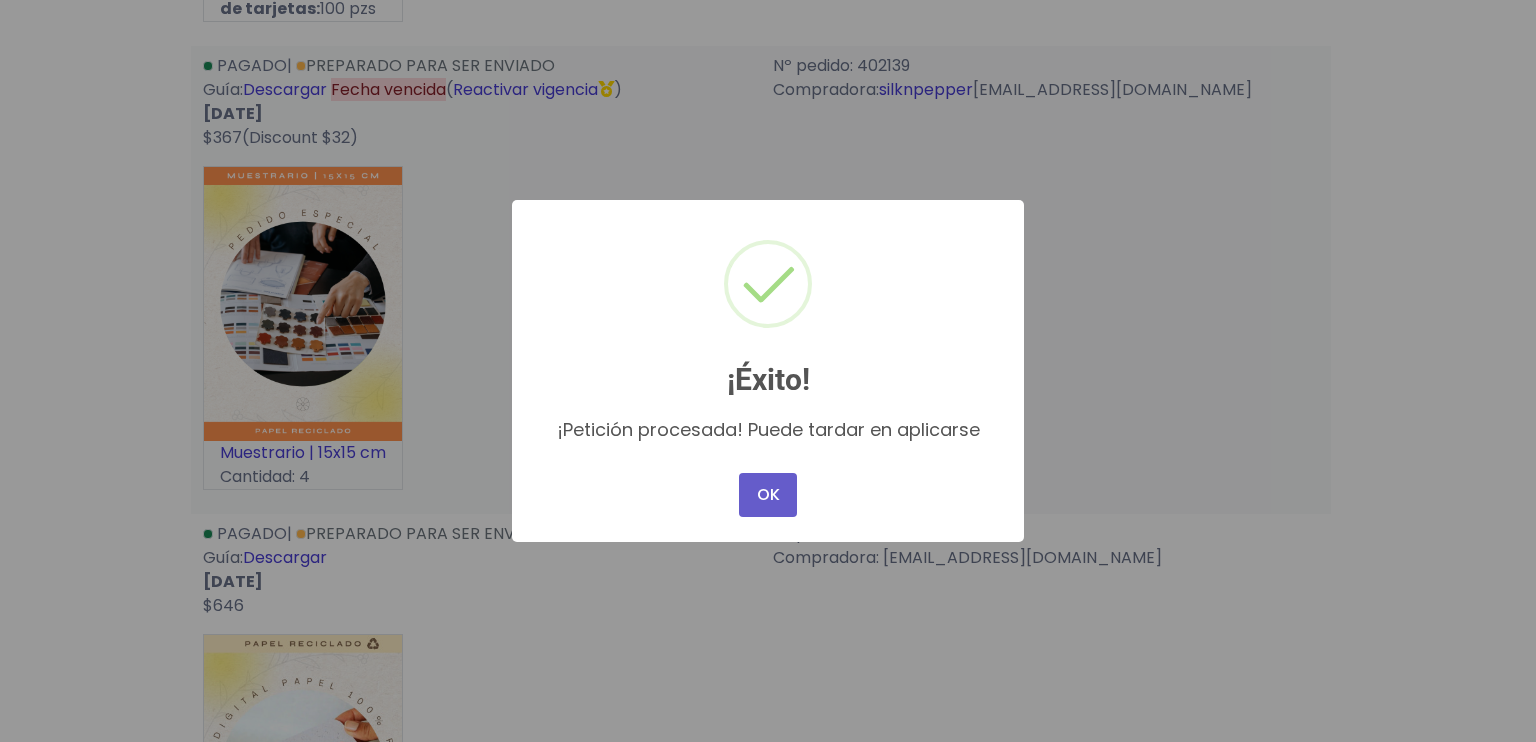 click on "OK" at bounding box center (768, 495) 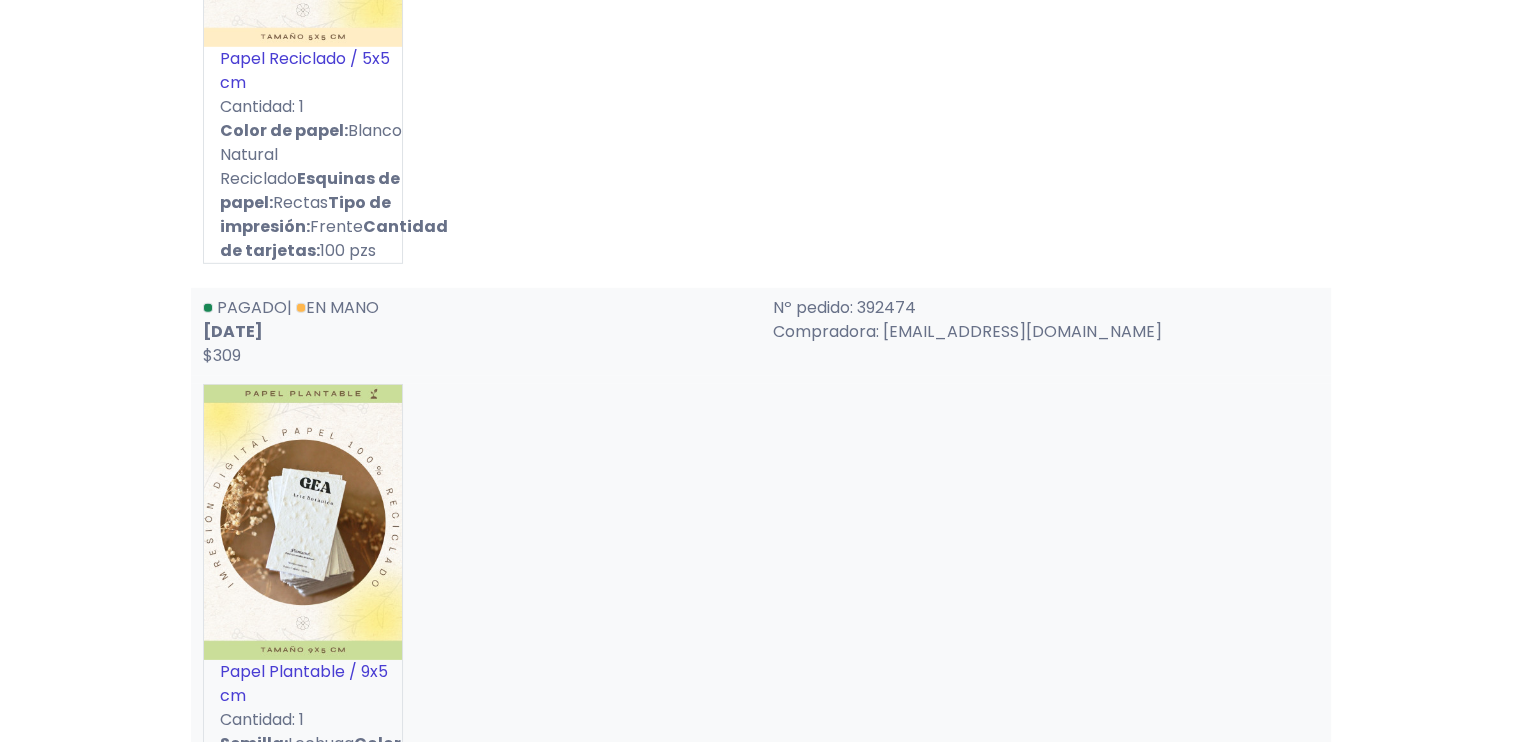 scroll, scrollTop: 14200, scrollLeft: 0, axis: vertical 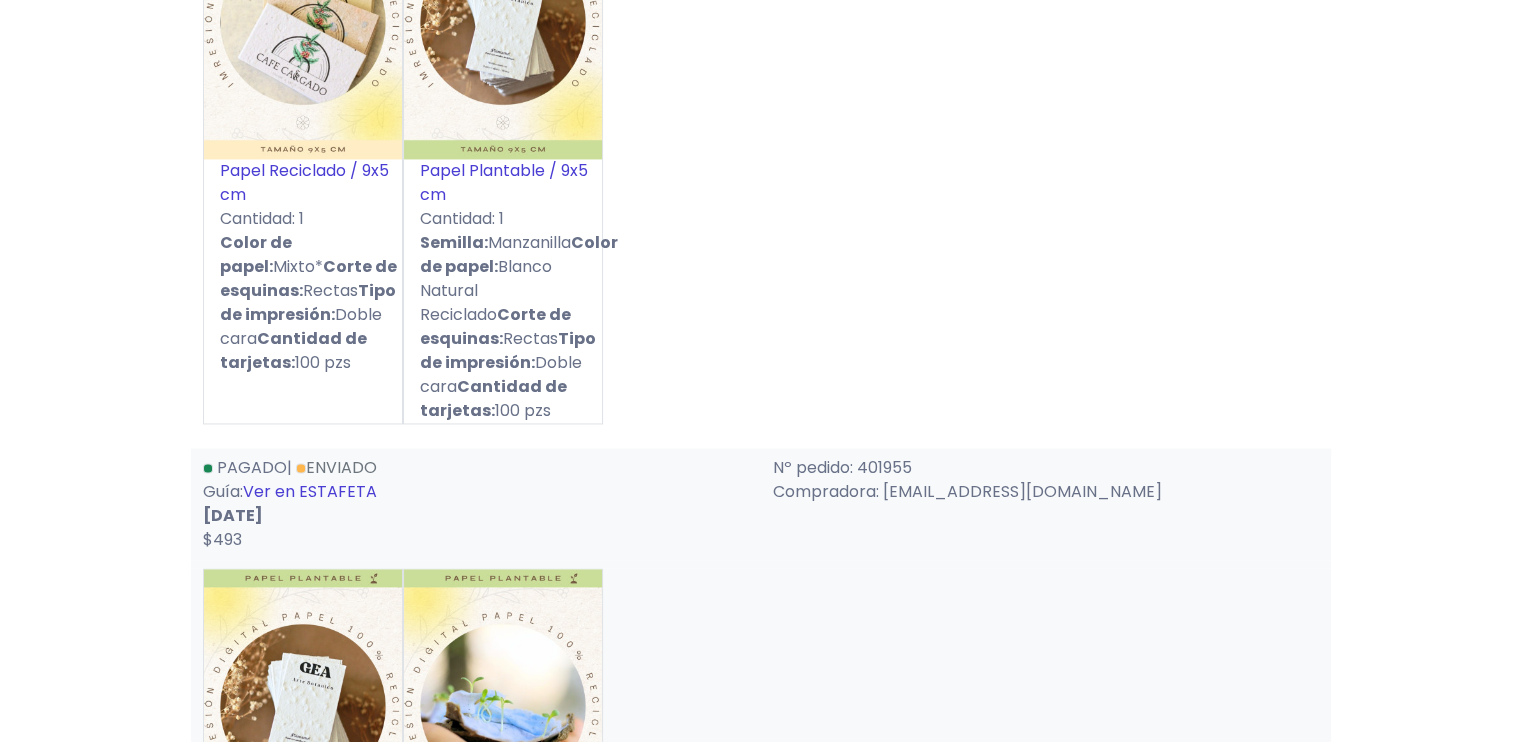 click on "Pagado
|
Enviado
Guía:
Ver en ESTAFETA
02-07-2025
$493" at bounding box center [476, 504] 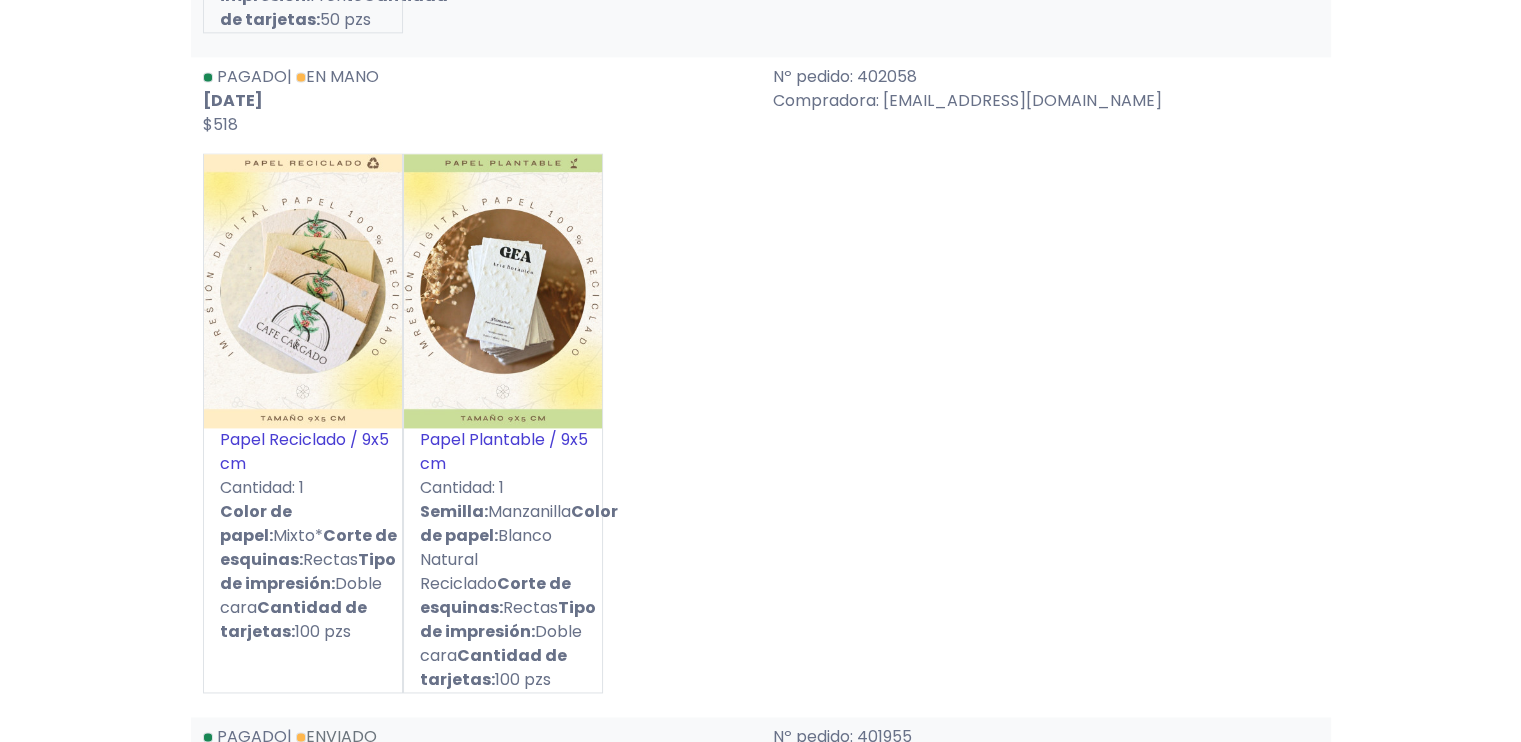 scroll, scrollTop: 2772, scrollLeft: 0, axis: vertical 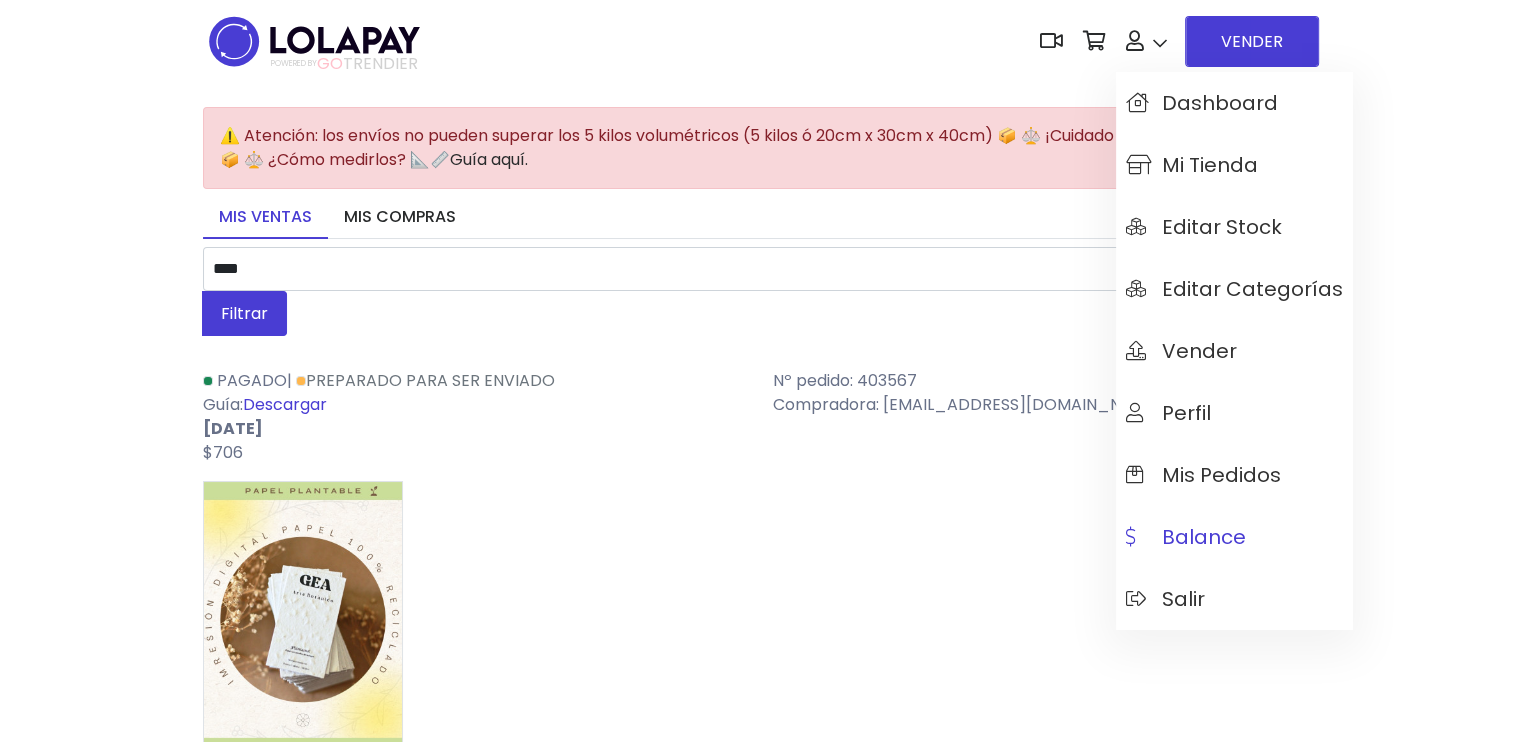click on "Balance" at bounding box center (1186, 537) 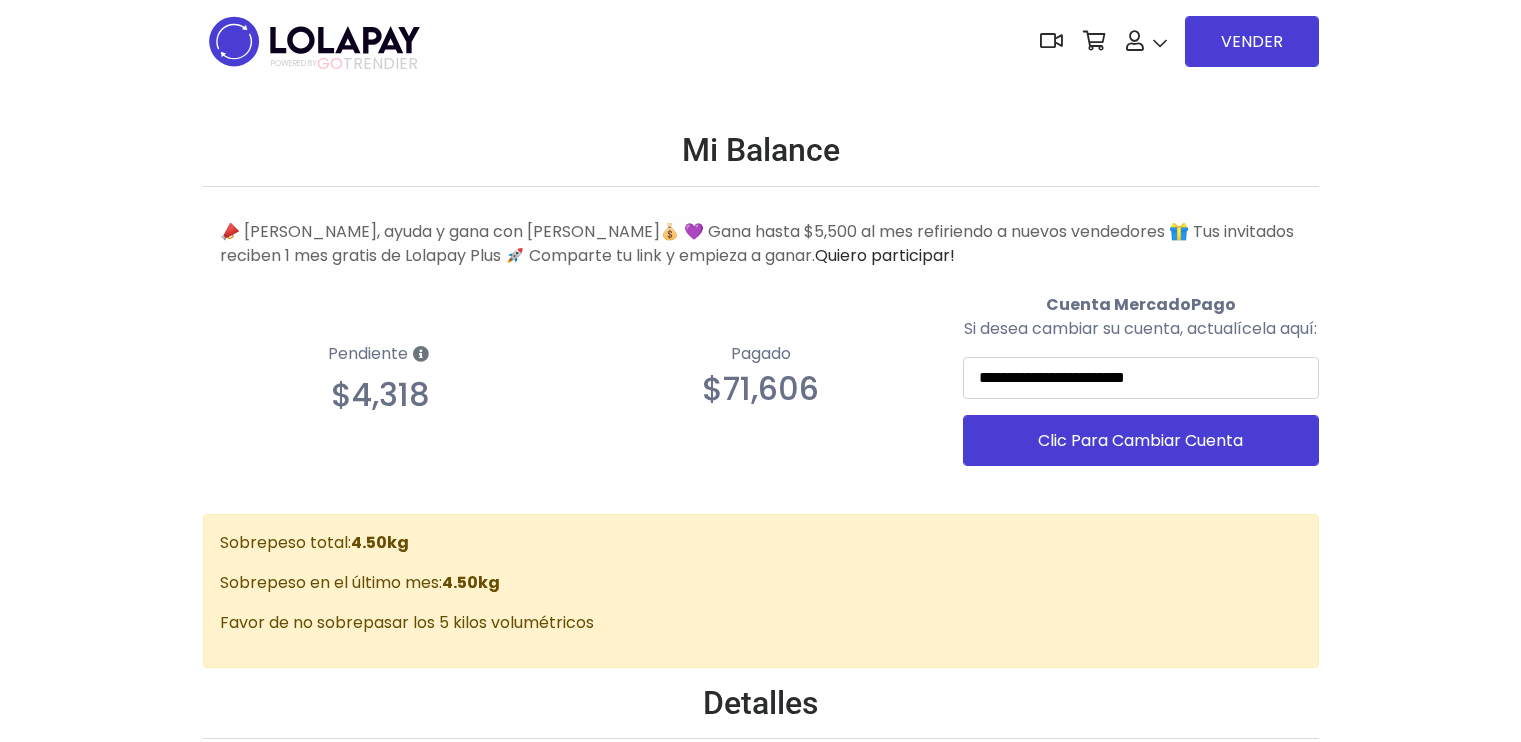 scroll, scrollTop: 0, scrollLeft: 0, axis: both 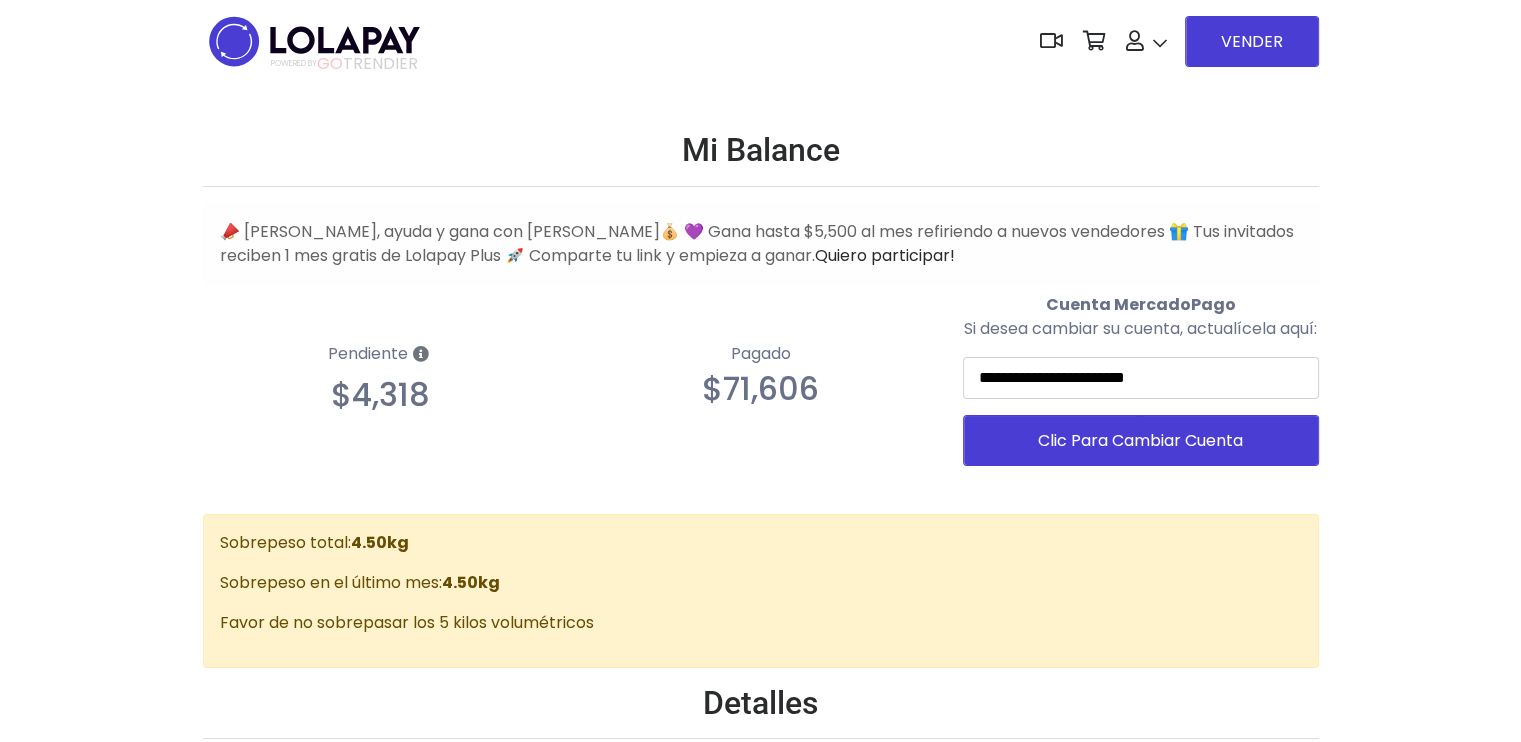 click on "POWERED BY  GO TRENDIER" at bounding box center (344, 64) 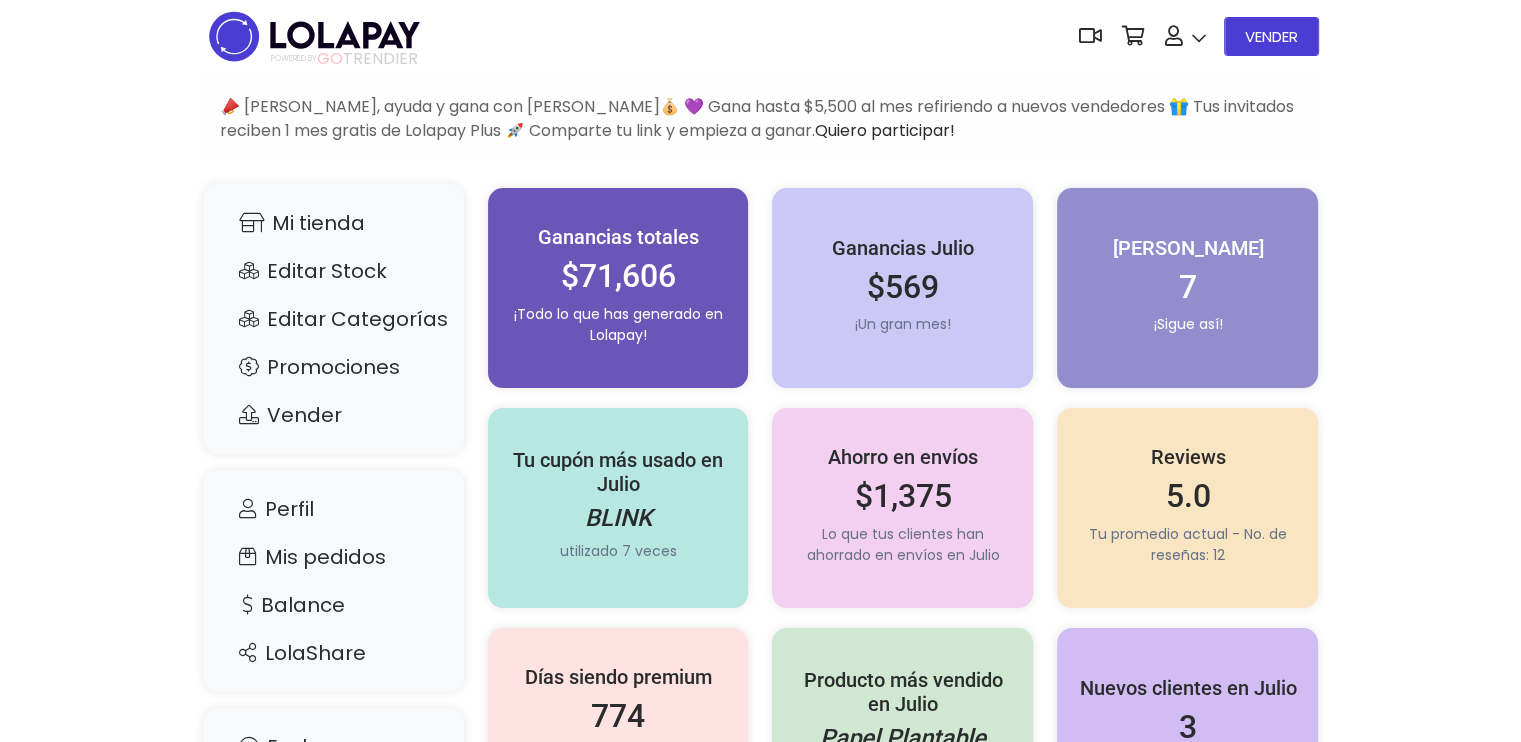 scroll, scrollTop: 0, scrollLeft: 0, axis: both 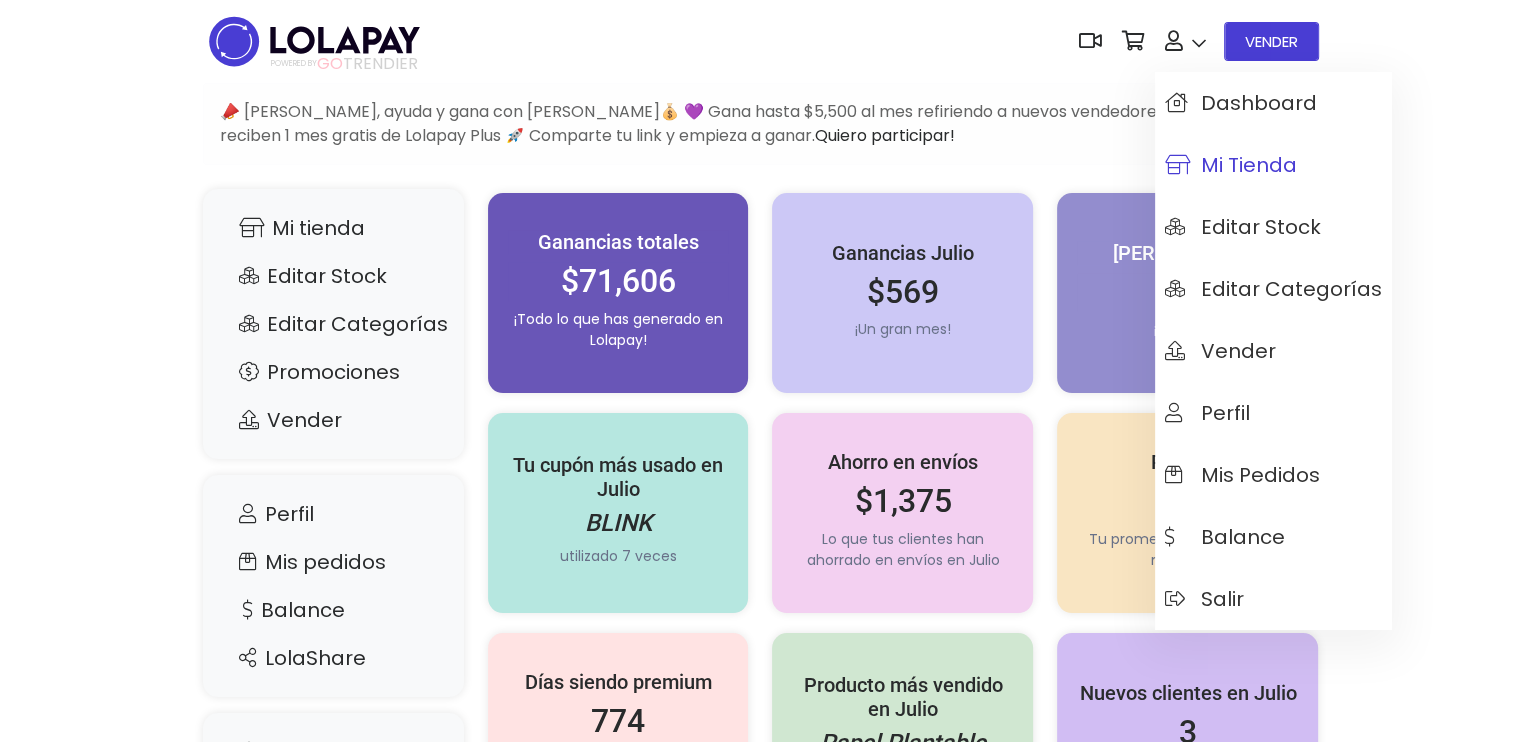 click on "Mi tienda" at bounding box center (1231, 165) 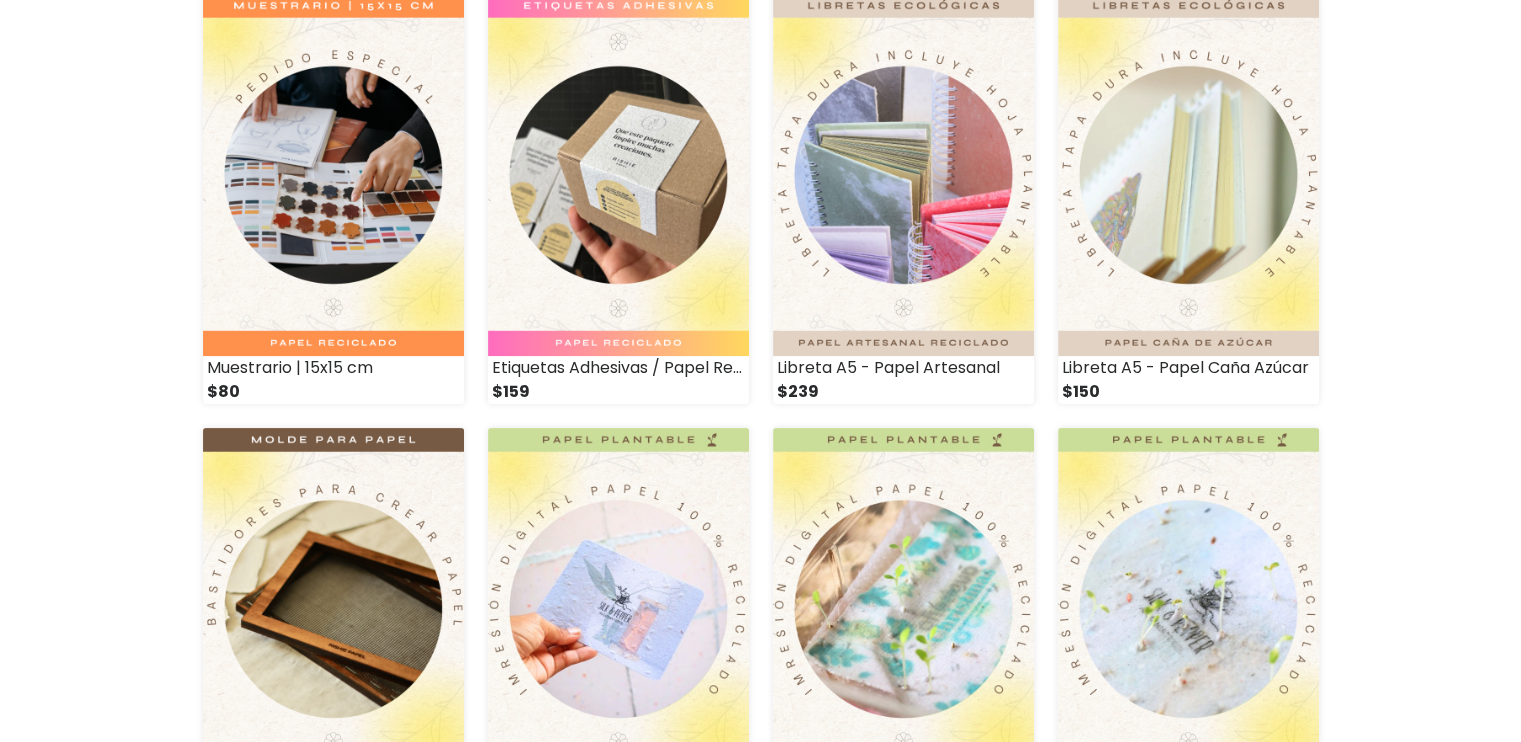 scroll, scrollTop: 300, scrollLeft: 0, axis: vertical 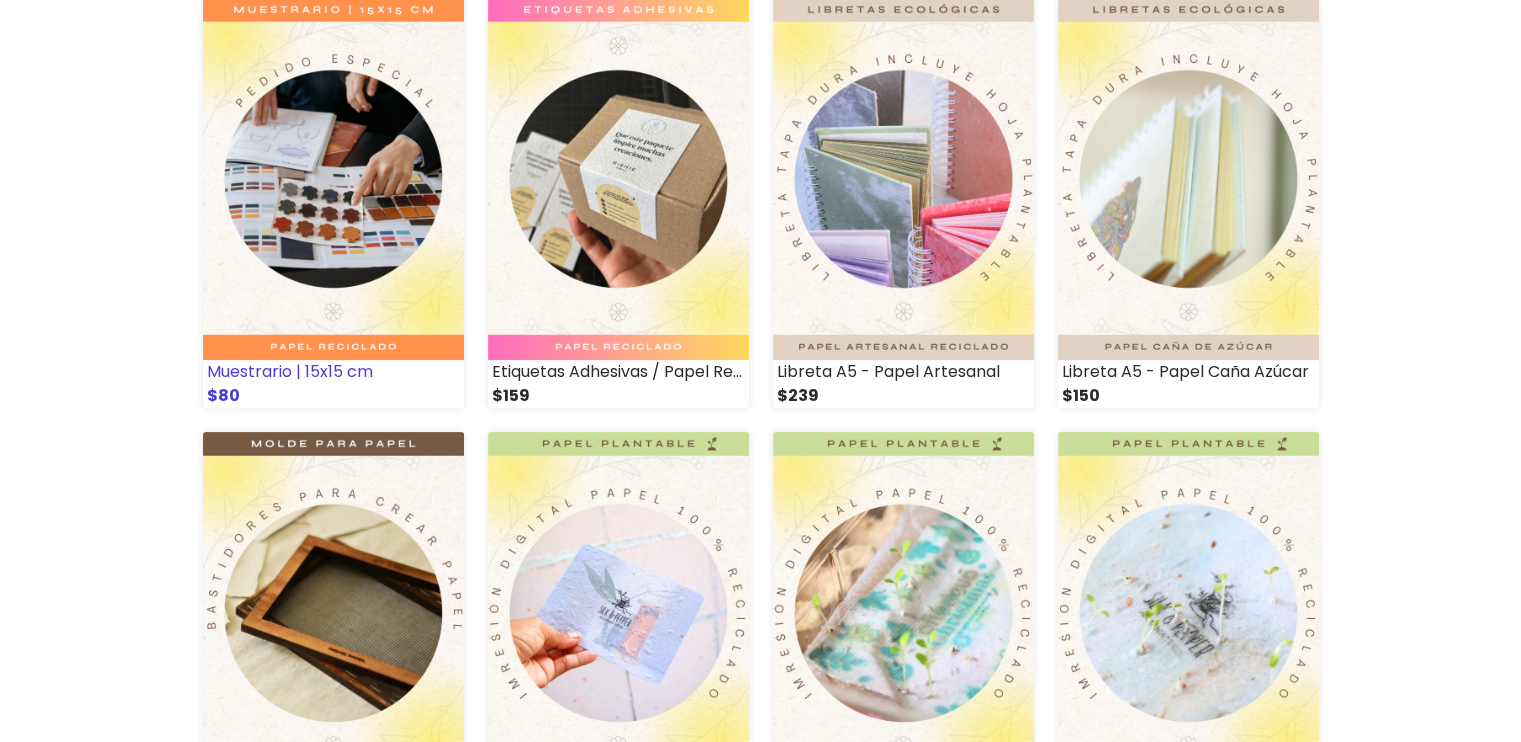 click at bounding box center (333, 179) 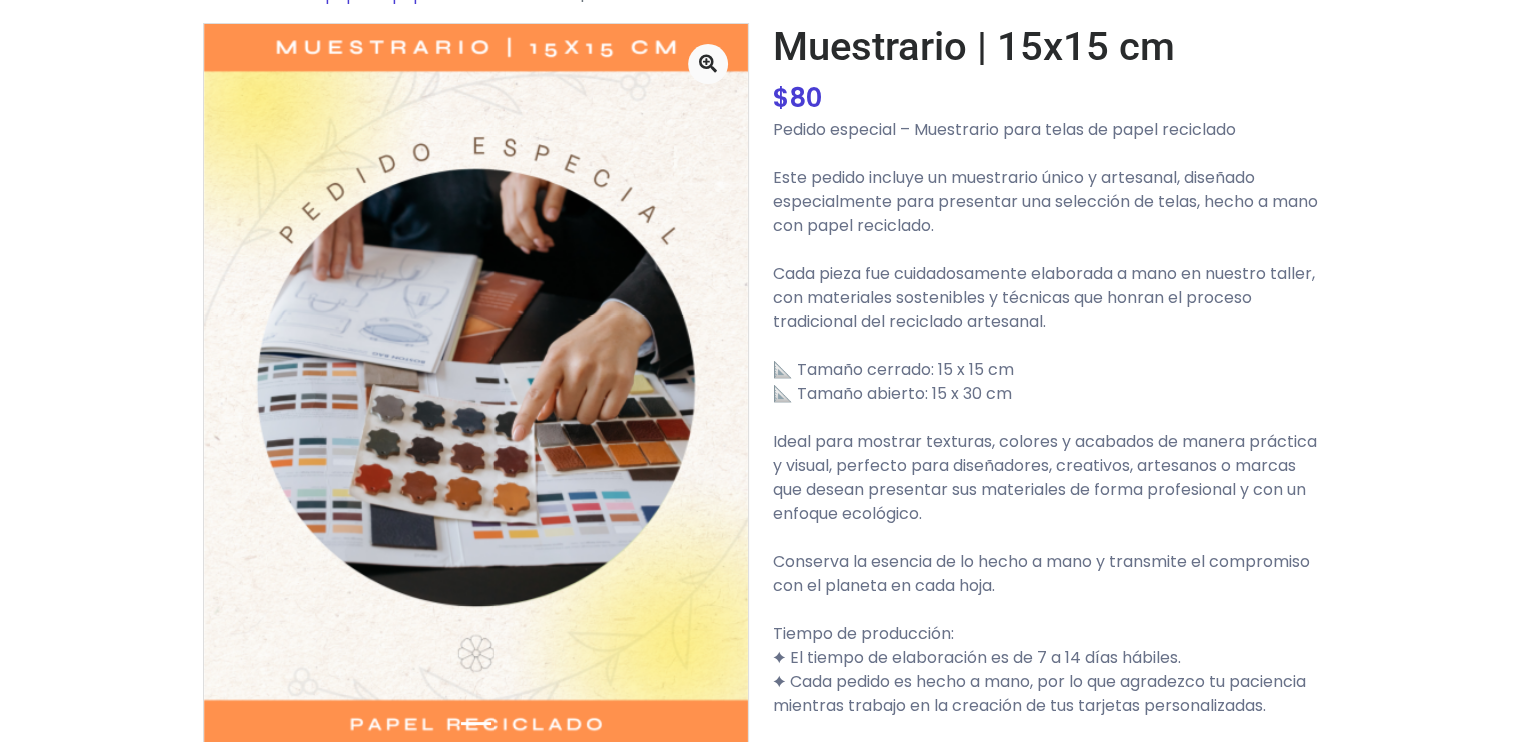 scroll, scrollTop: 200, scrollLeft: 0, axis: vertical 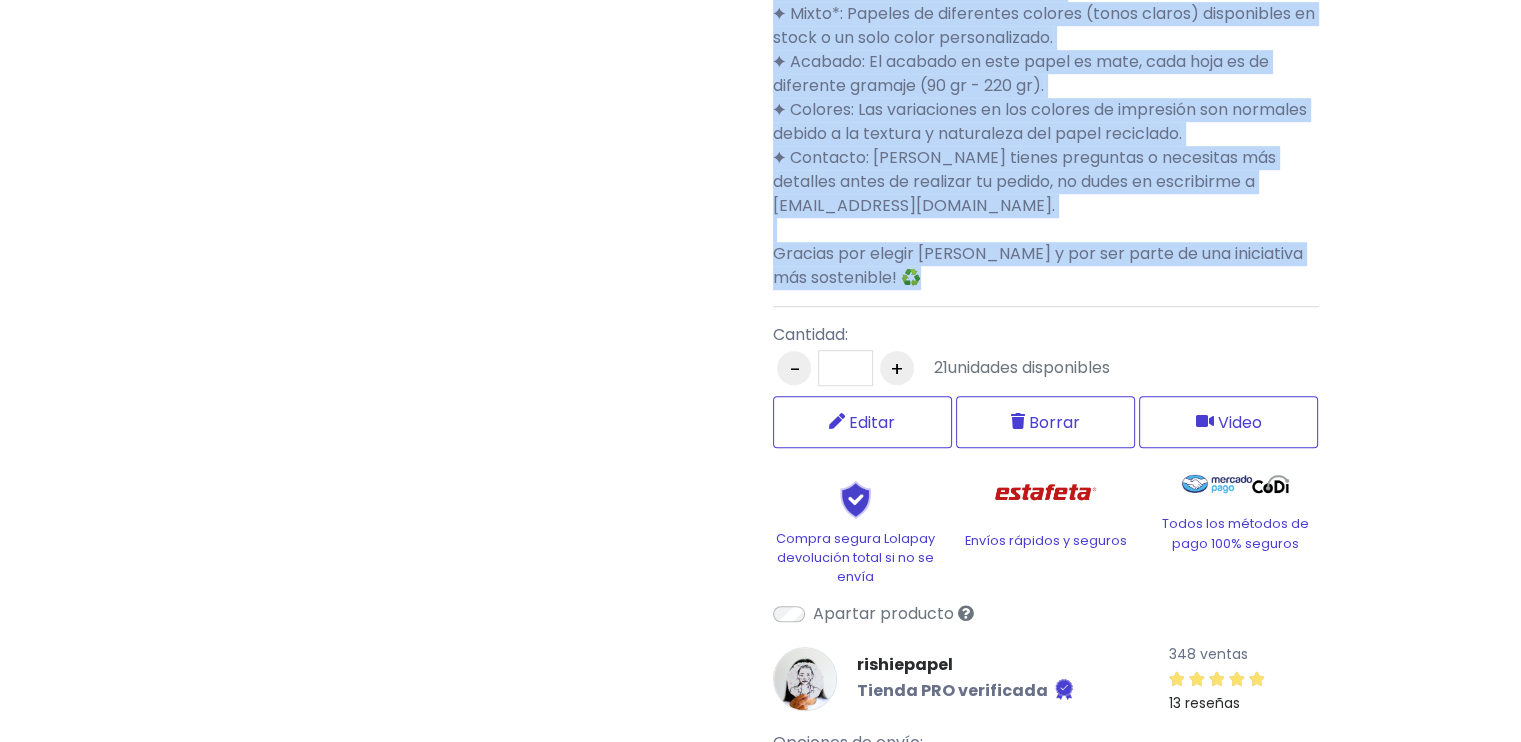 drag, startPoint x: 769, startPoint y: 132, endPoint x: 992, endPoint y: 319, distance: 291.0292 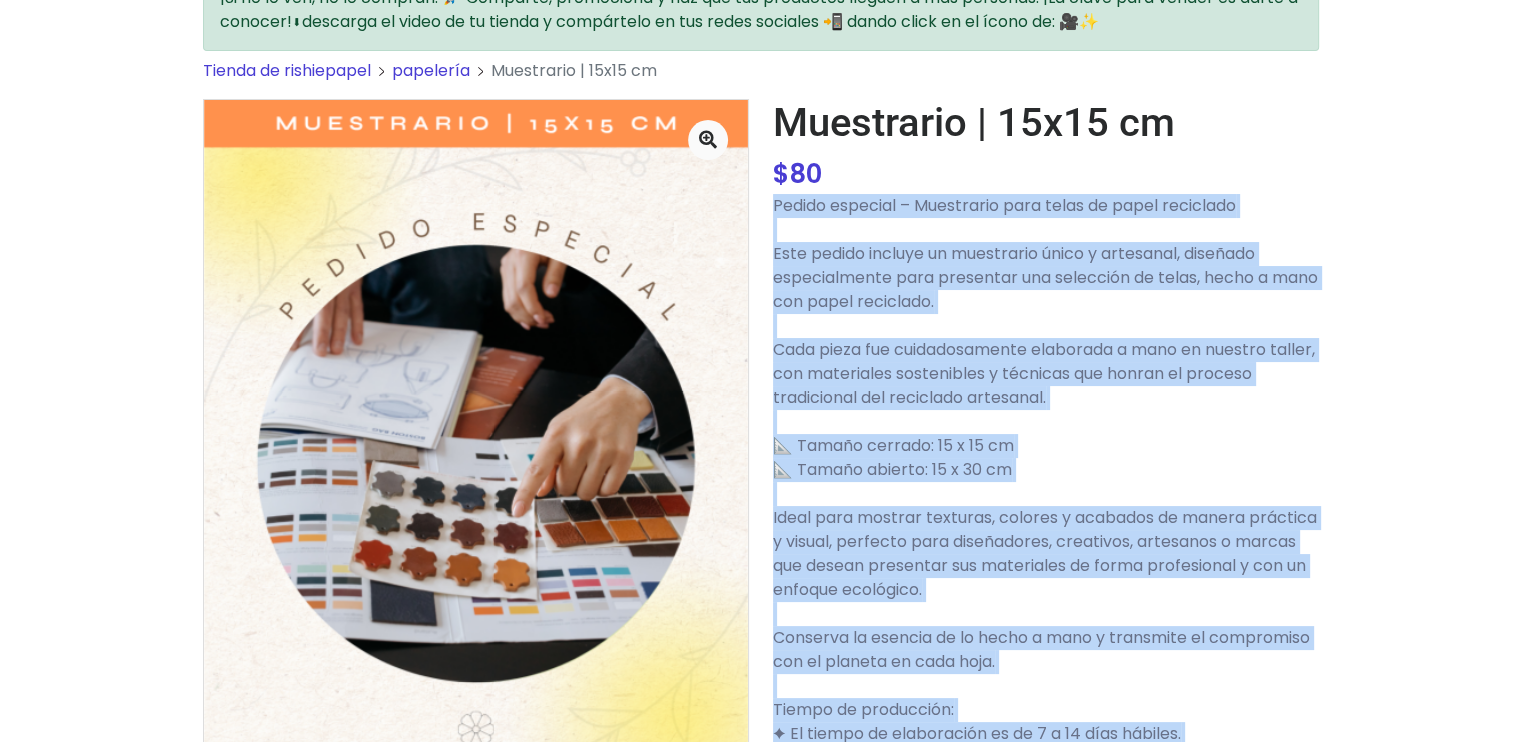 scroll, scrollTop: 0, scrollLeft: 0, axis: both 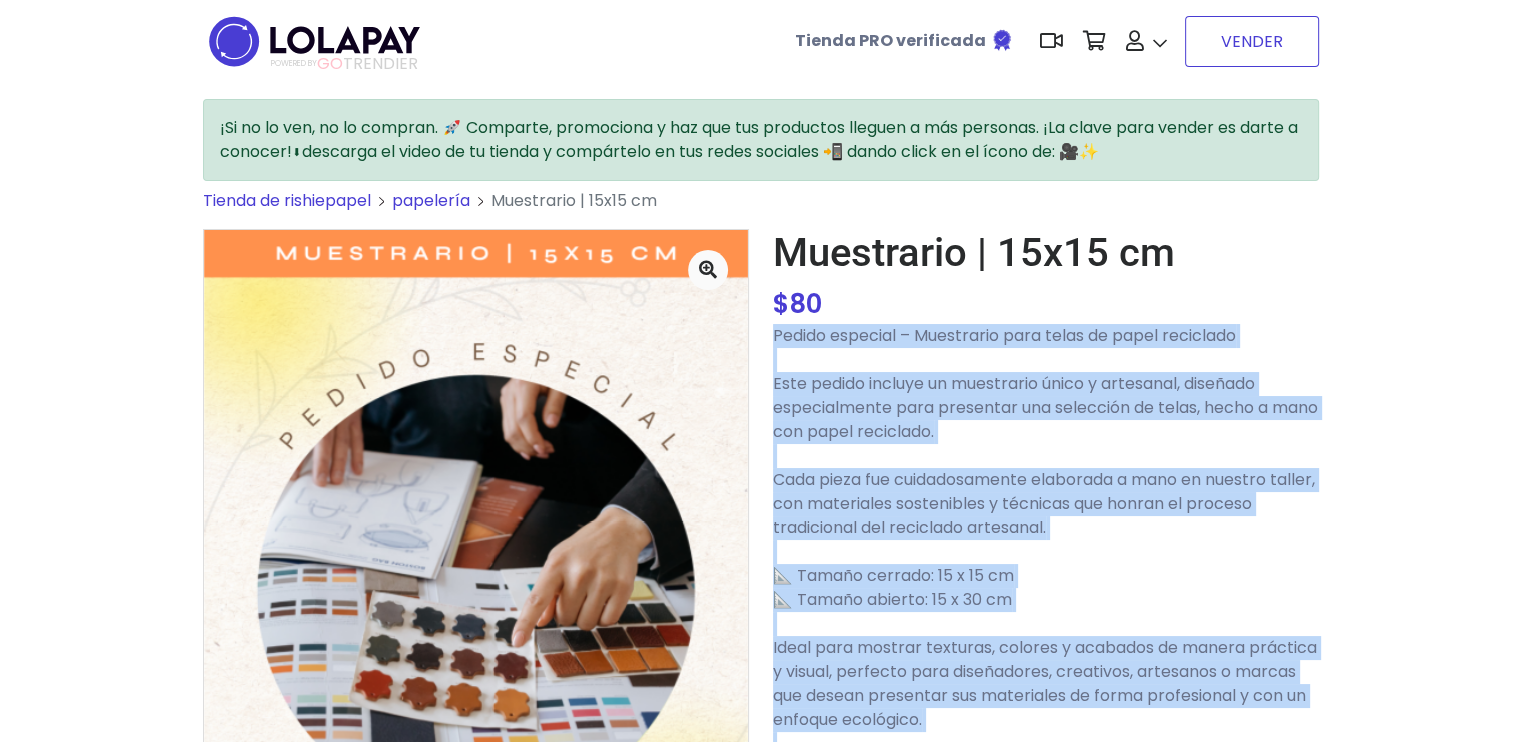 click on "VENDER" at bounding box center (1252, 41) 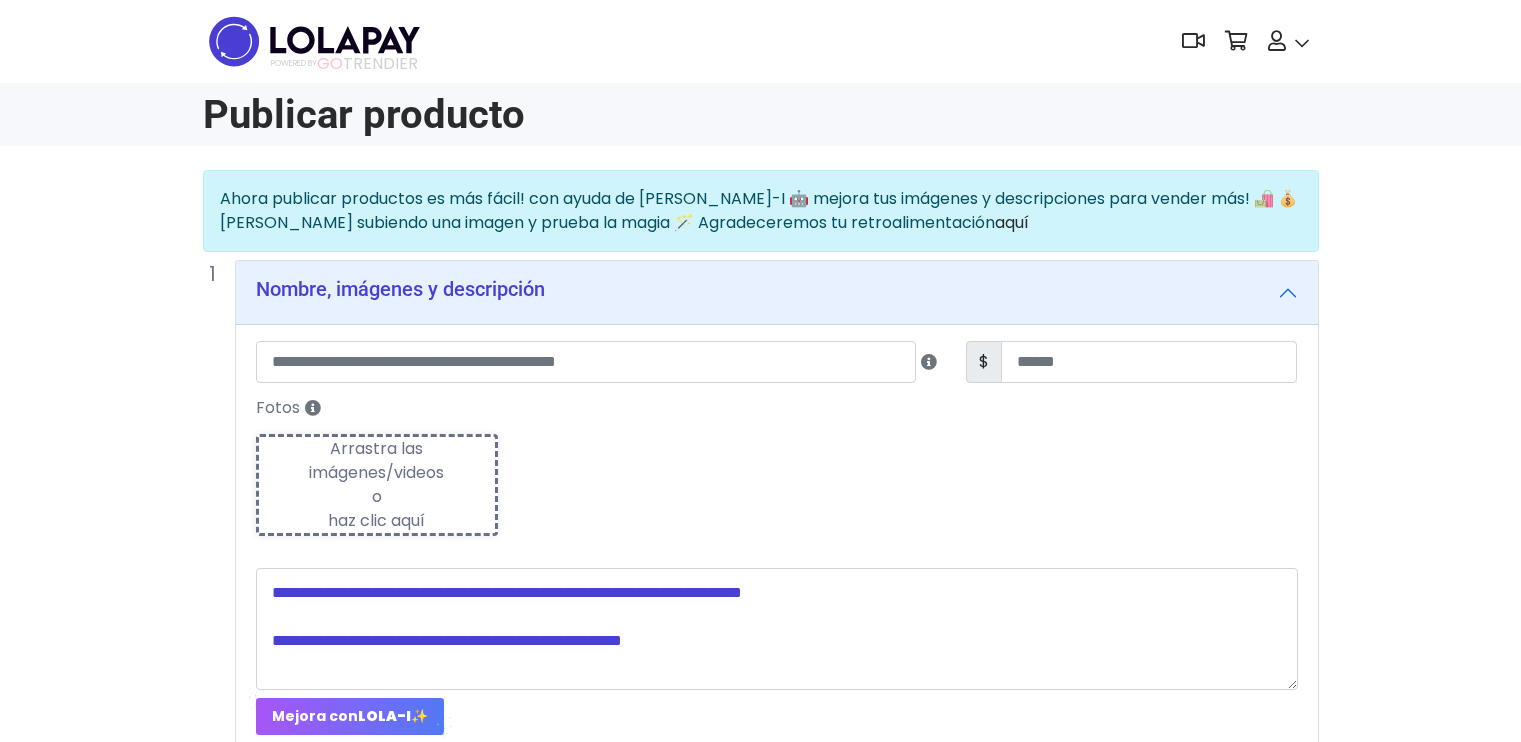 scroll, scrollTop: 0, scrollLeft: 0, axis: both 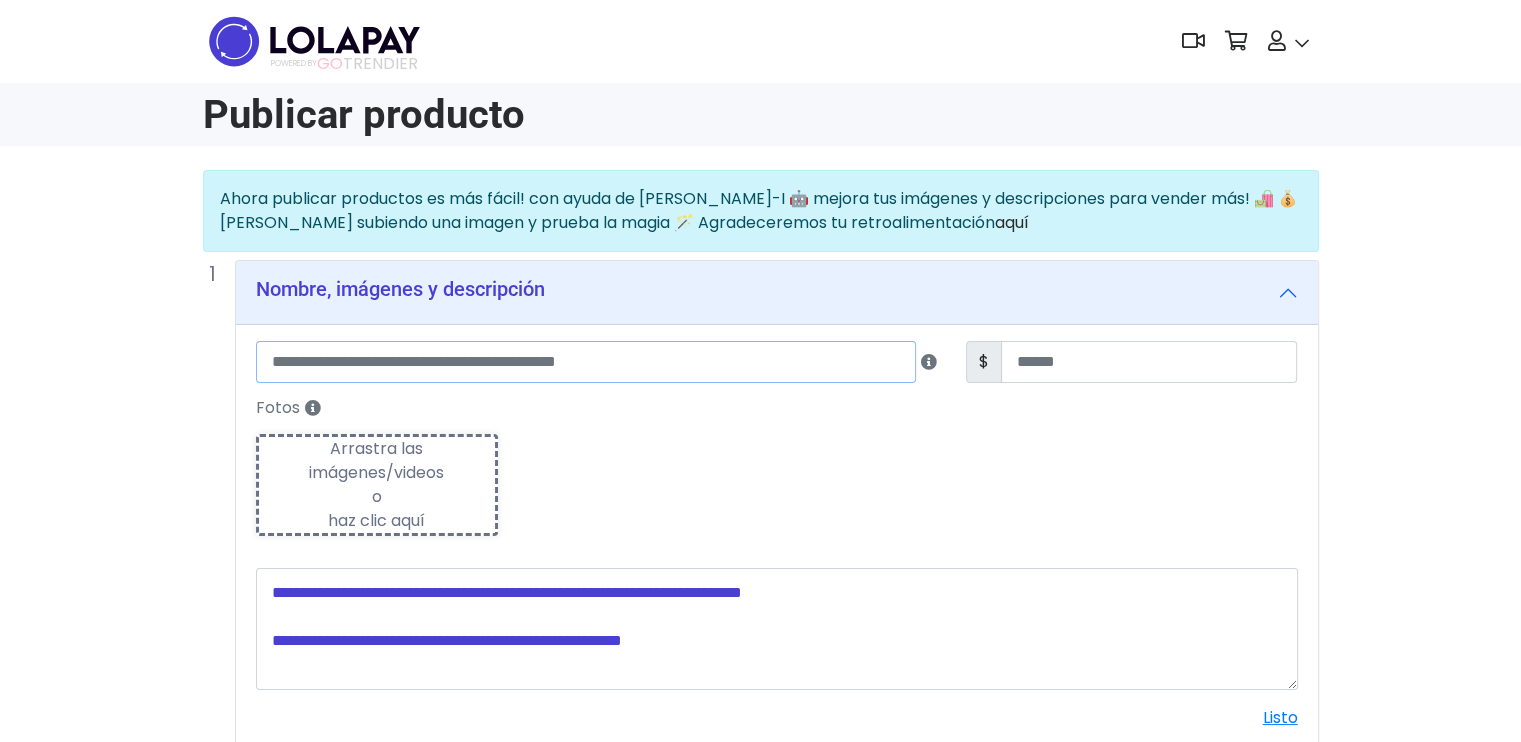 click at bounding box center (586, 362) 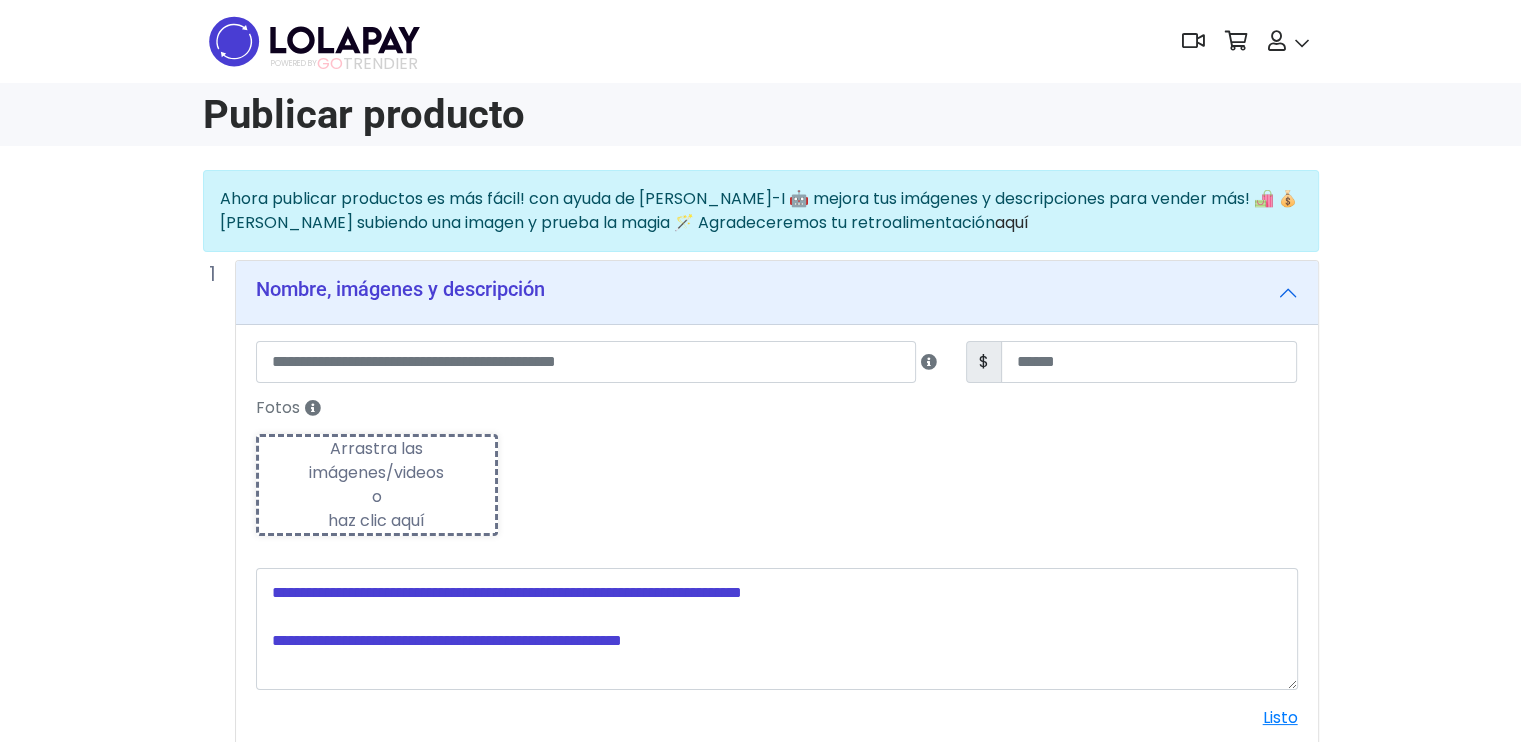 click on "Arrastra las
imágenes/videos
o
haz clic aquí" at bounding box center [377, 485] 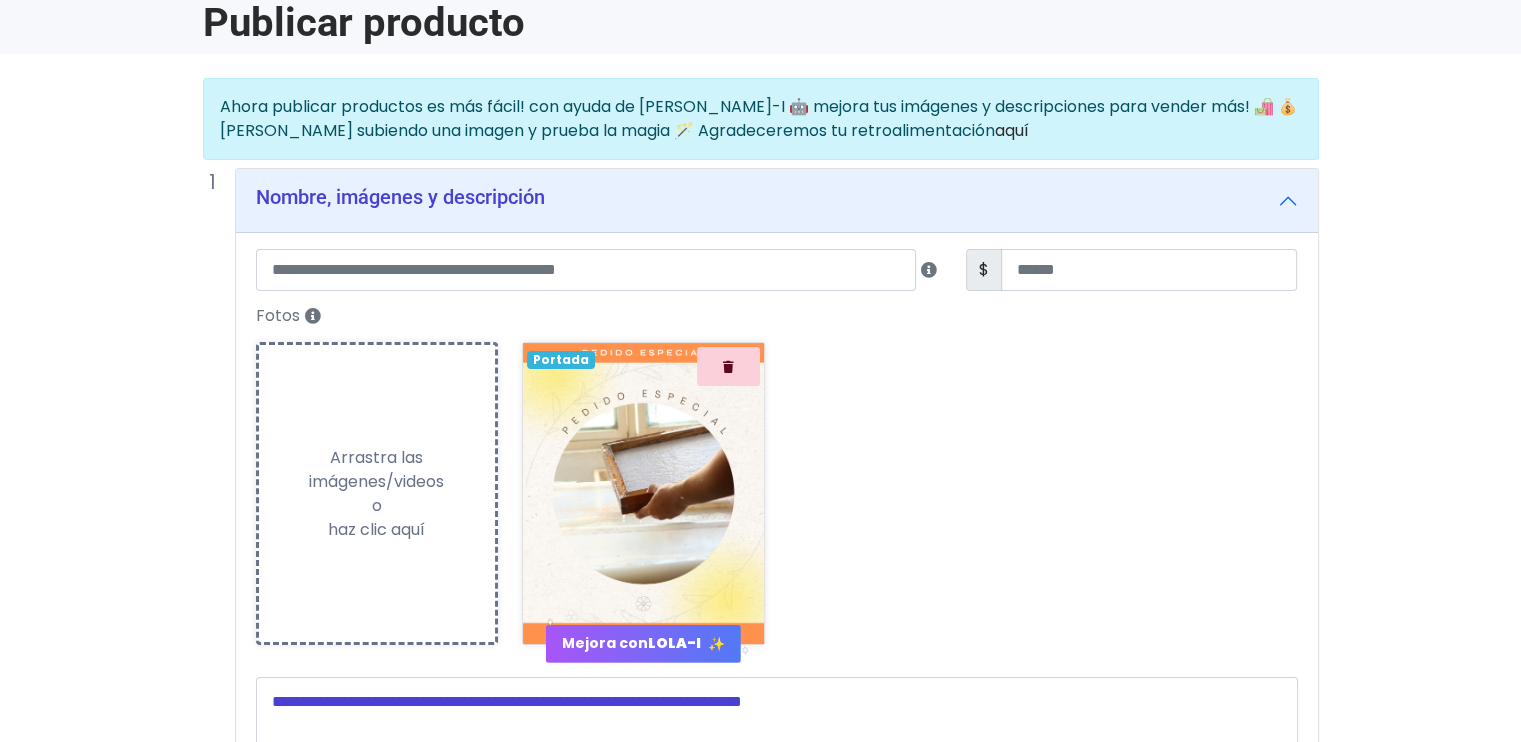 scroll, scrollTop: 100, scrollLeft: 0, axis: vertical 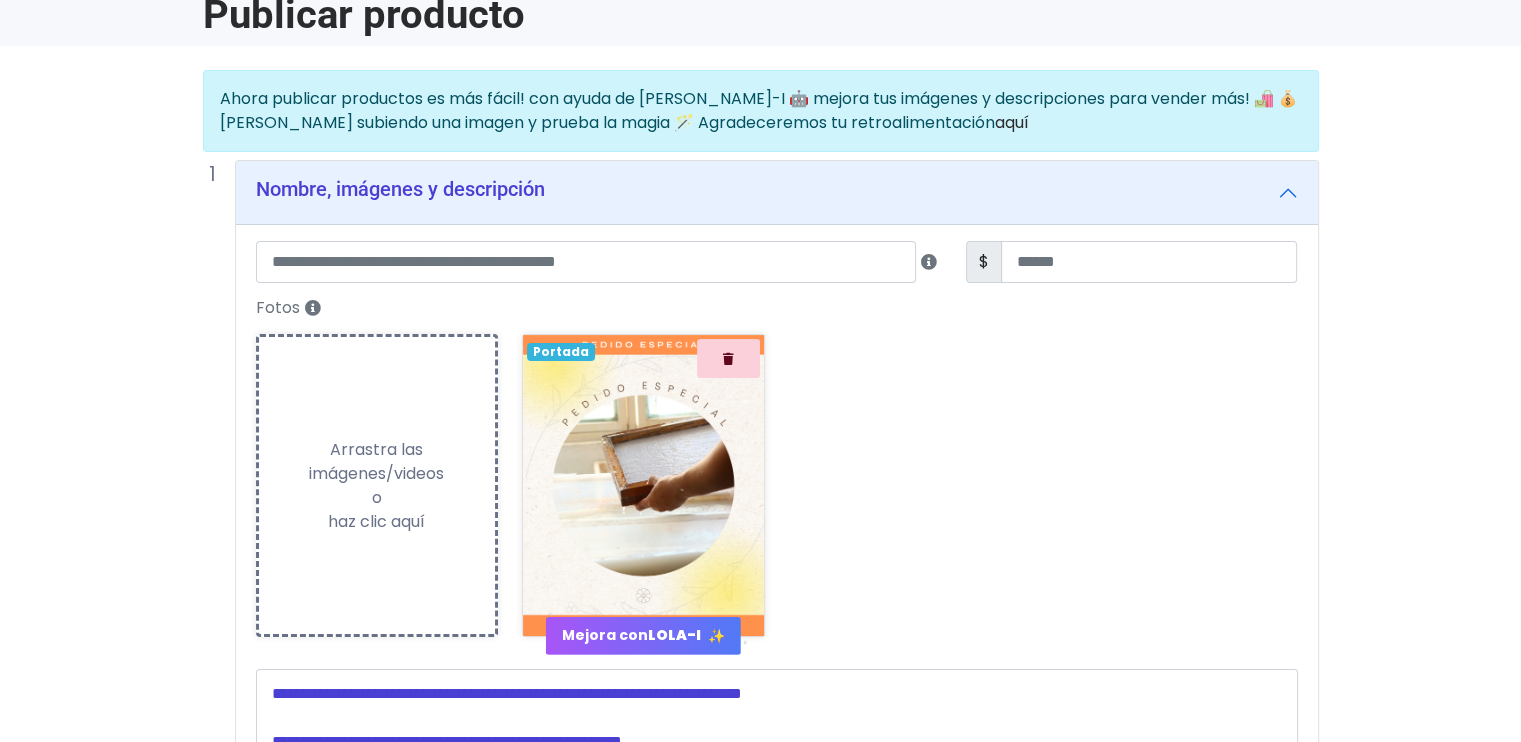 click at bounding box center (599, 264) 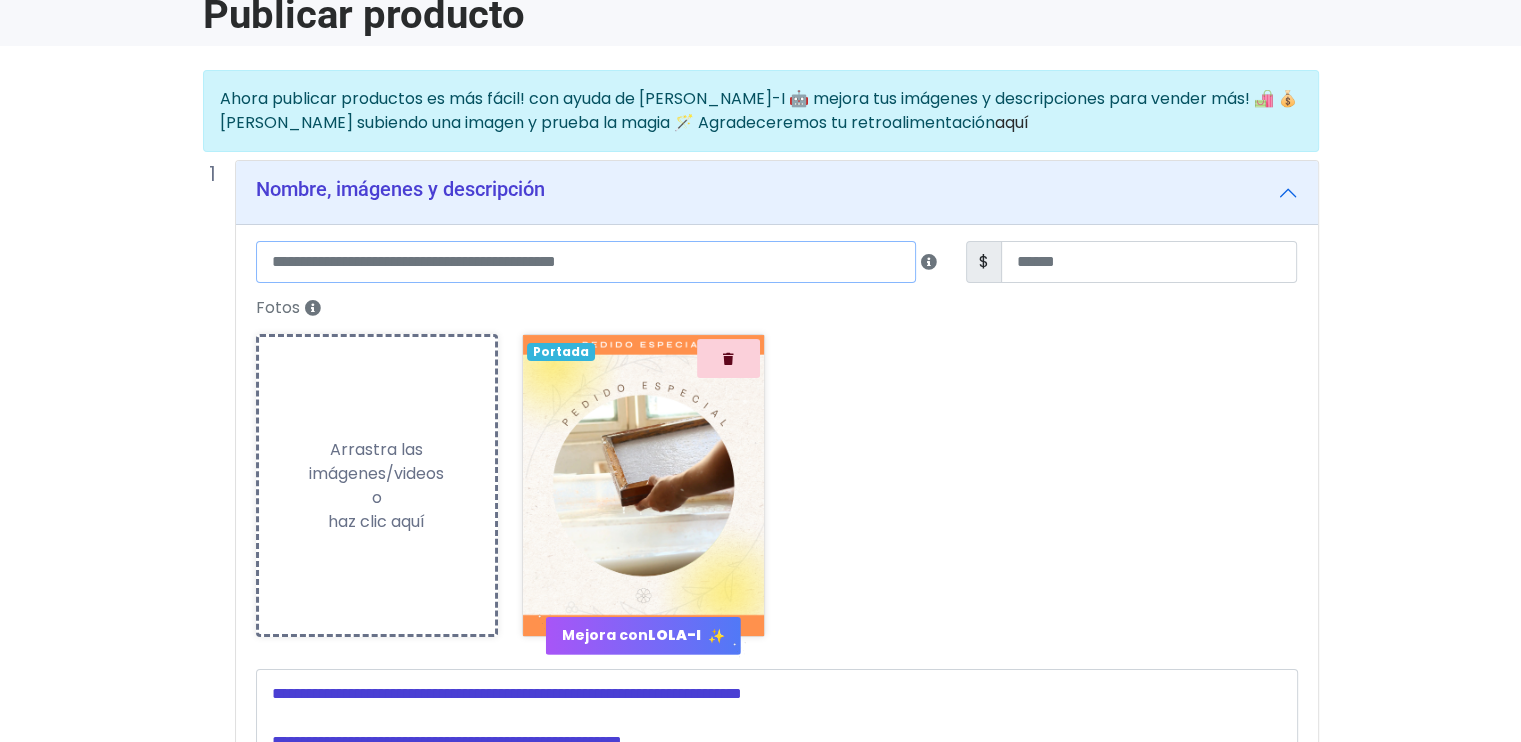 click at bounding box center (586, 262) 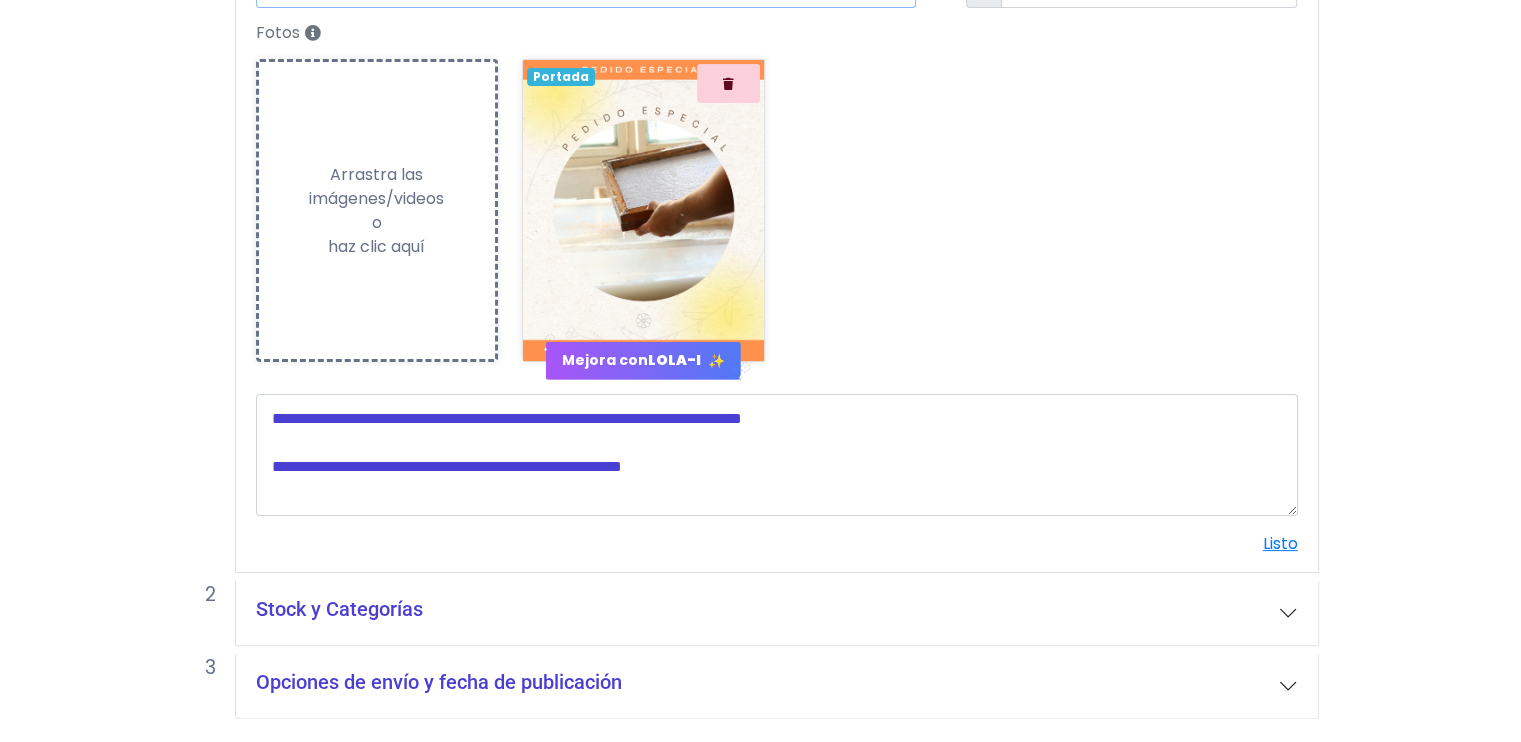 scroll, scrollTop: 400, scrollLeft: 0, axis: vertical 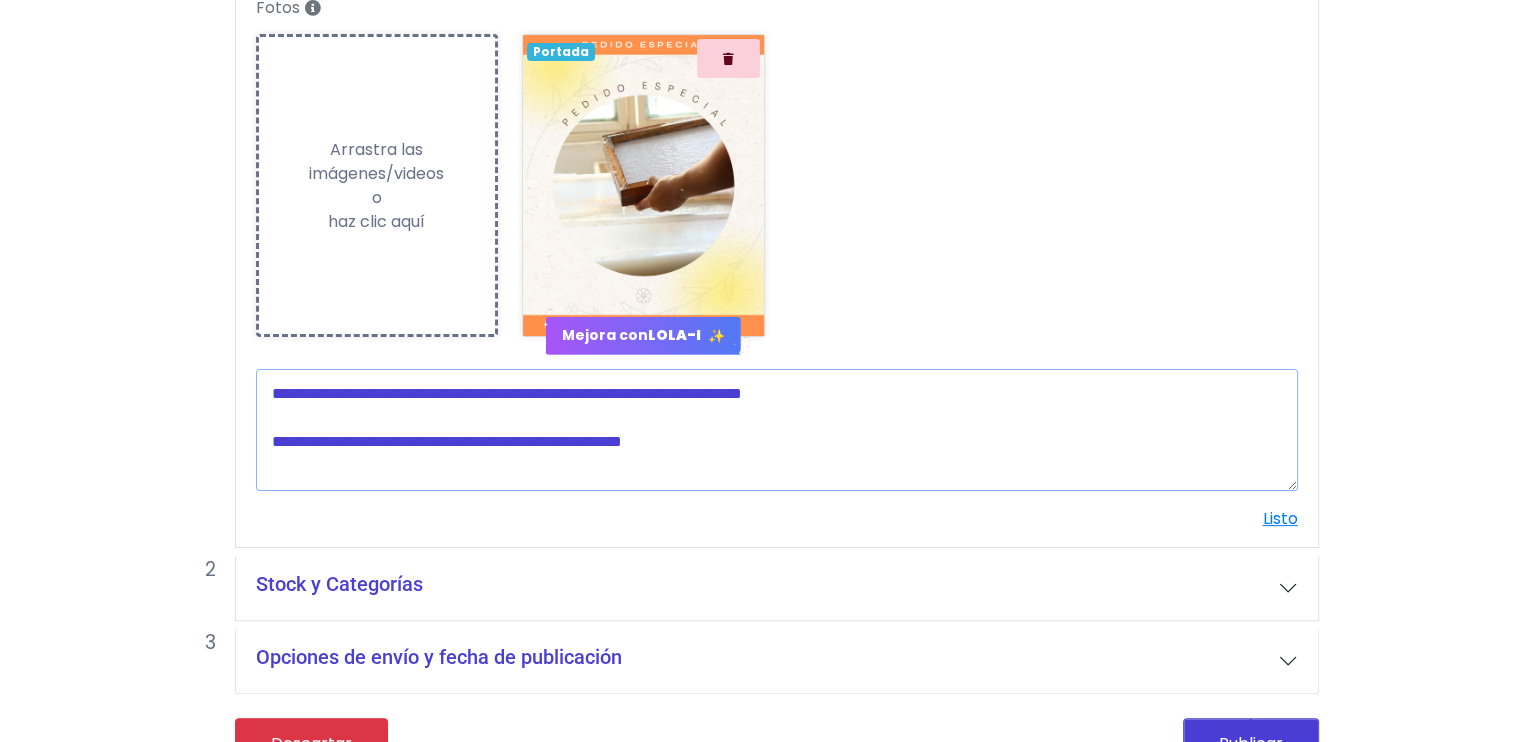 click at bounding box center (777, 430) 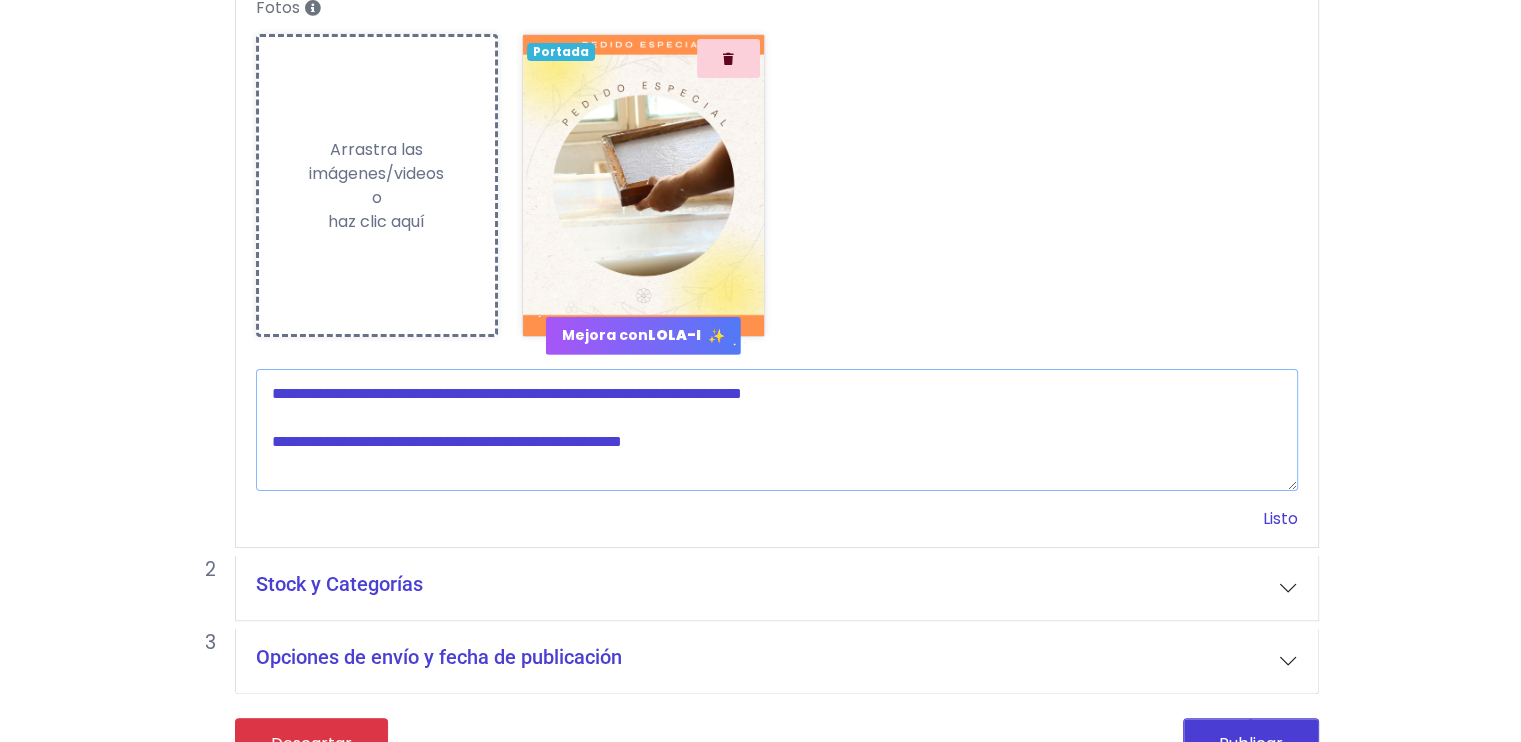 drag, startPoint x: 1292, startPoint y: 490, endPoint x: 1272, endPoint y: 512, distance: 29.732138 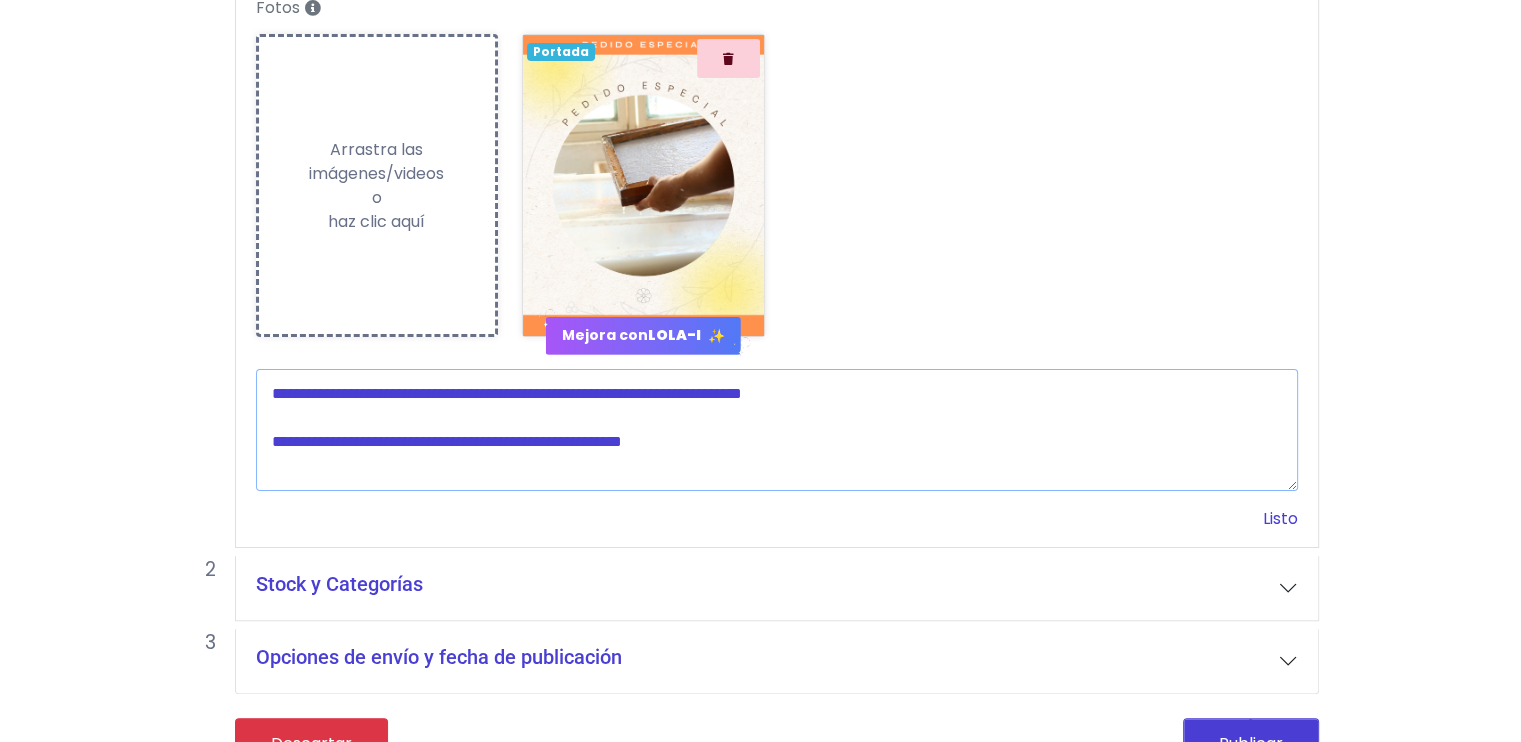 click on "Nombre, imágenes y descripción
$
Fotos
Subiendo
Arrastra las
imágenes/videos
o
haz clic aquí
Loading...
✨" at bounding box center (777, 314) 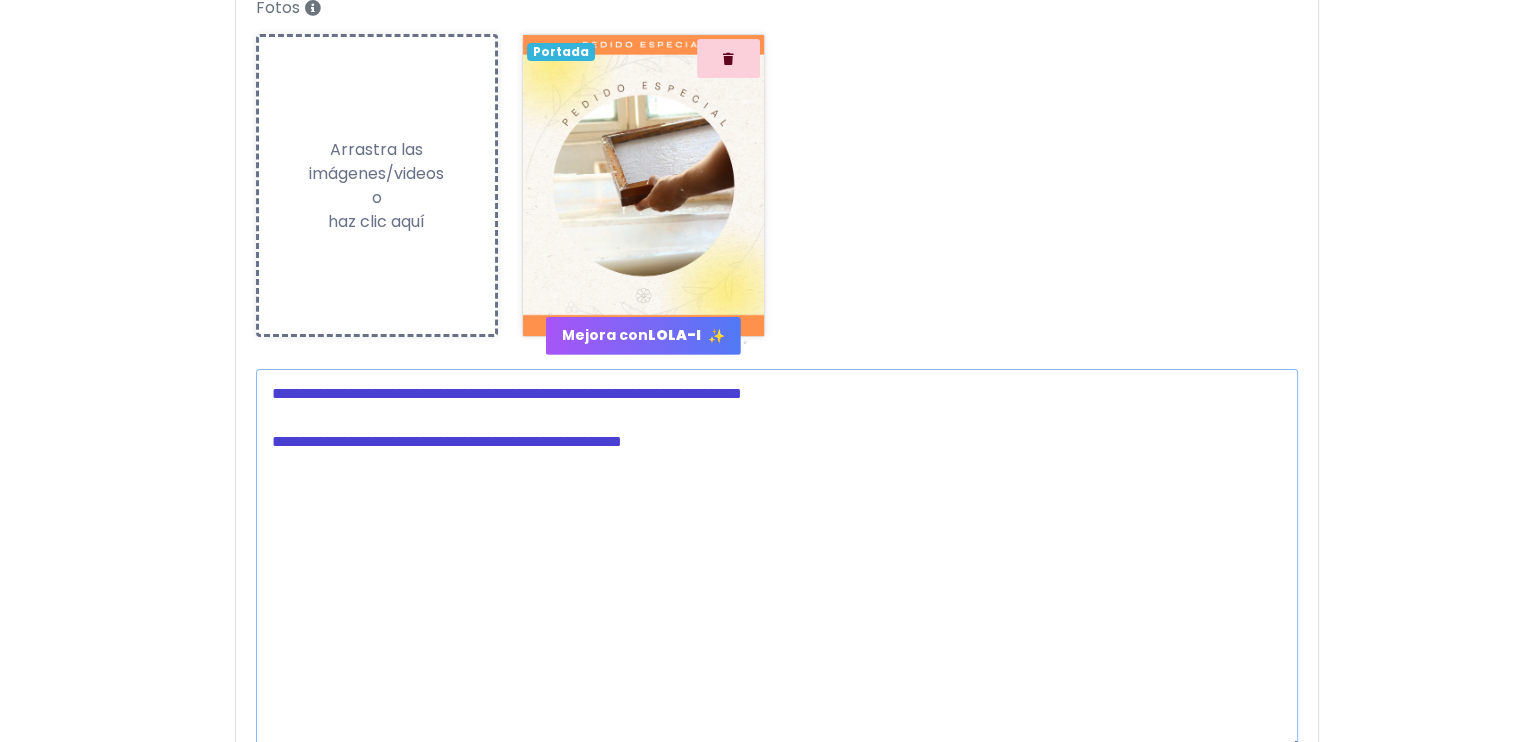 drag, startPoint x: 1293, startPoint y: 482, endPoint x: 996, endPoint y: 547, distance: 304.0296 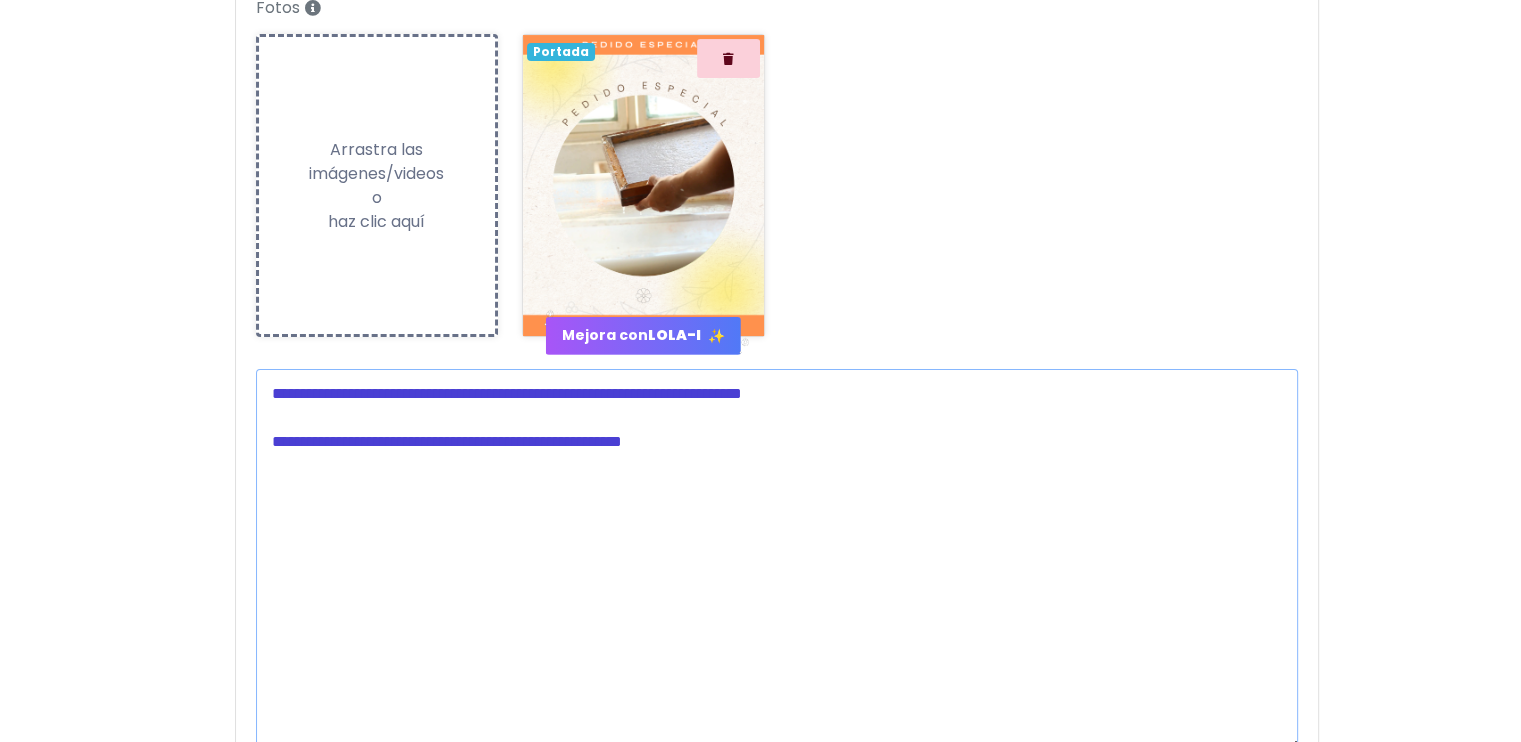 click at bounding box center [777, 559] 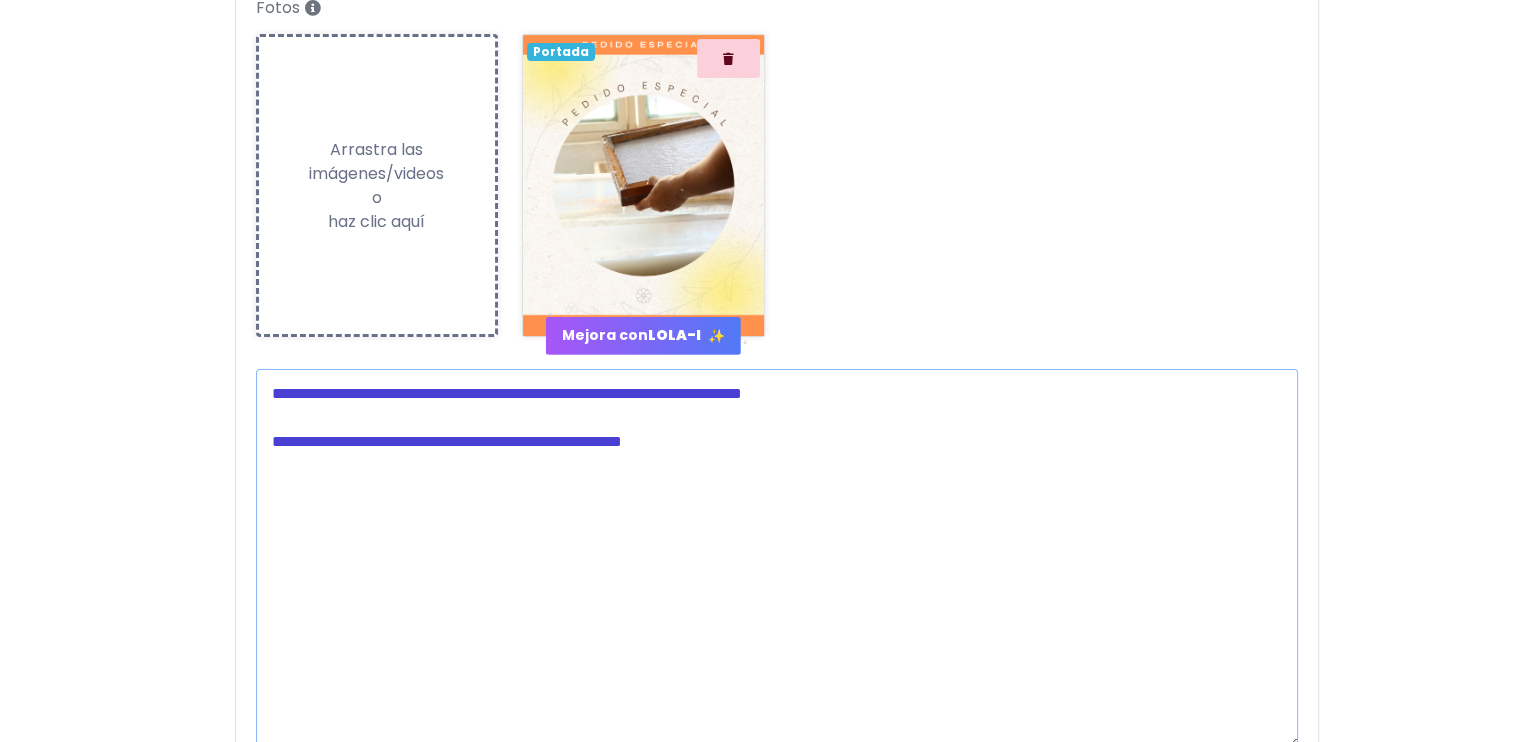 click at bounding box center (777, 558) 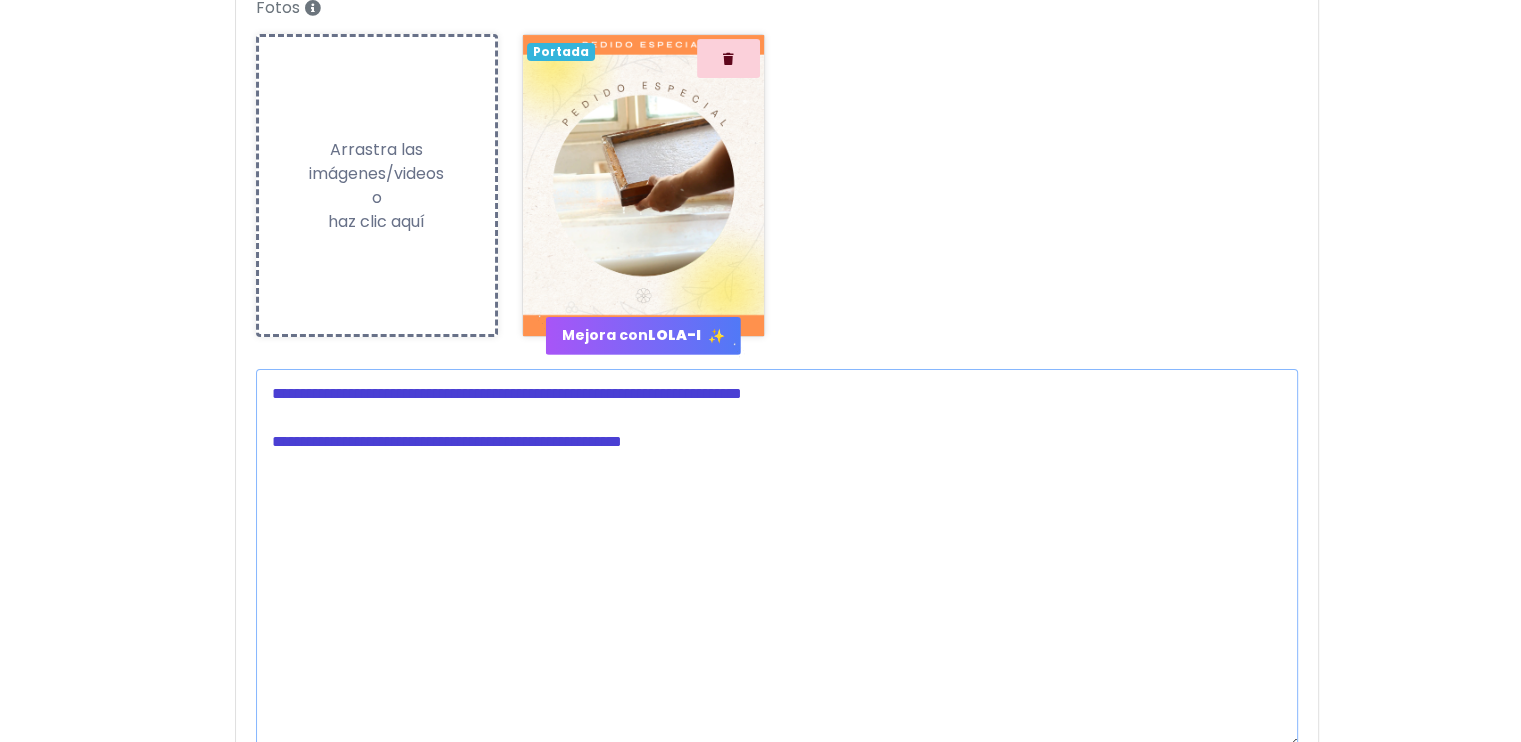 paste on "**********" 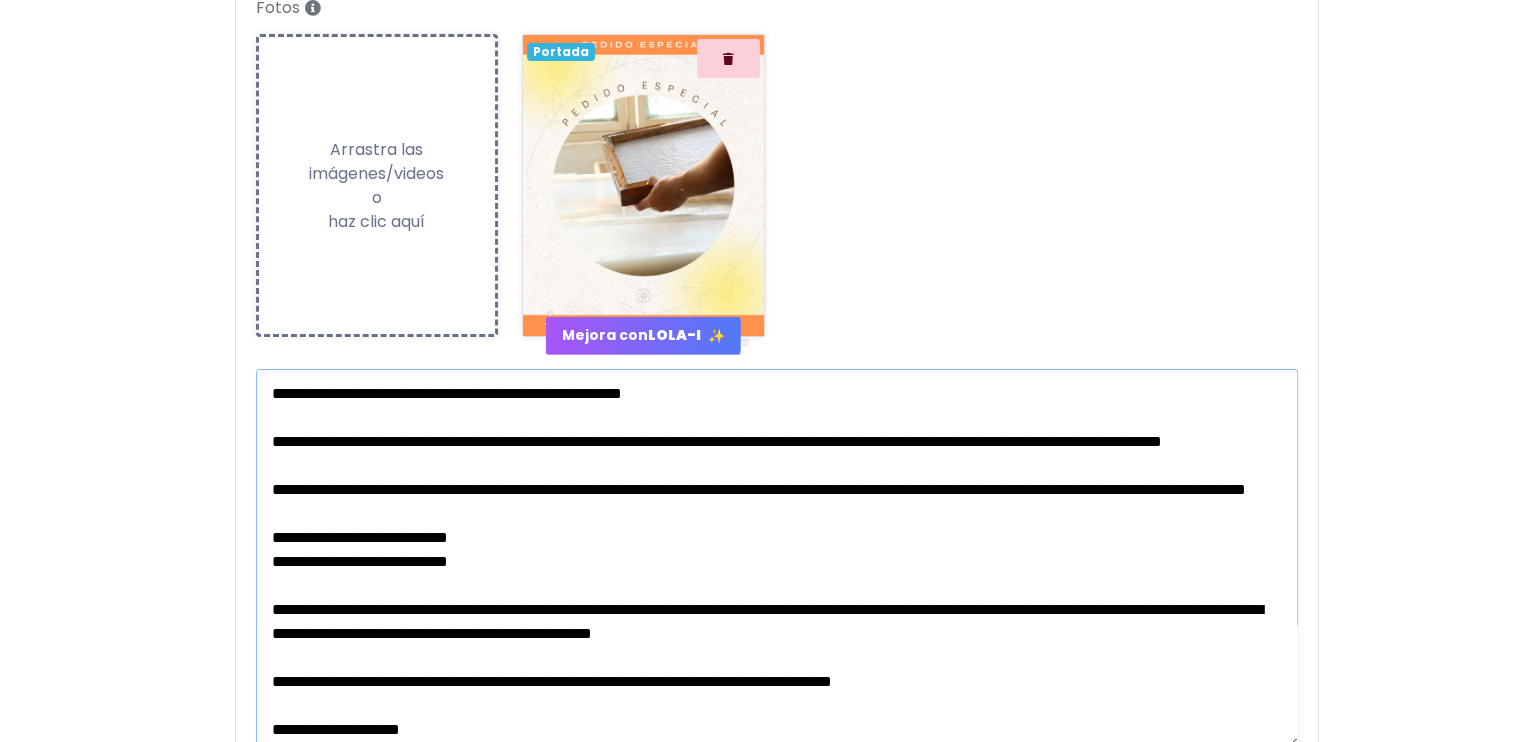 scroll, scrollTop: 545, scrollLeft: 0, axis: vertical 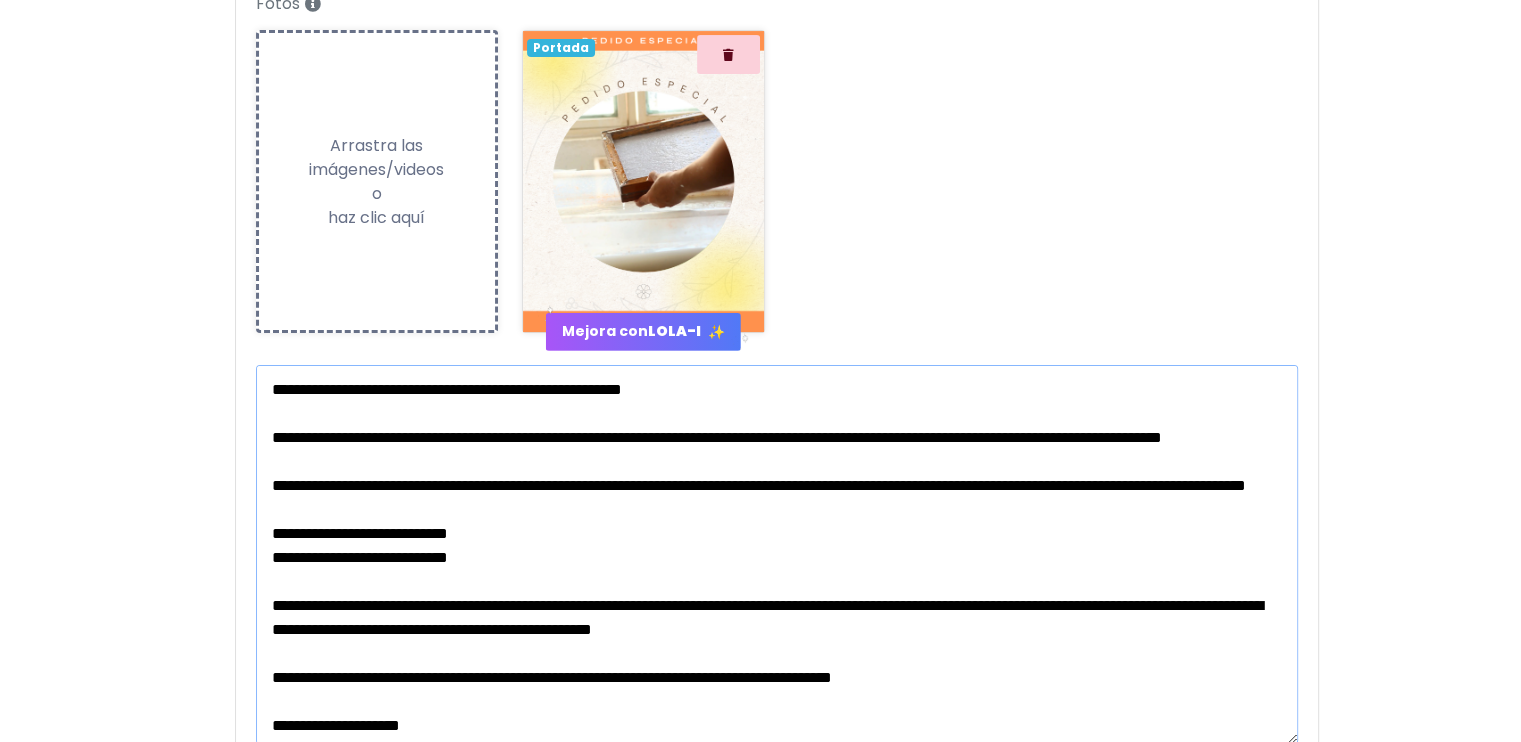 click at bounding box center [777, 554] 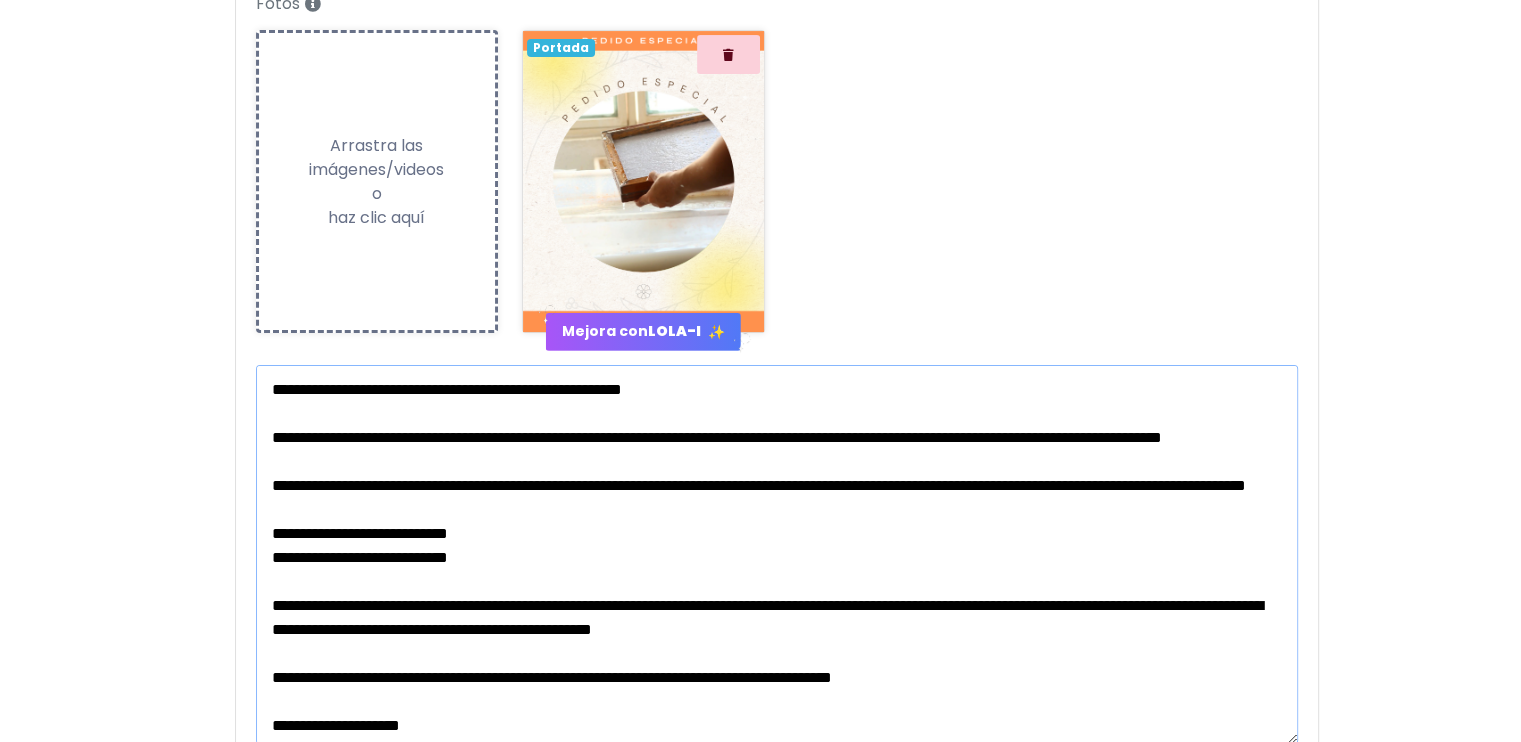 drag, startPoint x: 416, startPoint y: 392, endPoint x: 795, endPoint y: 385, distance: 379.06464 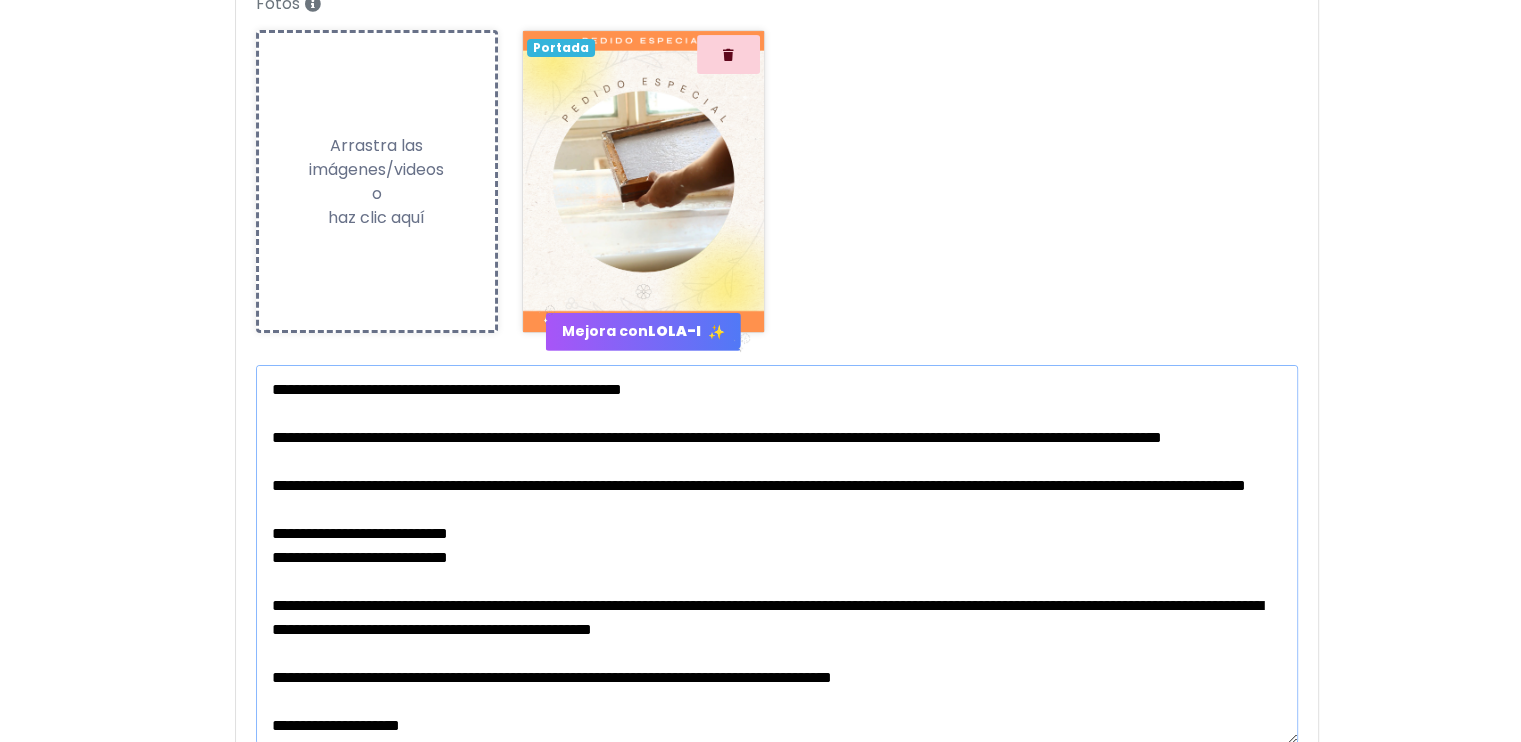 click at bounding box center (777, 554) 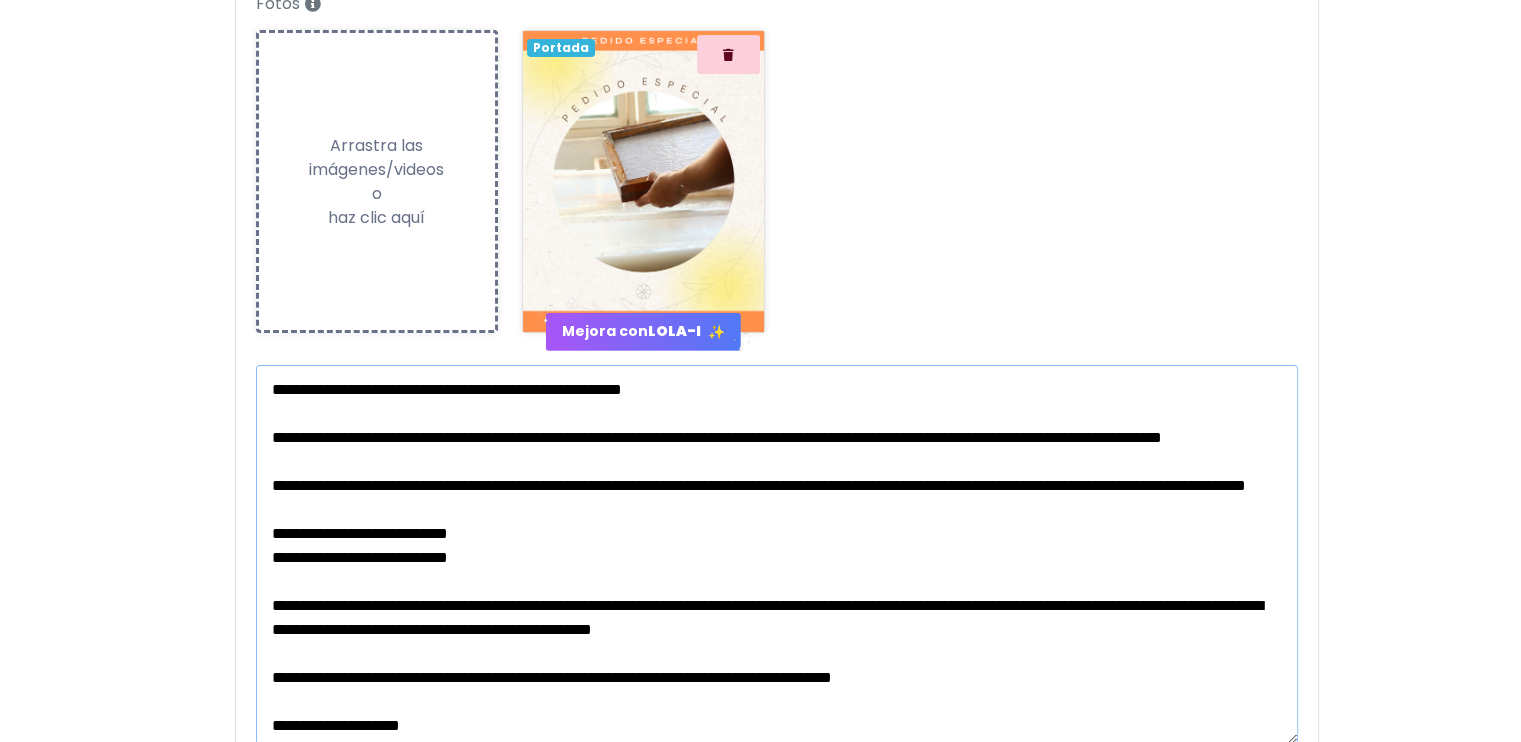 drag, startPoint x: 805, startPoint y: 384, endPoint x: 424, endPoint y: 385, distance: 381.0013 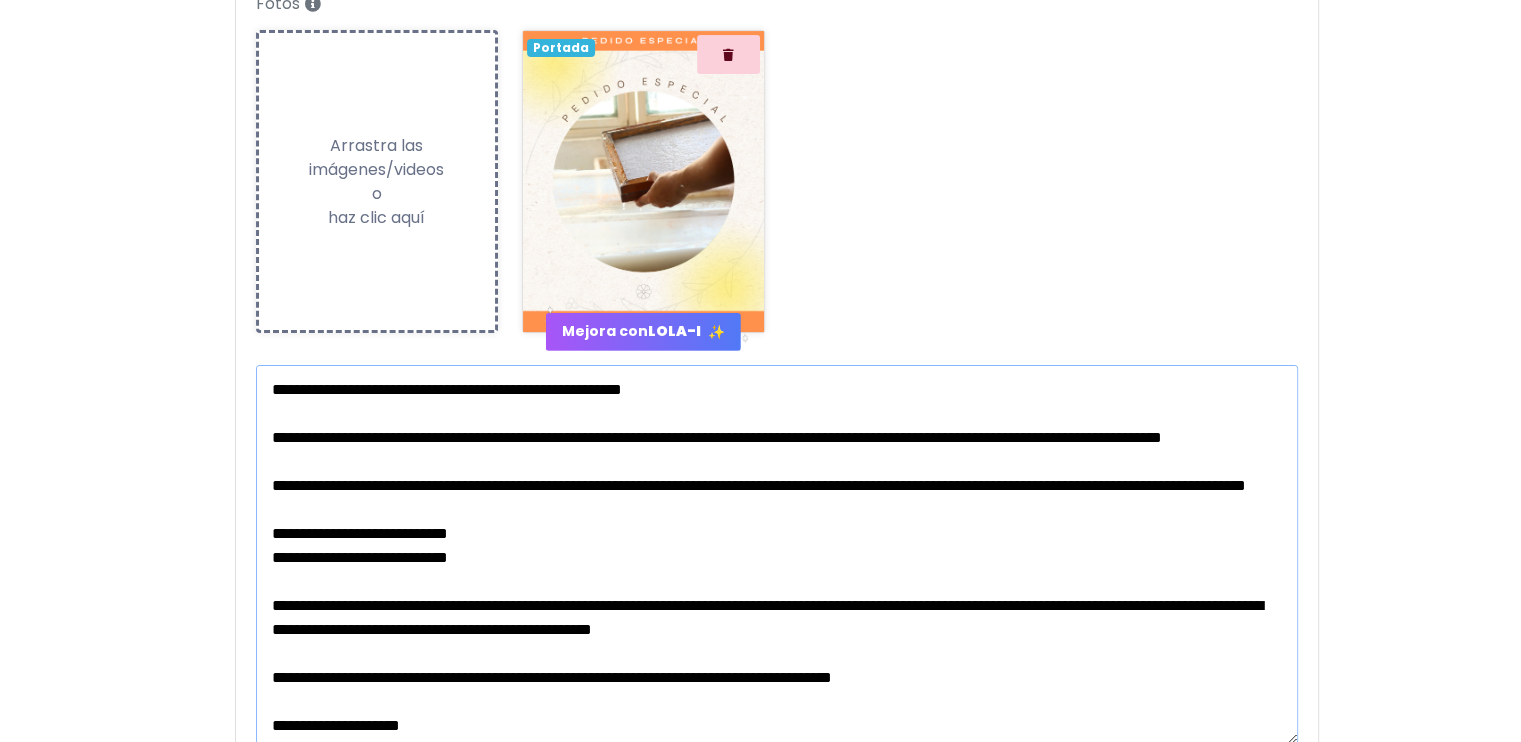 click at bounding box center (777, 554) 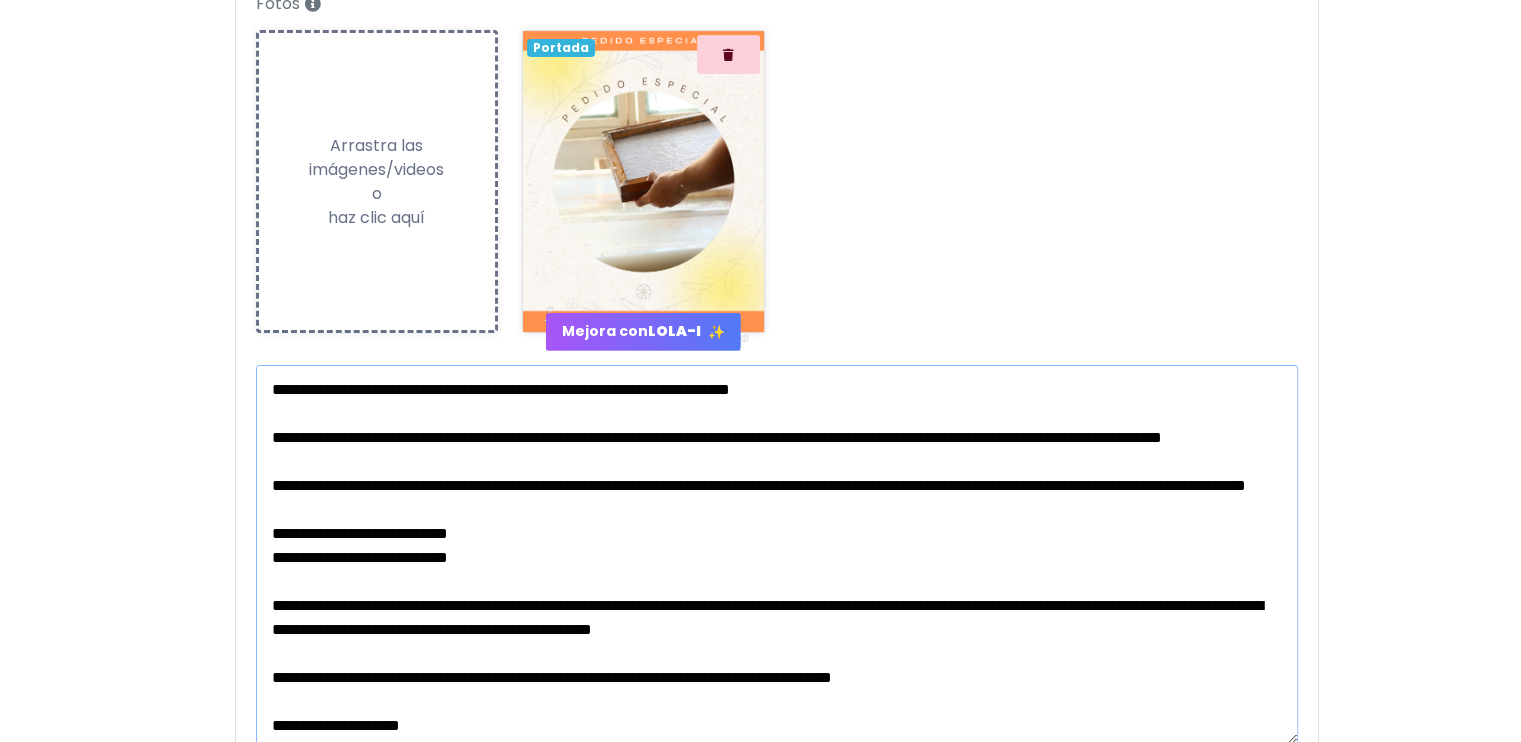 drag, startPoint x: 416, startPoint y: 377, endPoint x: 953, endPoint y: 391, distance: 537.18243 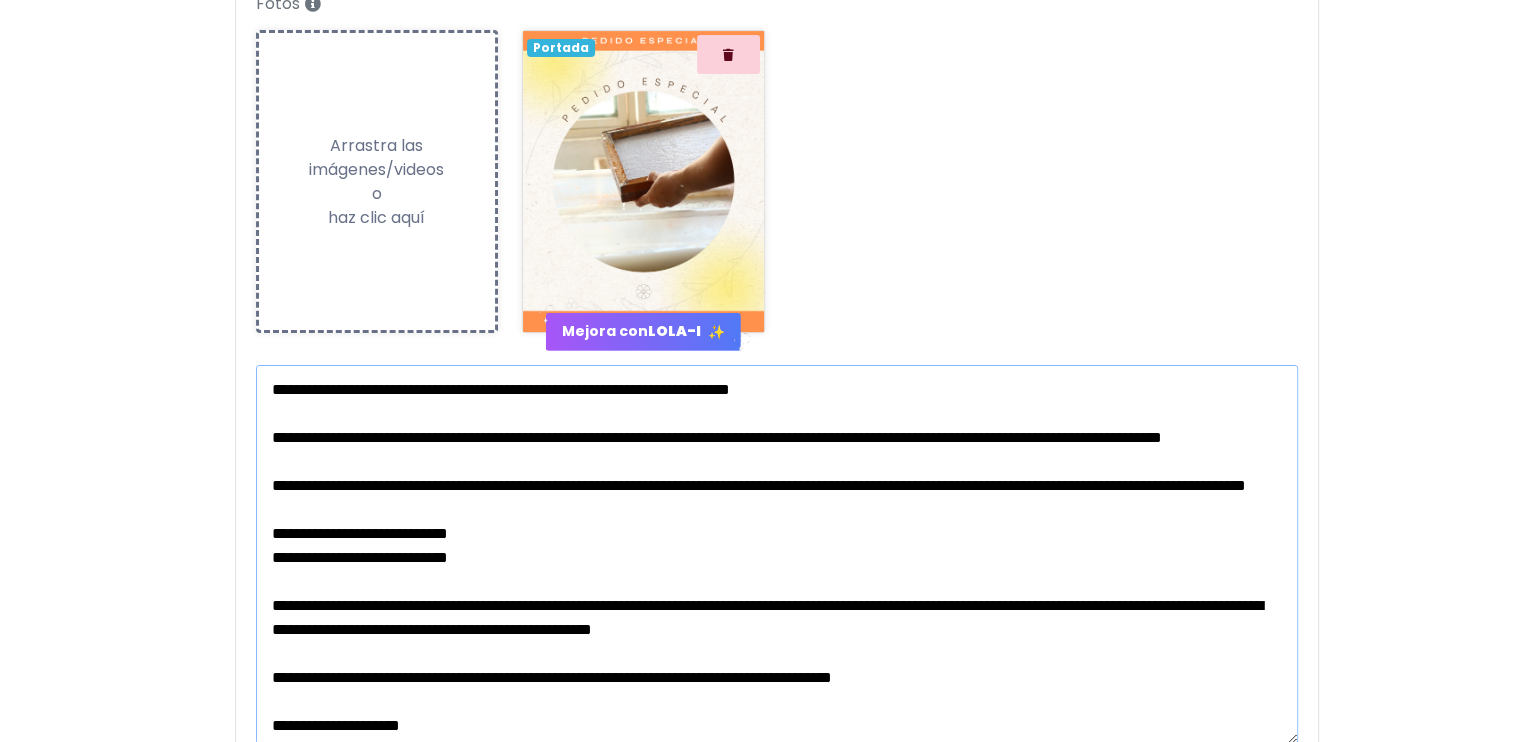 click at bounding box center [777, 554] 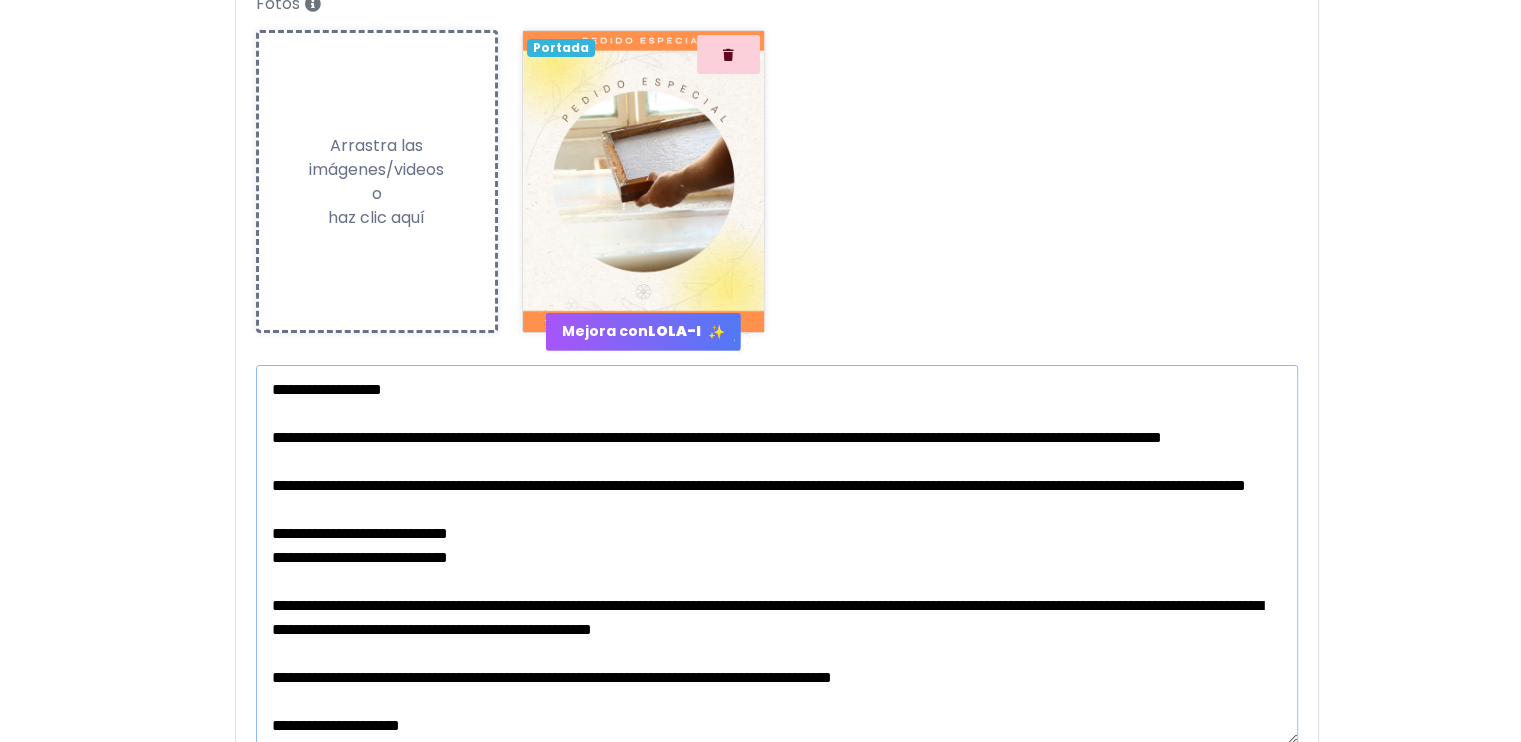 drag, startPoint x: 532, startPoint y: 456, endPoint x: 421, endPoint y: 427, distance: 114.72576 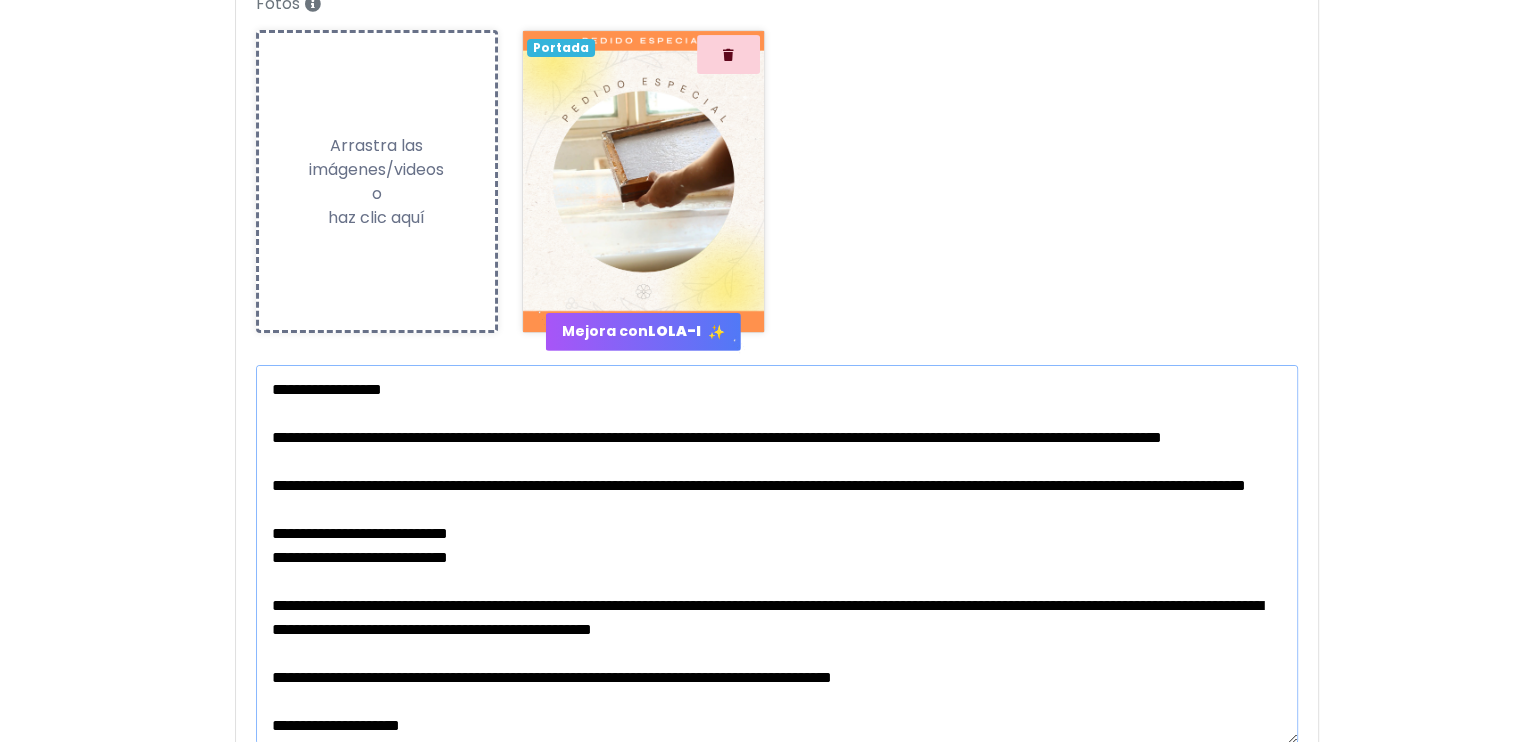 click at bounding box center [777, 554] 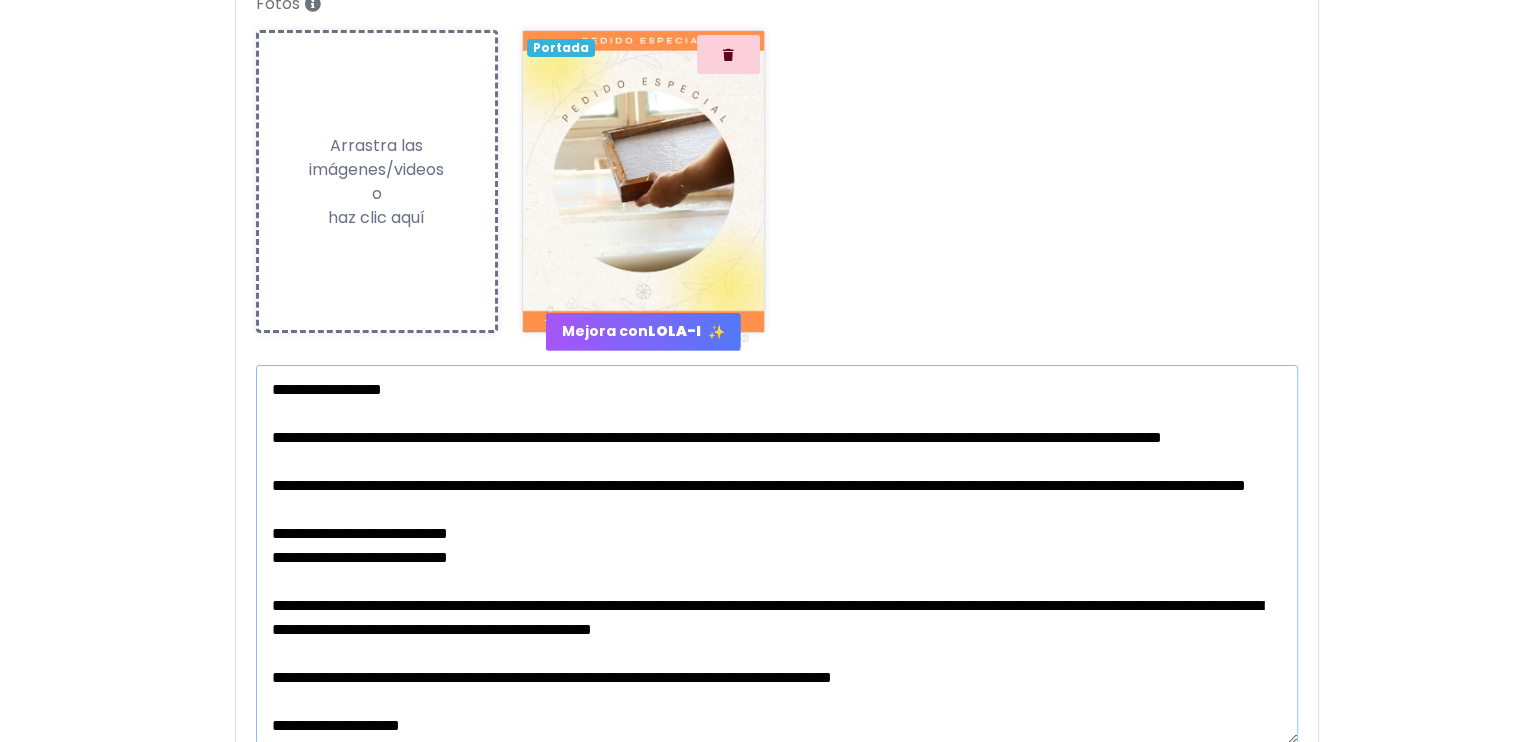 click at bounding box center [777, 554] 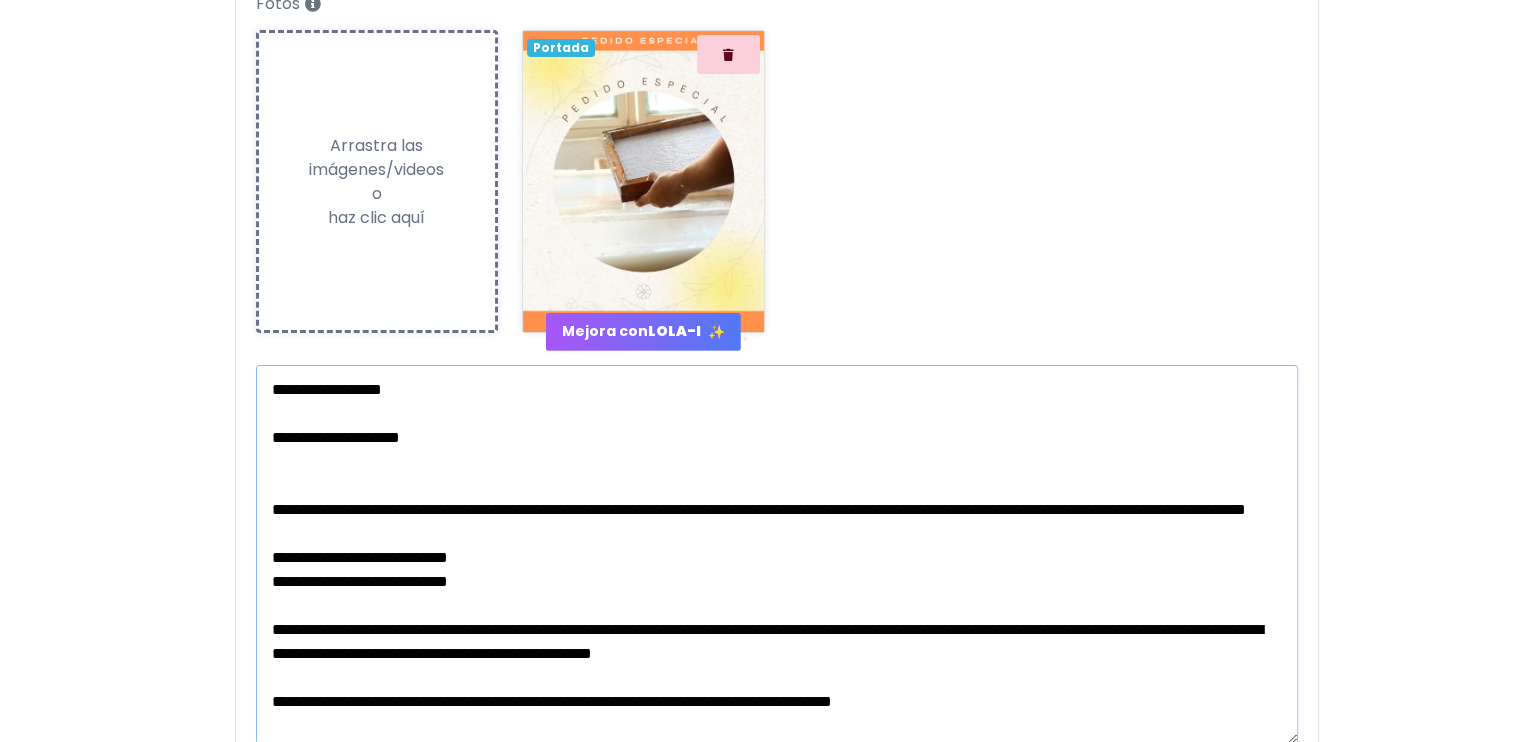 paste on "**********" 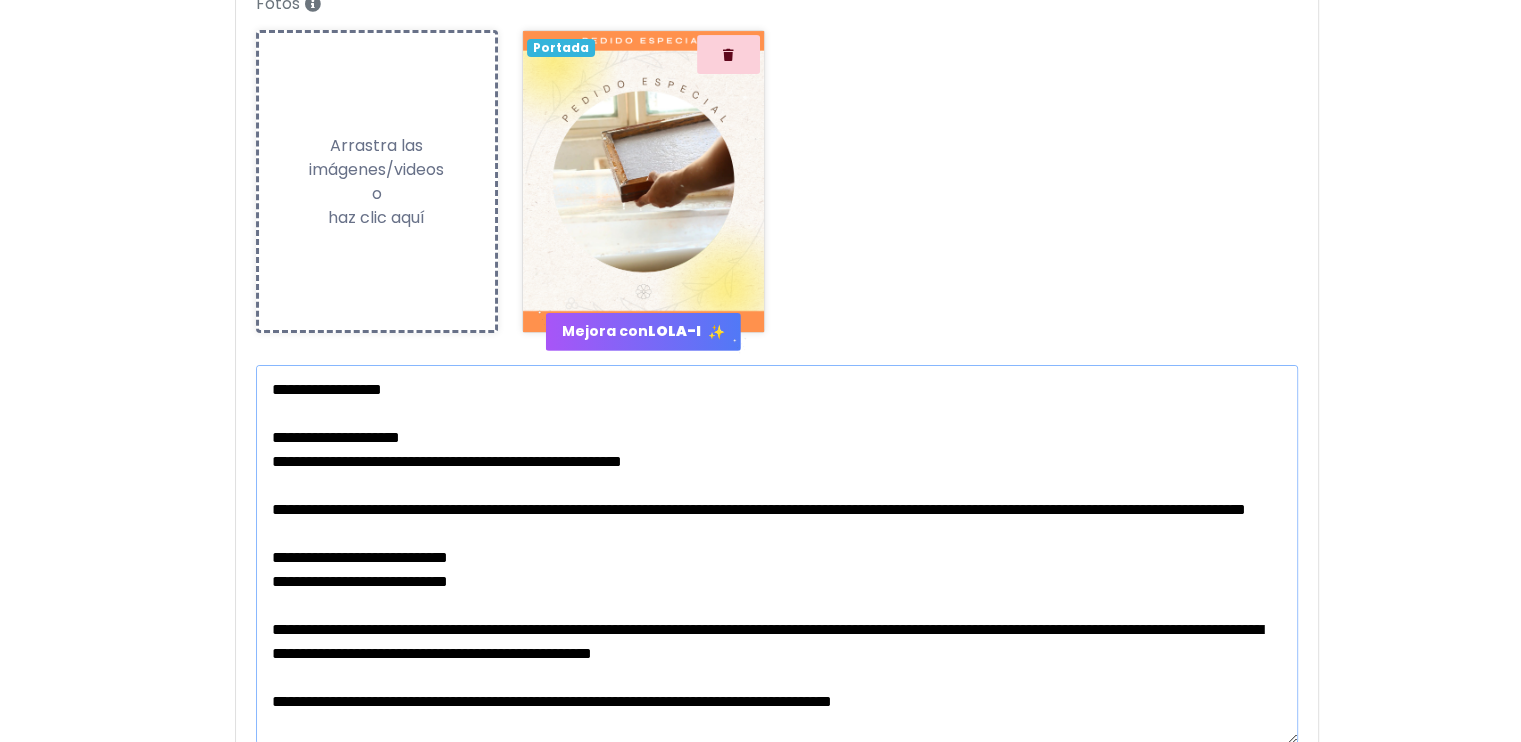 click at bounding box center [777, 554] 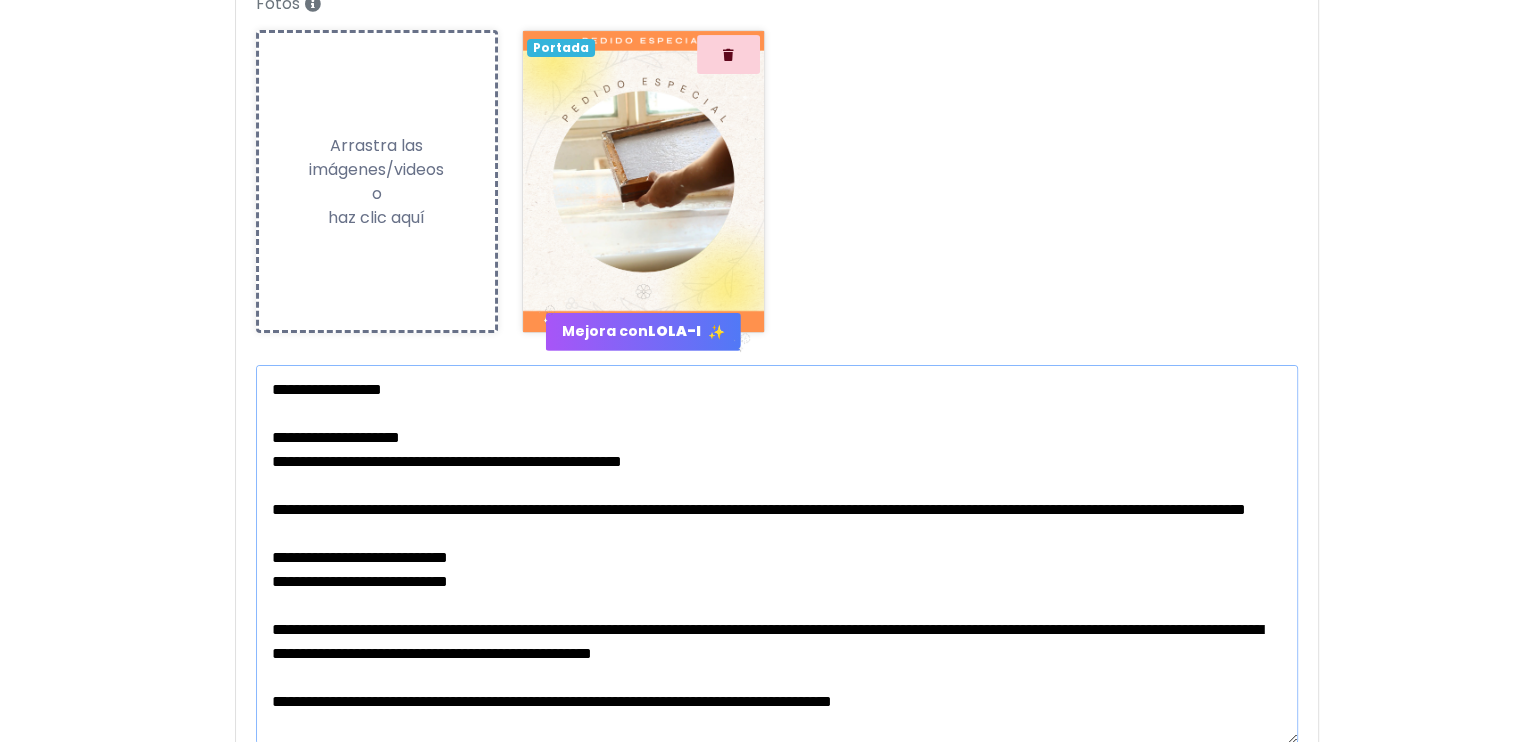 click at bounding box center [777, 554] 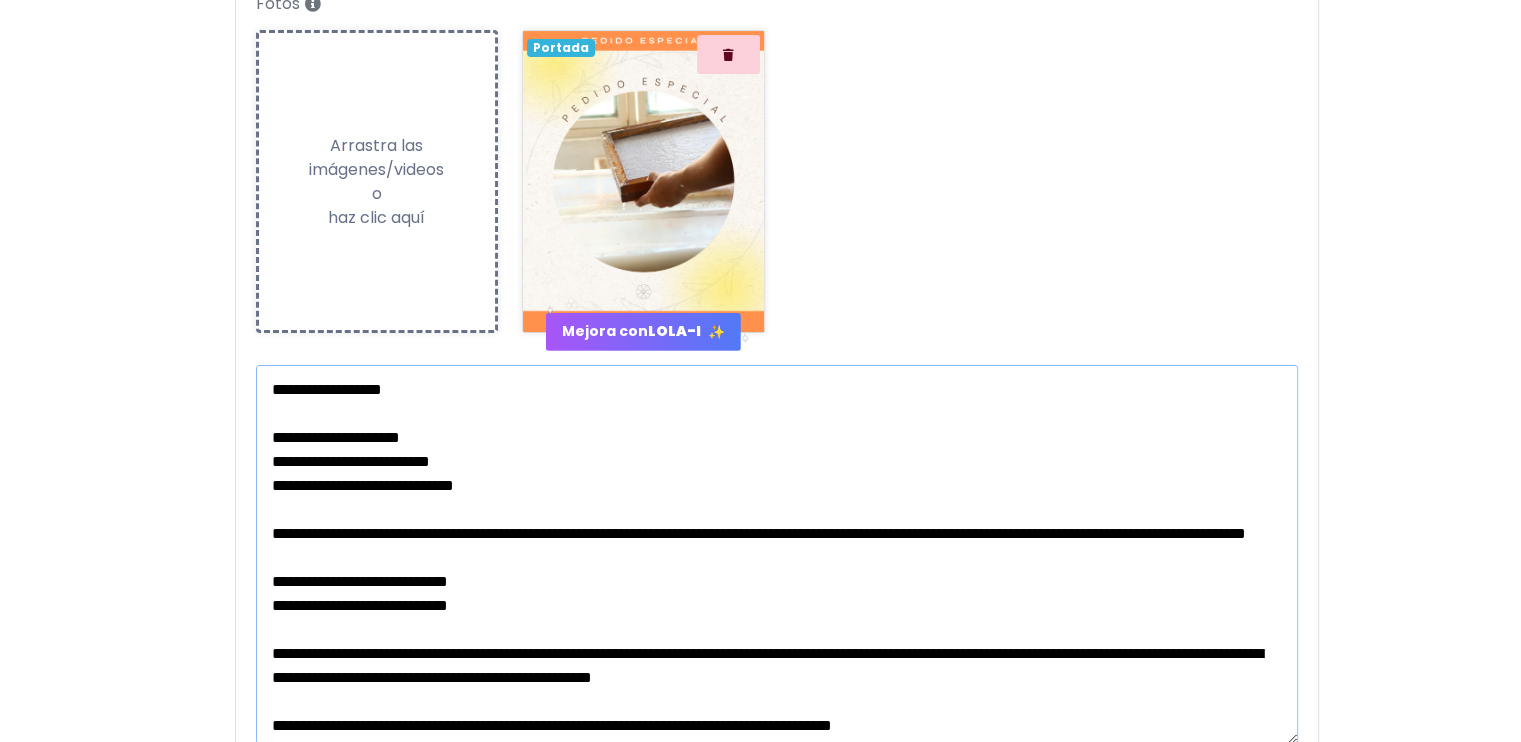 click at bounding box center [777, 554] 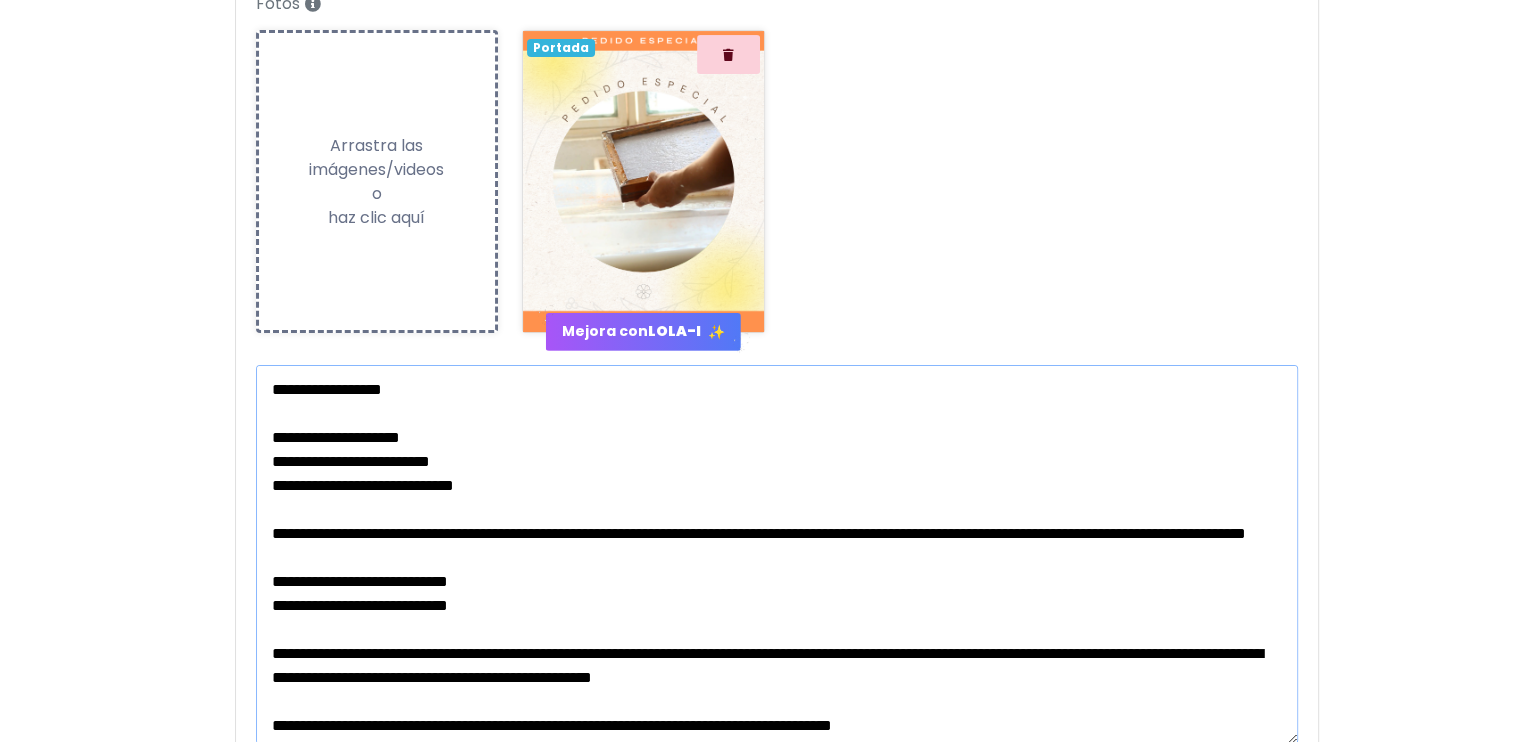 drag, startPoint x: 312, startPoint y: 464, endPoint x: 253, endPoint y: 450, distance: 60.63827 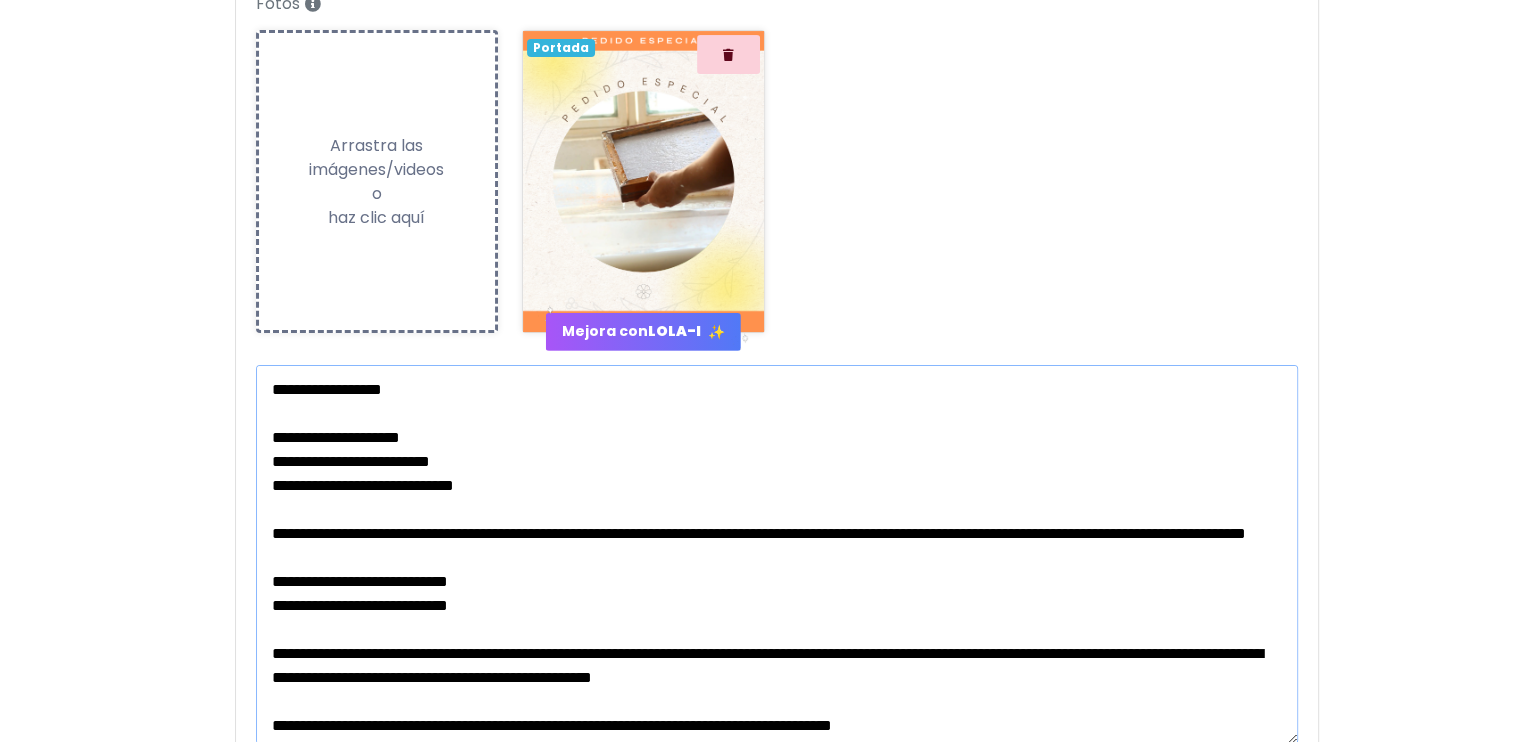 click on "Mejora con  LOLA-I  ✨" at bounding box center (777, 554) 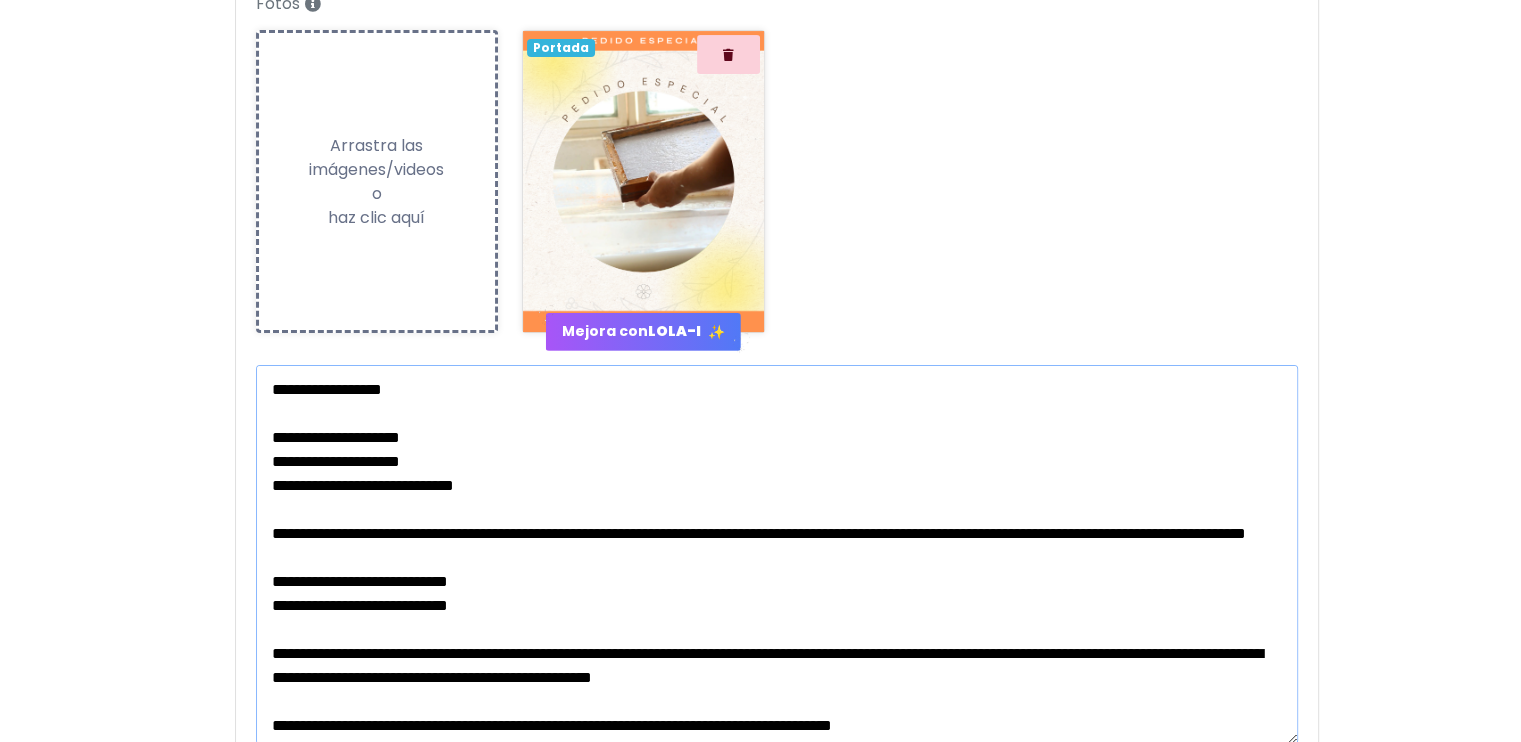 click at bounding box center (777, 554) 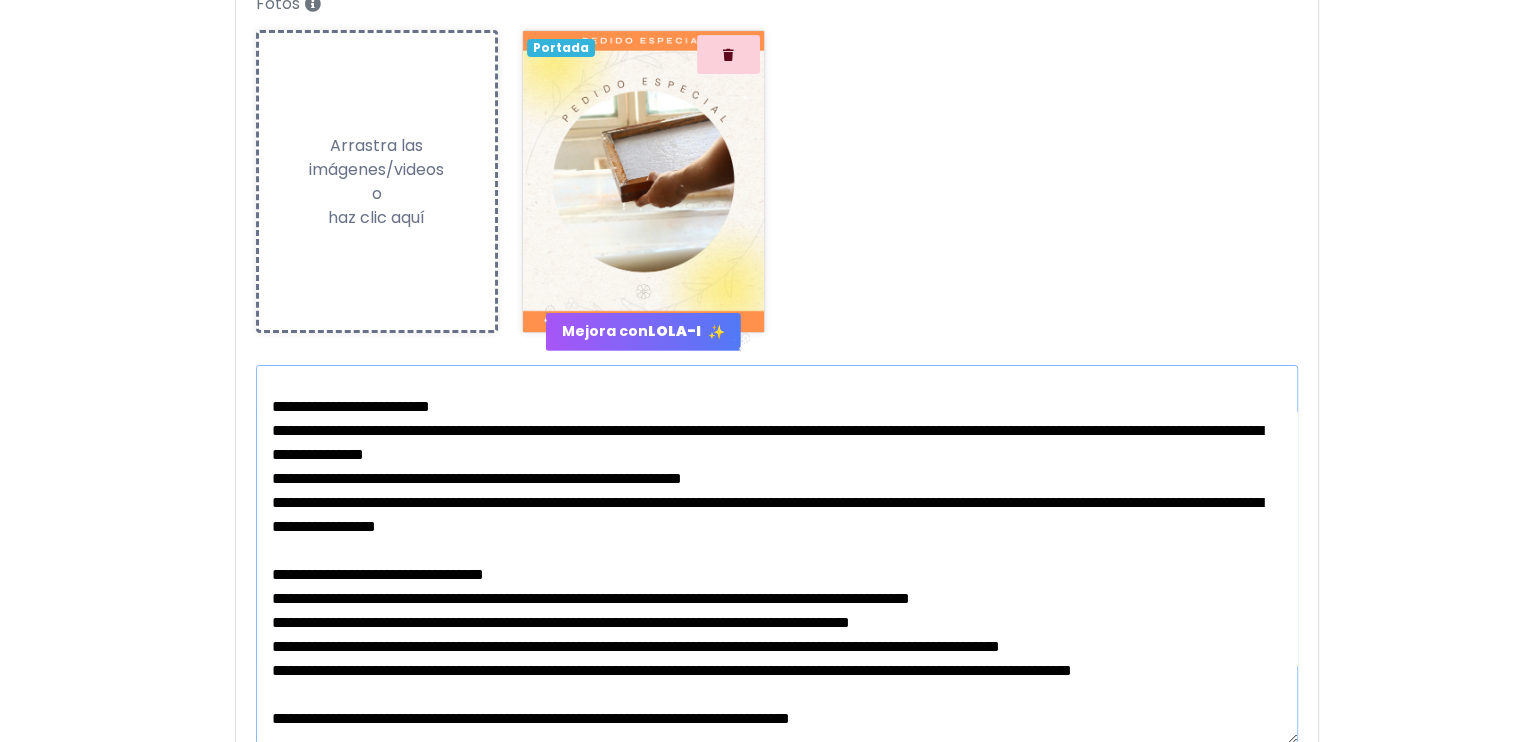 scroll, scrollTop: 500, scrollLeft: 0, axis: vertical 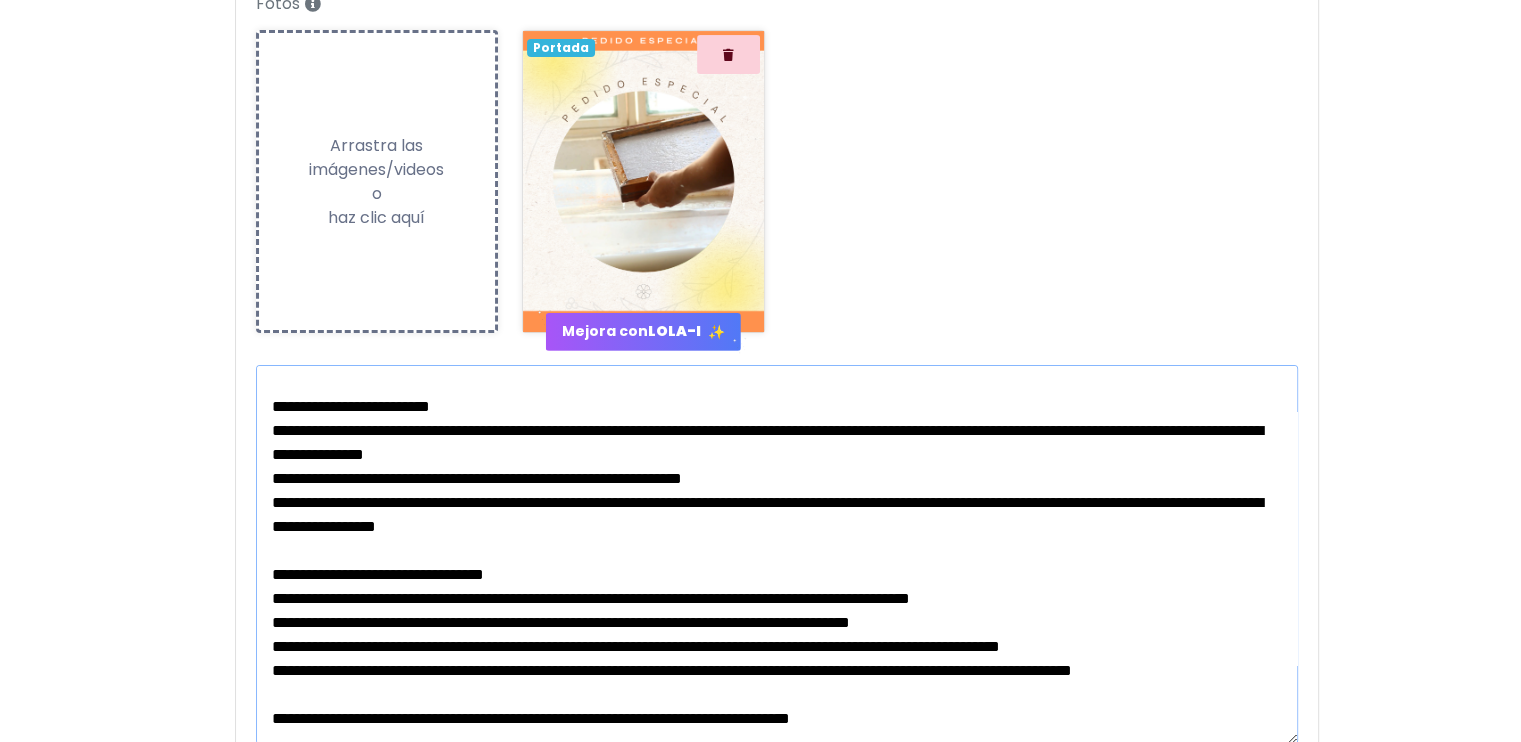 drag, startPoint x: 273, startPoint y: 435, endPoint x: 284, endPoint y: 436, distance: 11.045361 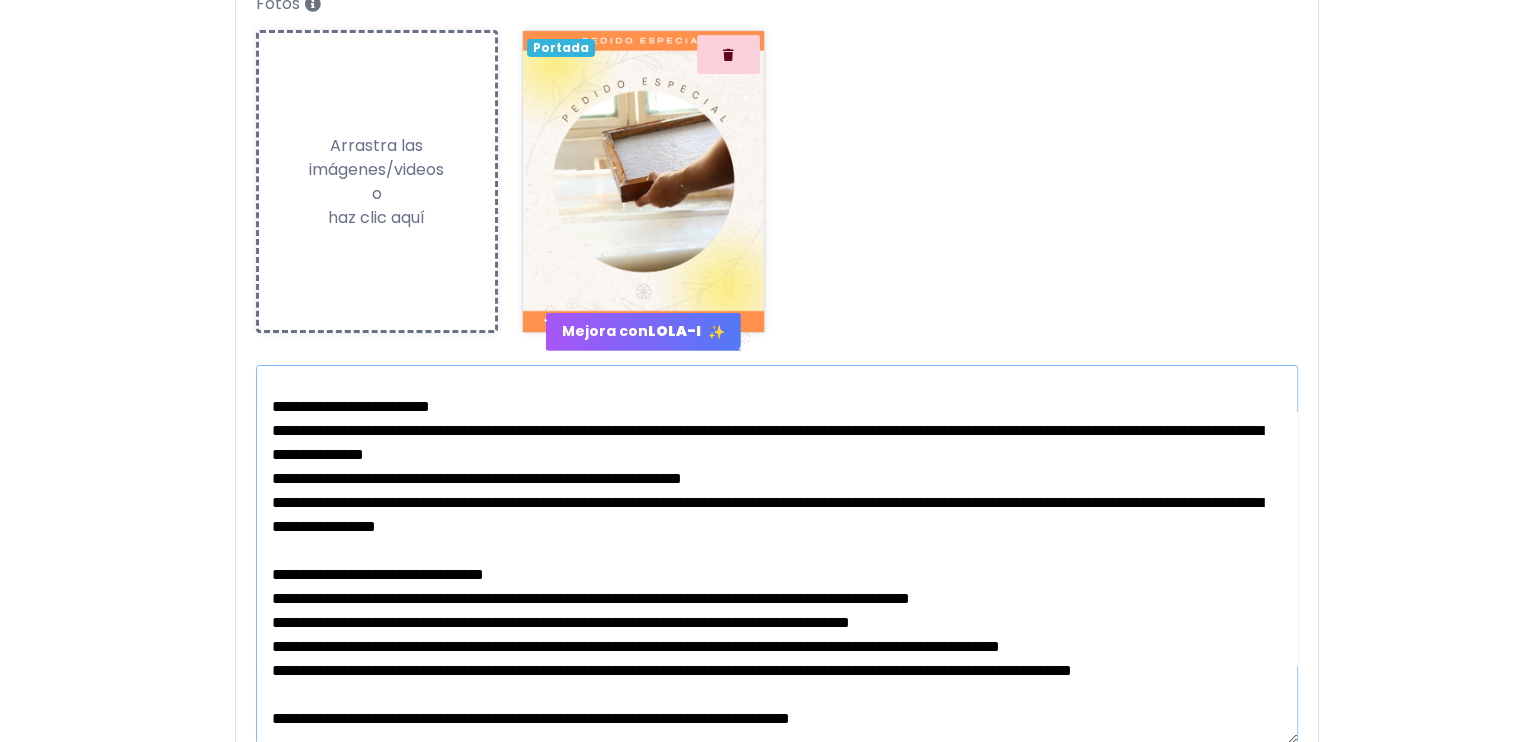 click at bounding box center [777, 554] 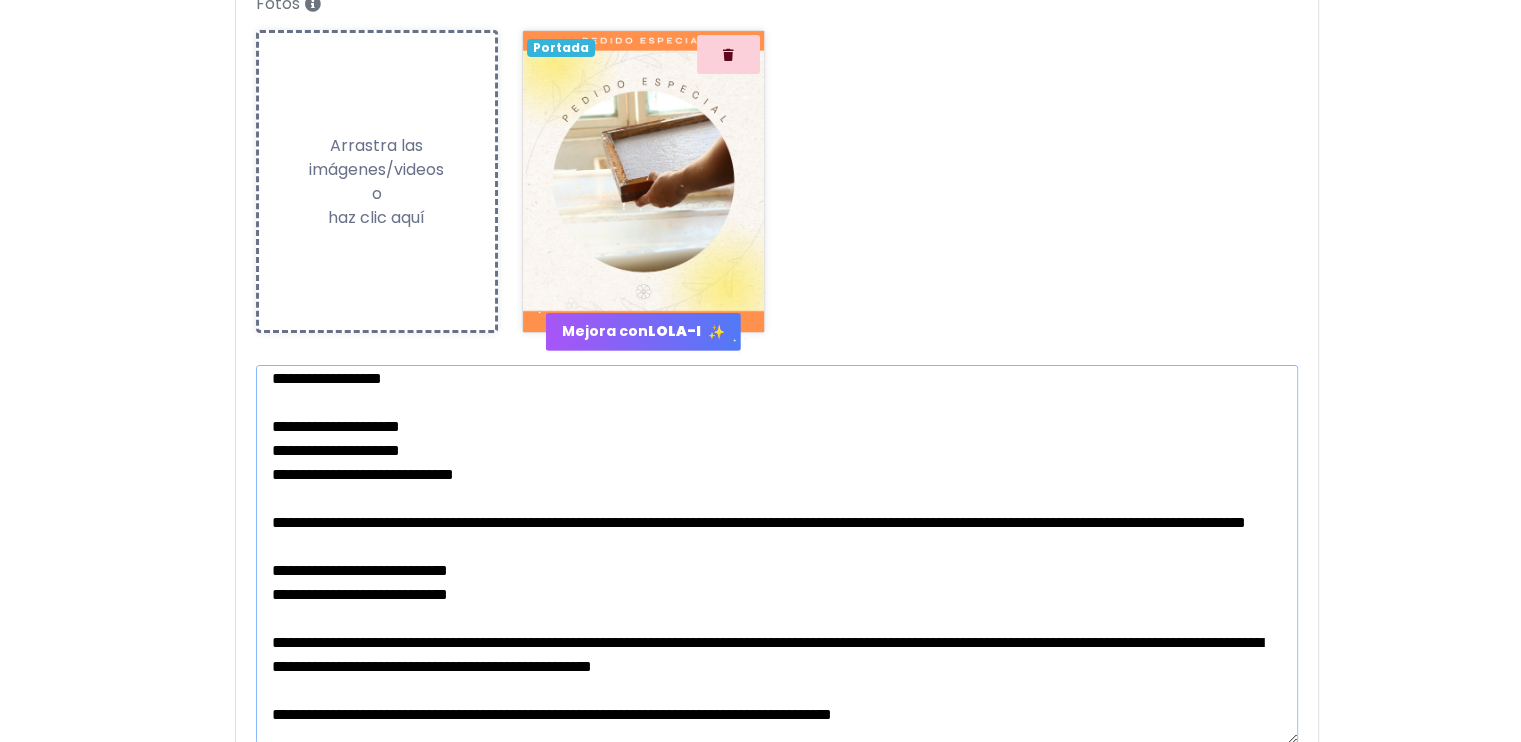 scroll, scrollTop: 0, scrollLeft: 0, axis: both 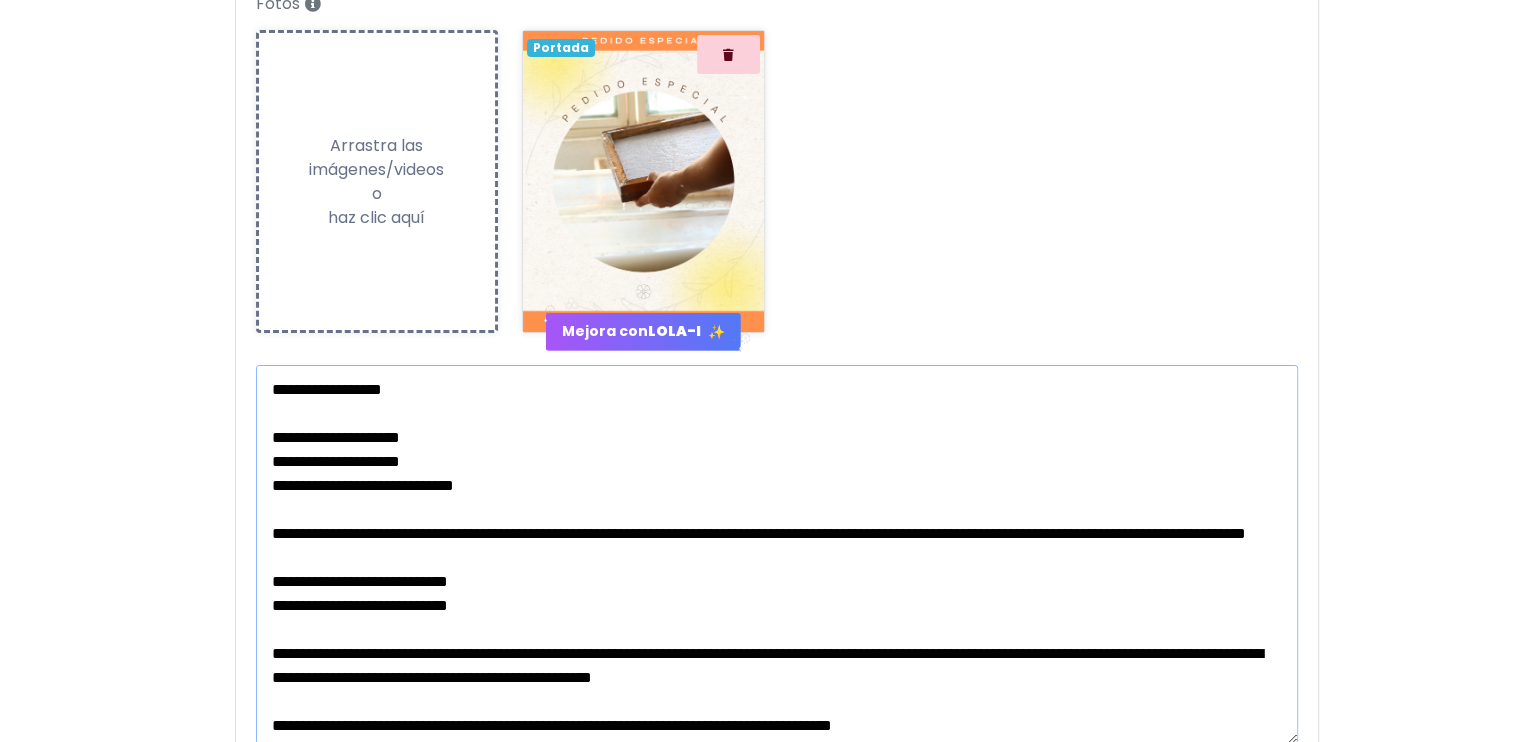 click at bounding box center [777, 554] 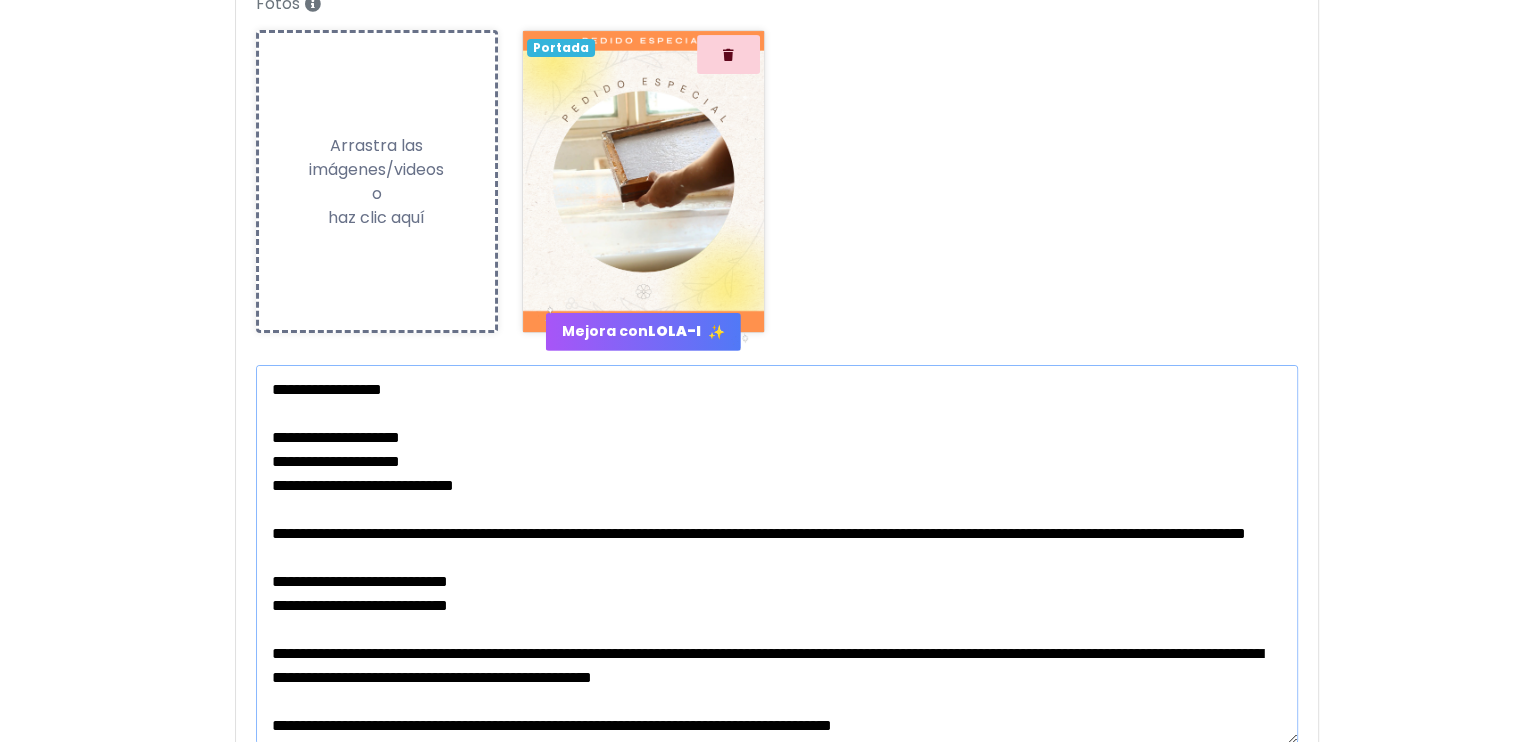 paste on "*" 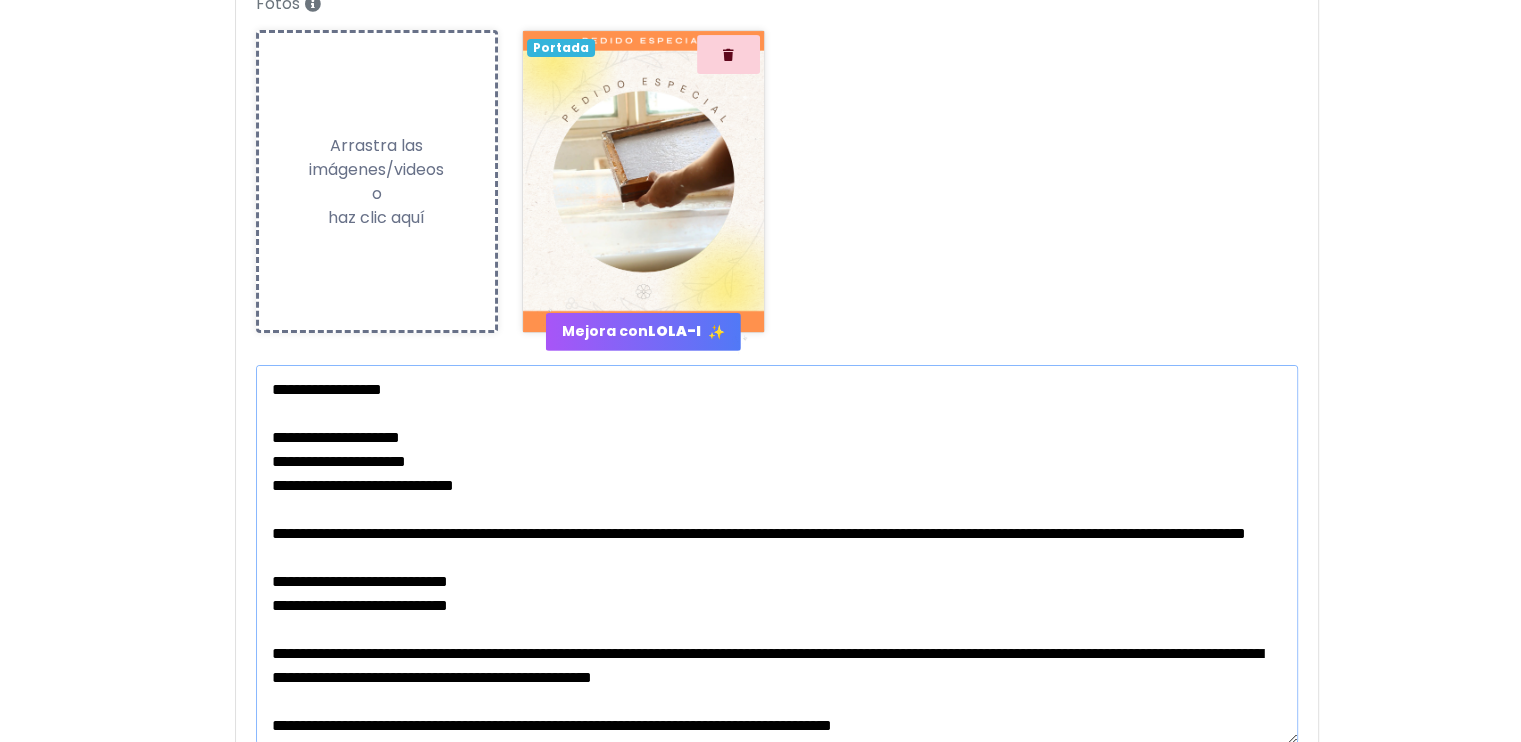 click at bounding box center (777, 554) 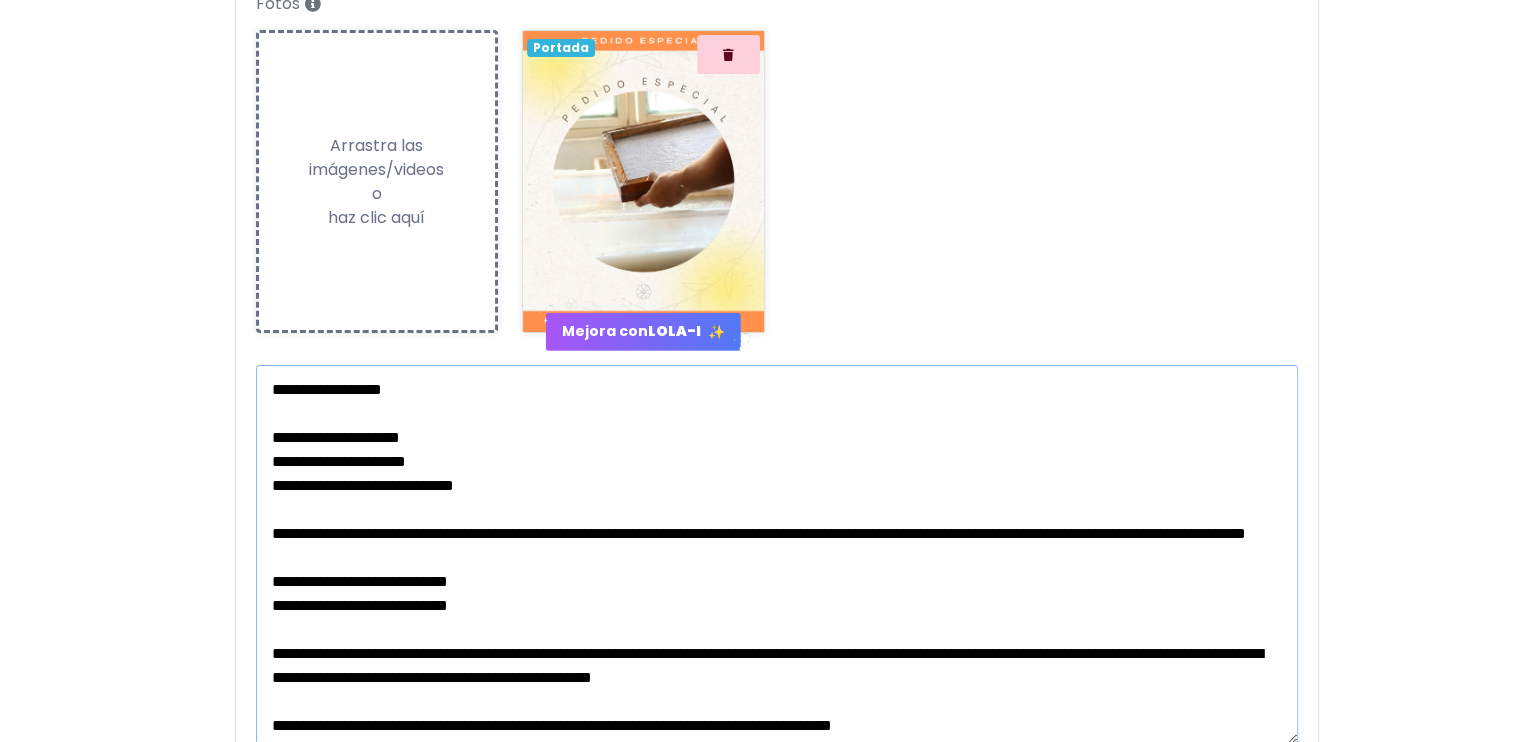 paste on "*" 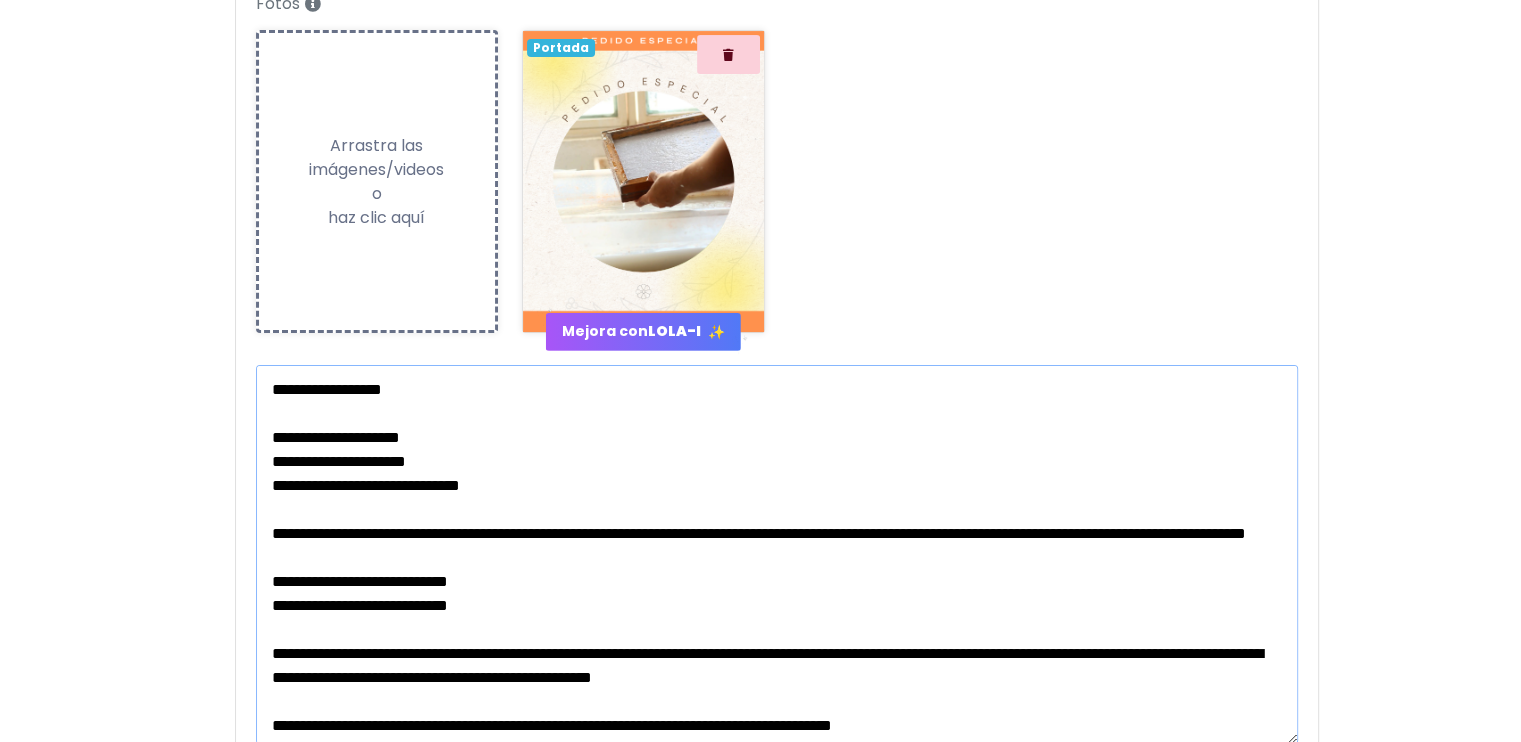 click at bounding box center (777, 554) 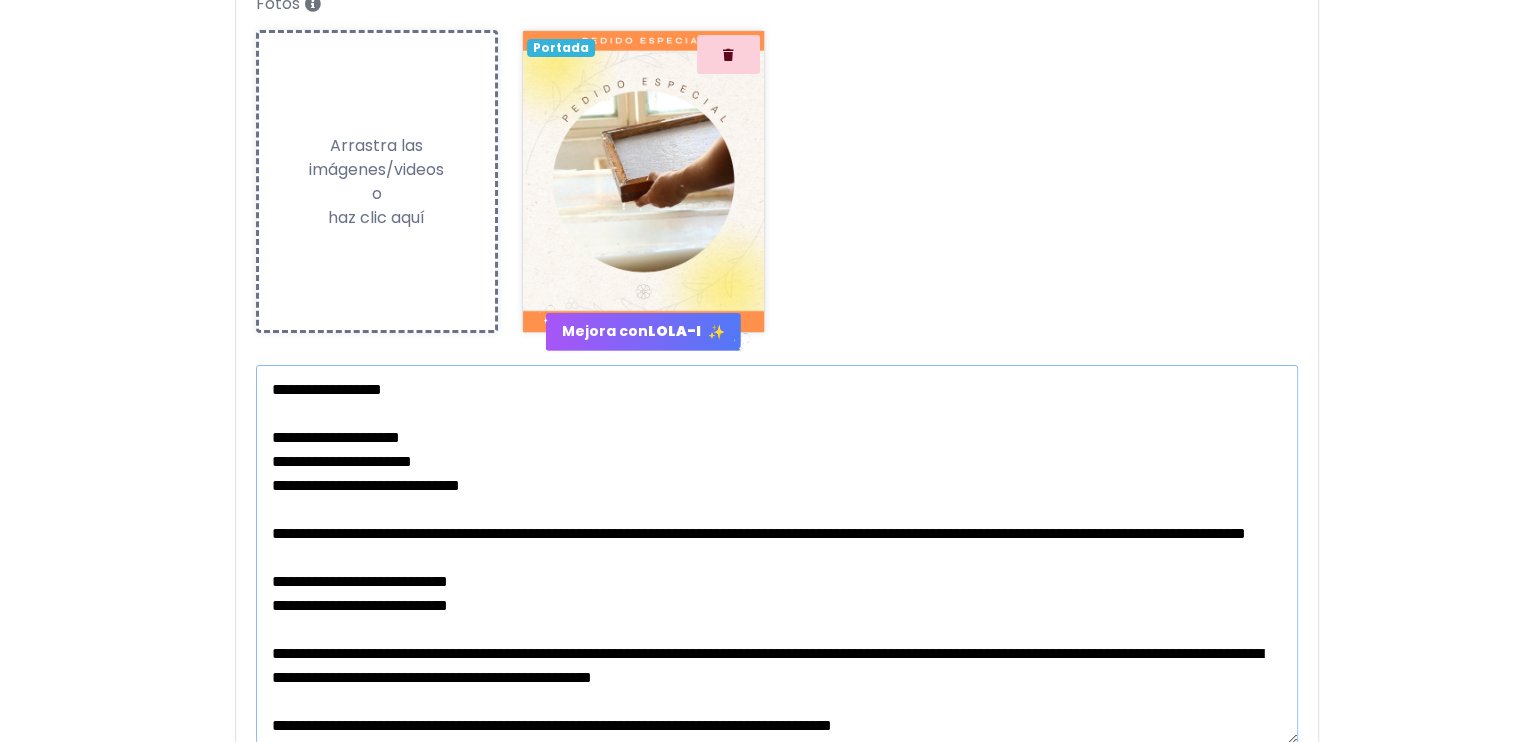 click at bounding box center (777, 554) 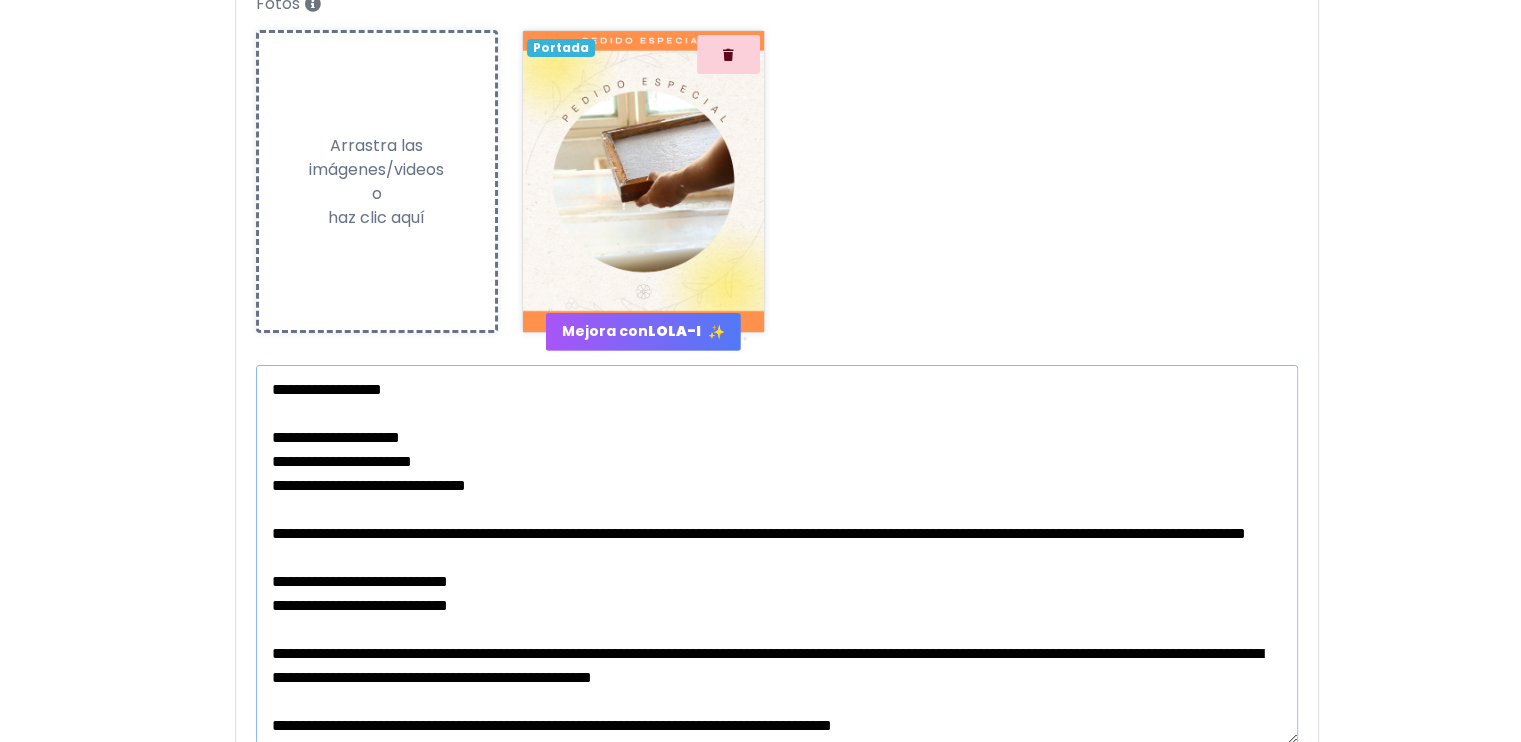 click at bounding box center (777, 554) 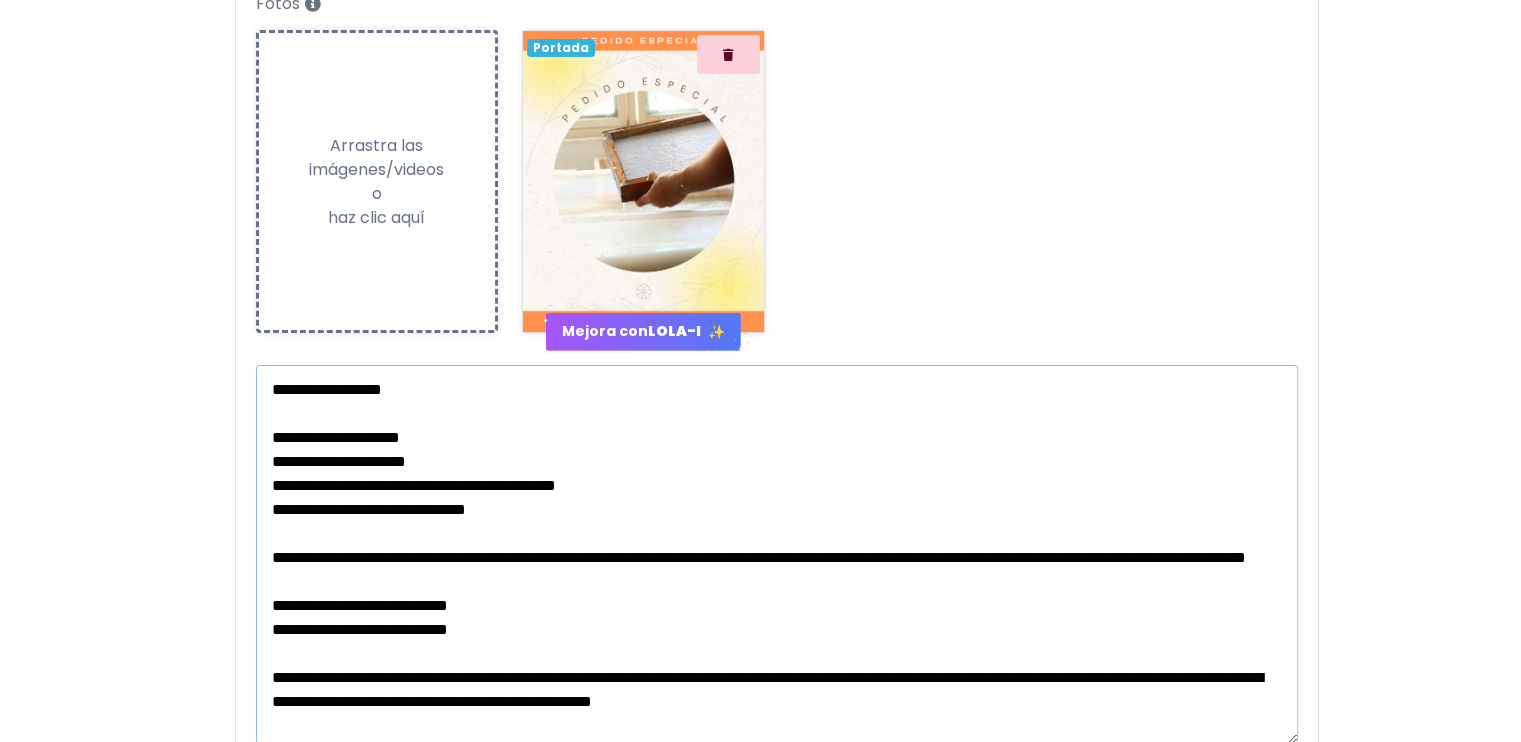 click at bounding box center (777, 554) 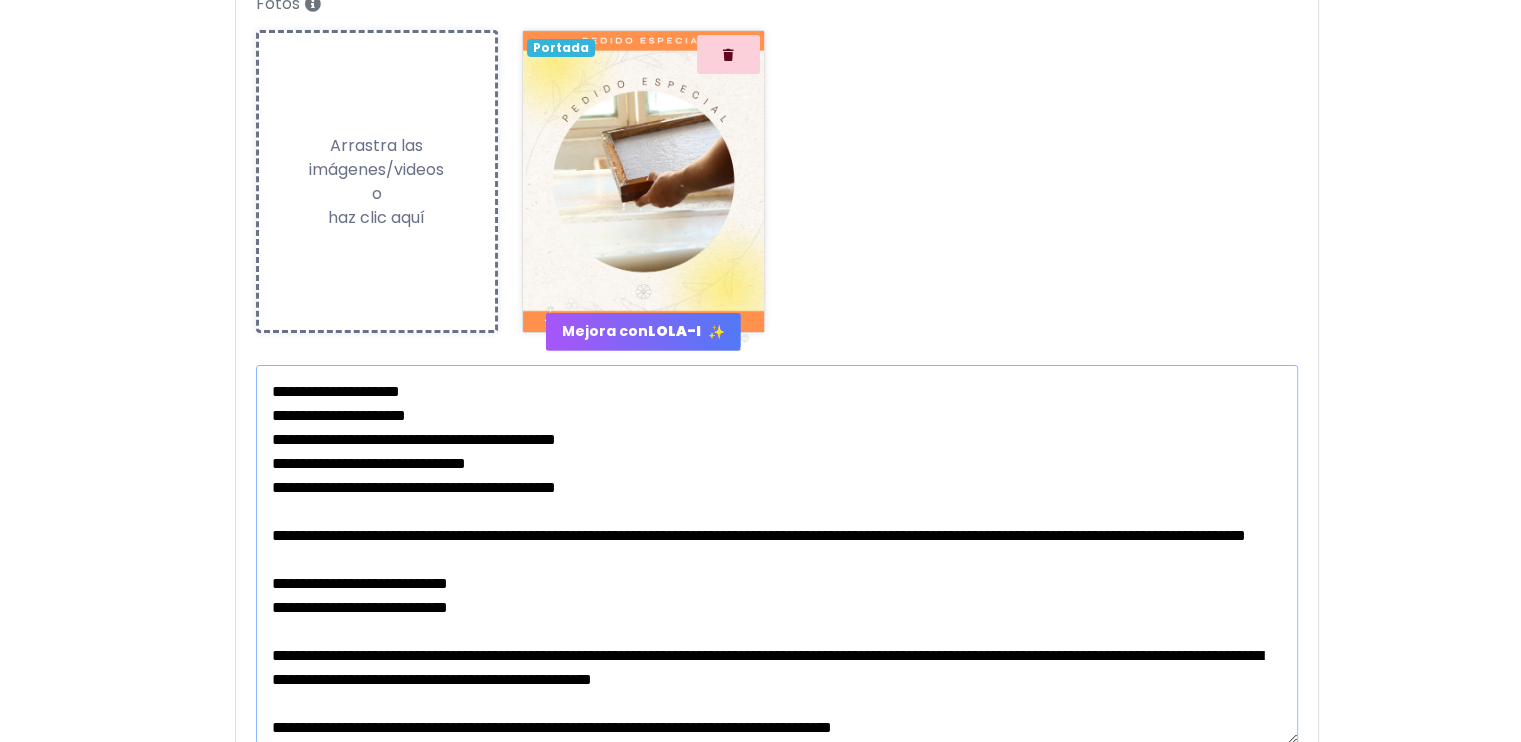 scroll, scrollTop: 200, scrollLeft: 0, axis: vertical 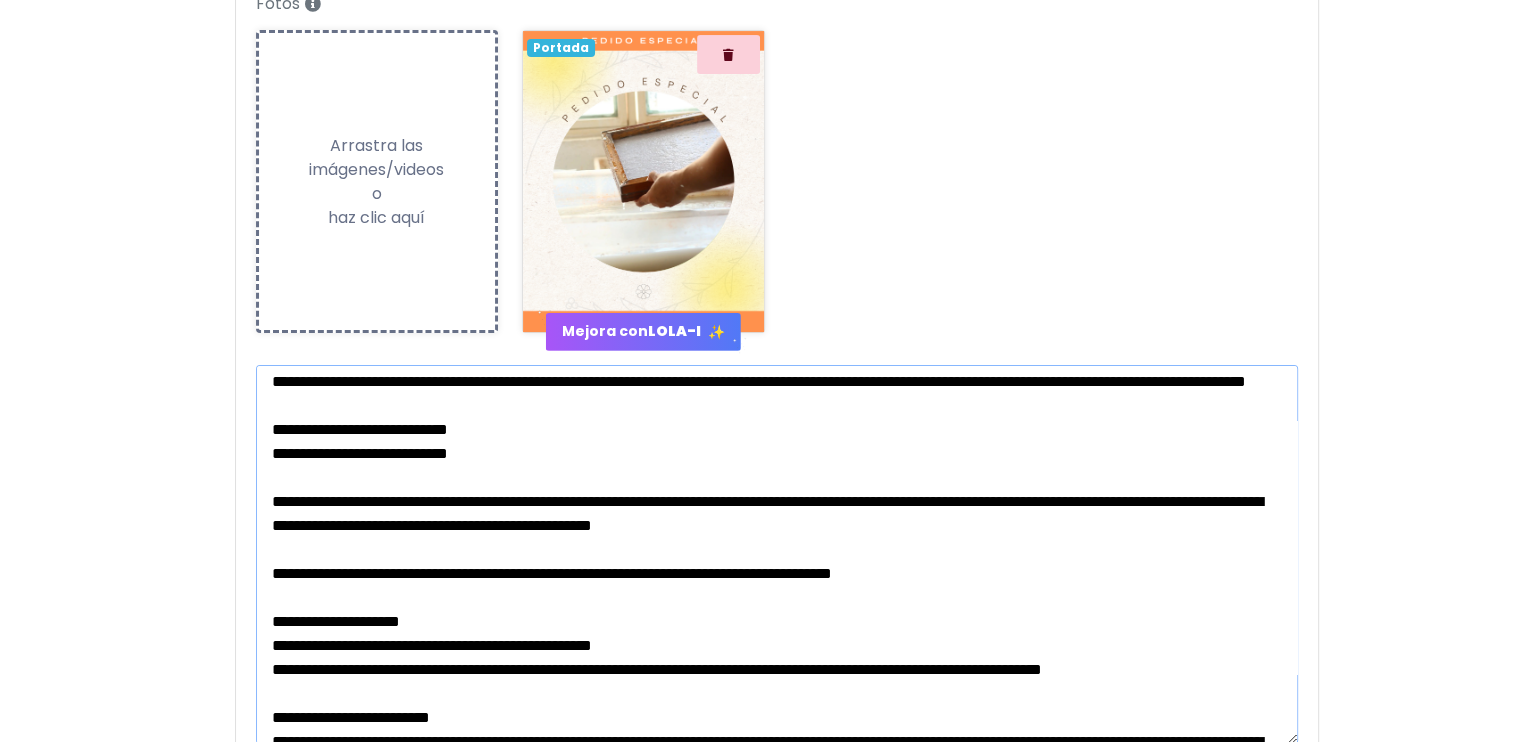 drag, startPoint x: 577, startPoint y: 506, endPoint x: 263, endPoint y: 457, distance: 317.80026 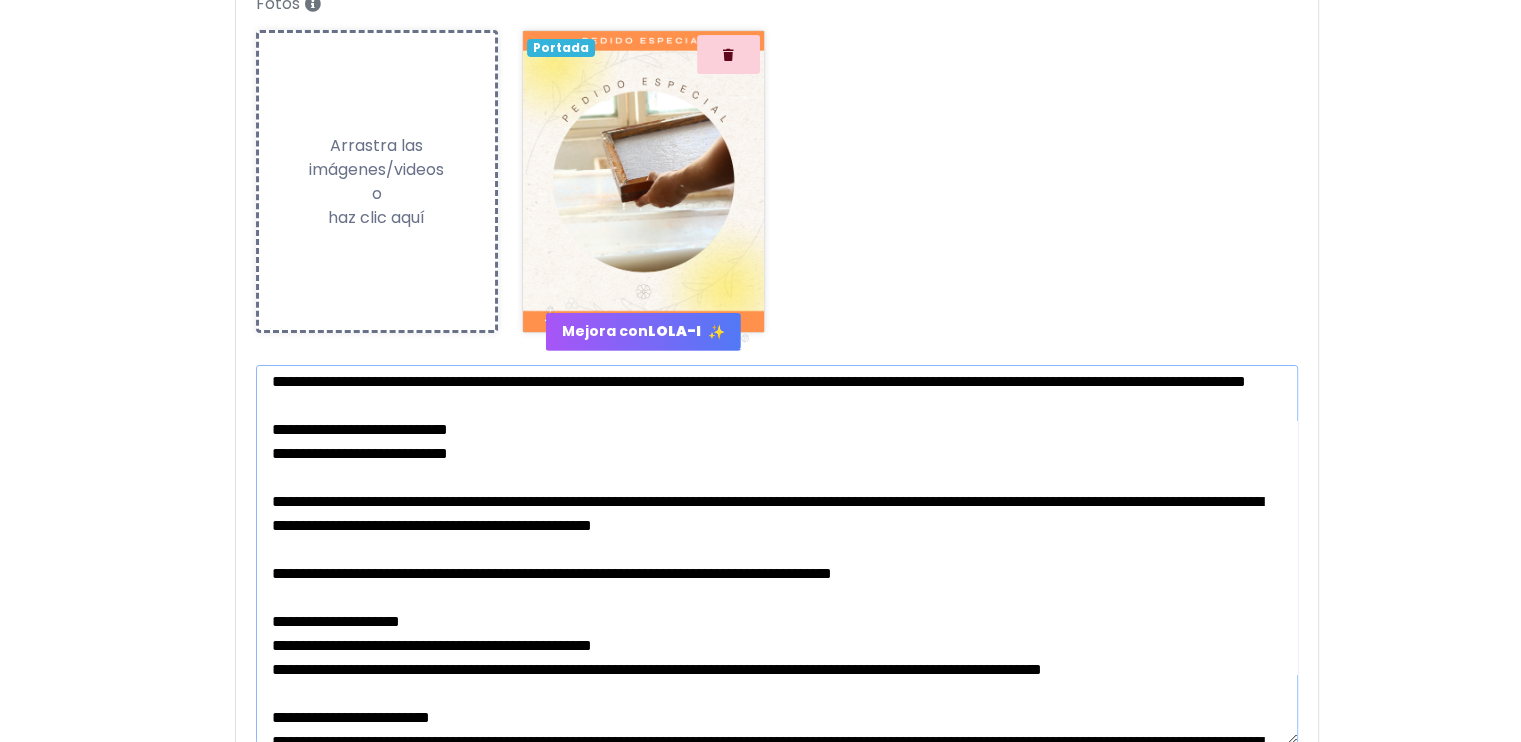 click at bounding box center (777, 554) 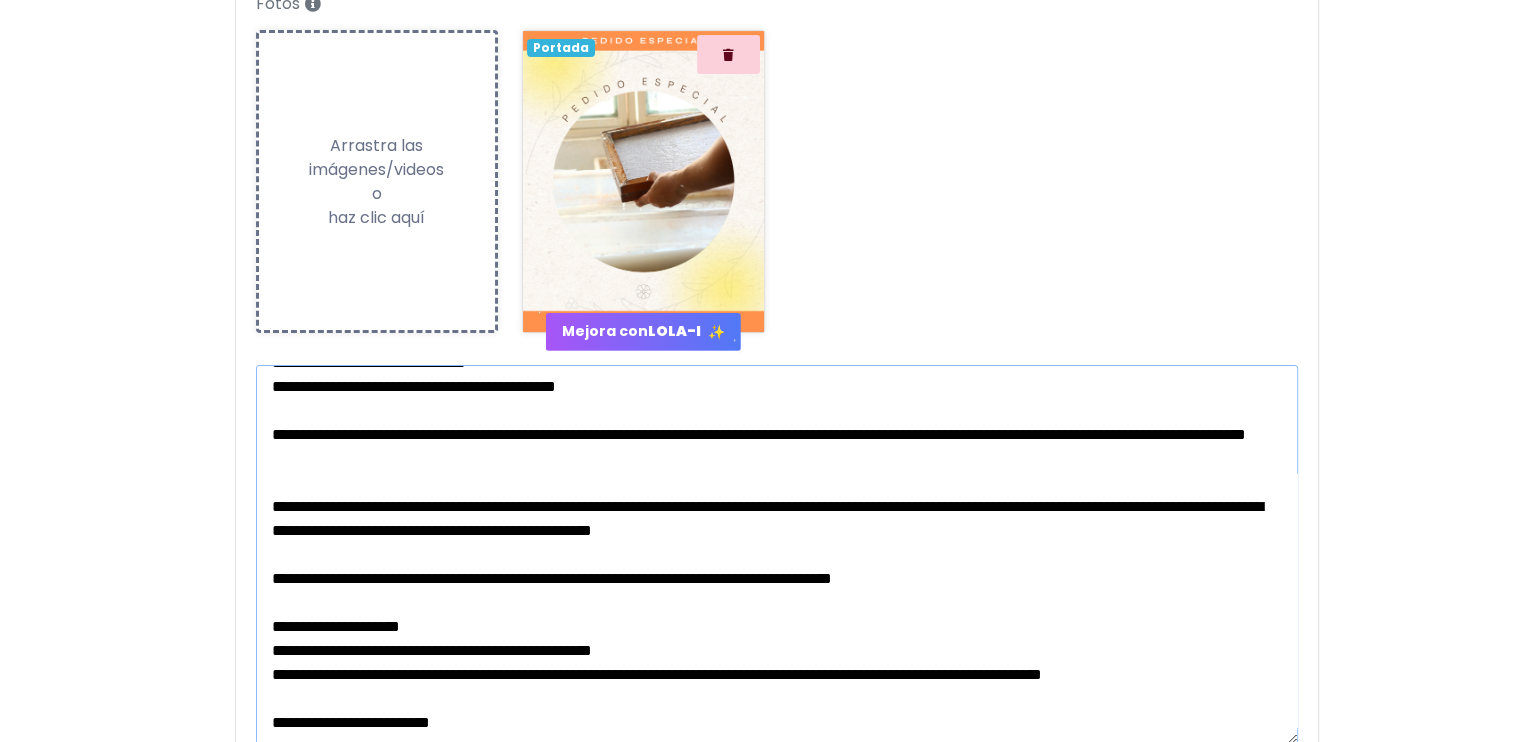 drag, startPoint x: 1156, startPoint y: 506, endPoint x: 260, endPoint y: 379, distance: 904.9558 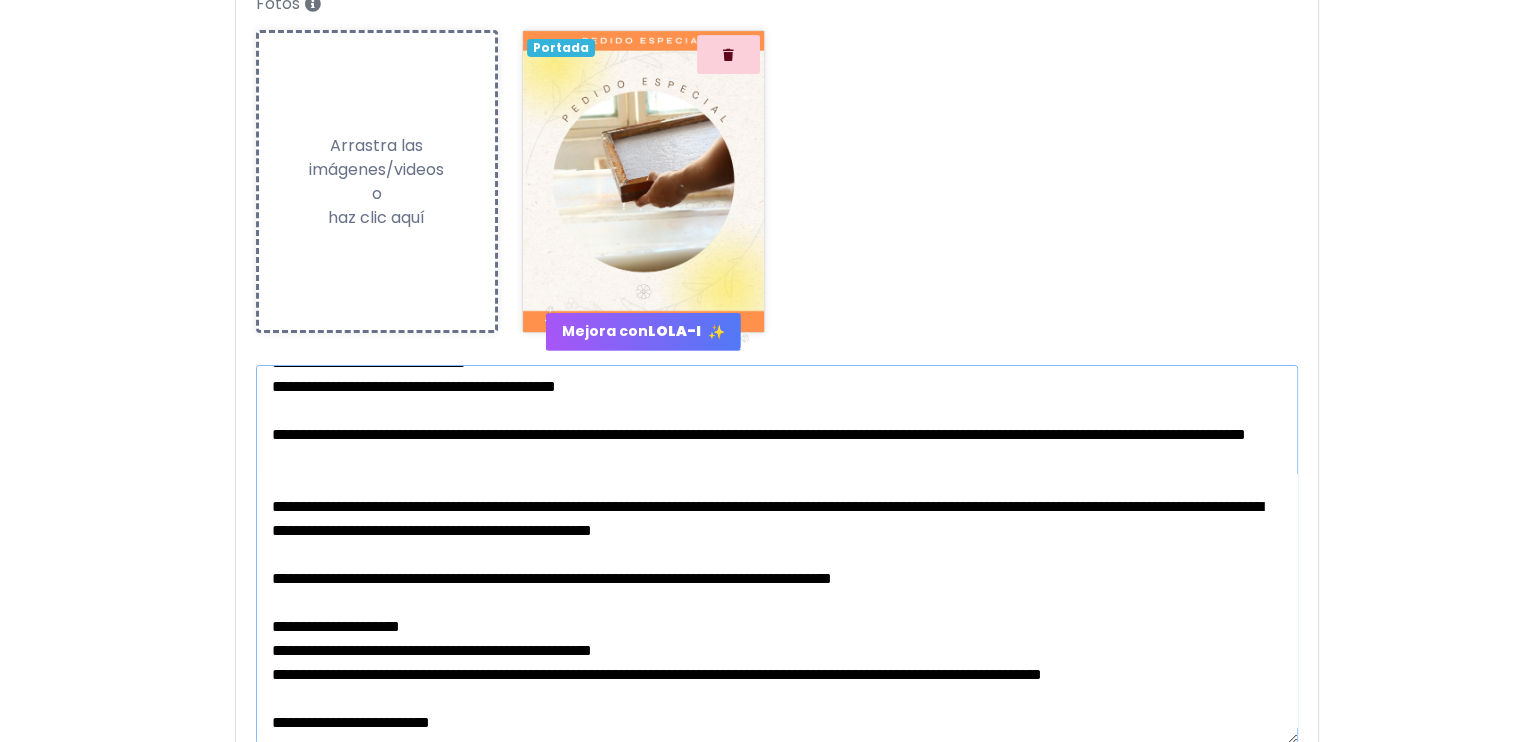 scroll, scrollTop: 132, scrollLeft: 0, axis: vertical 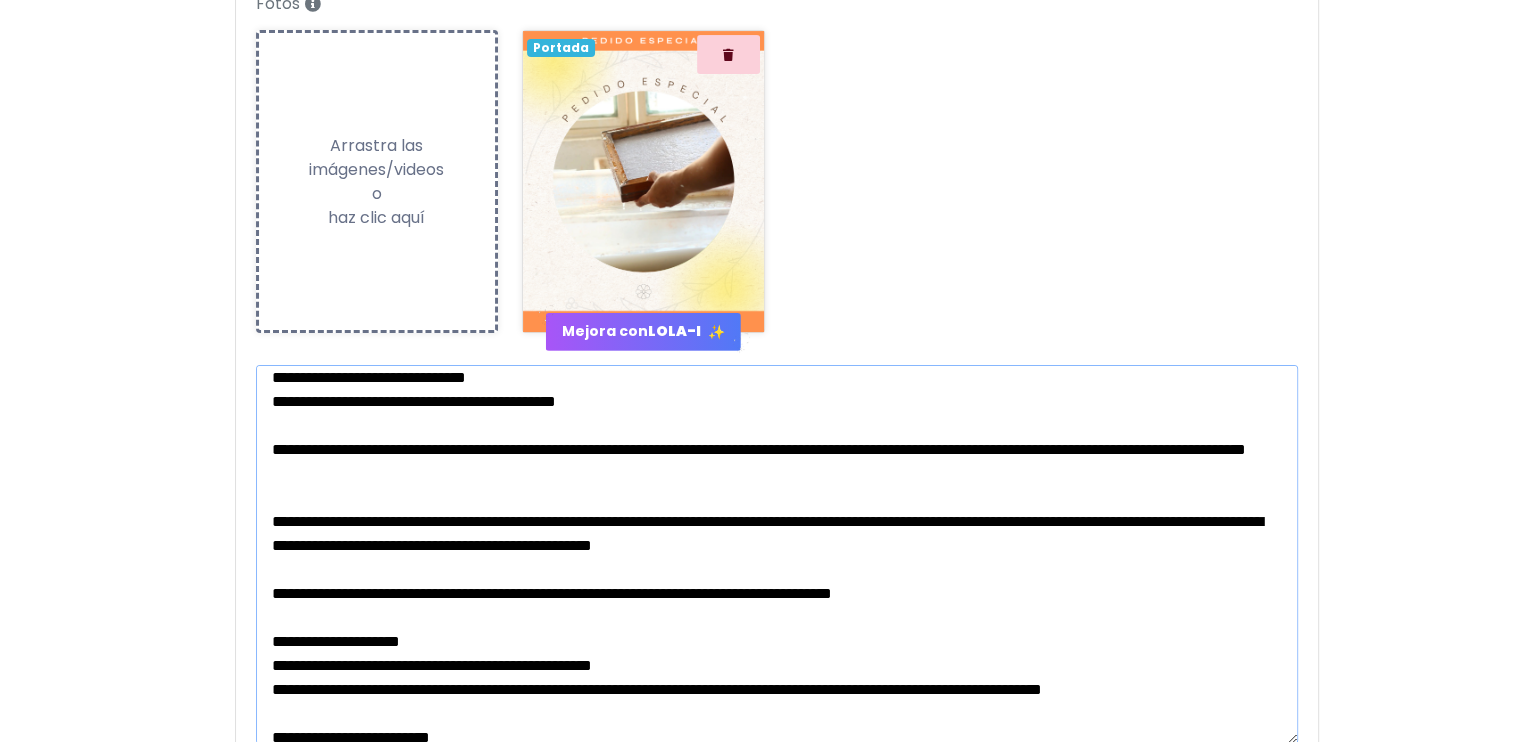 click at bounding box center (777, 554) 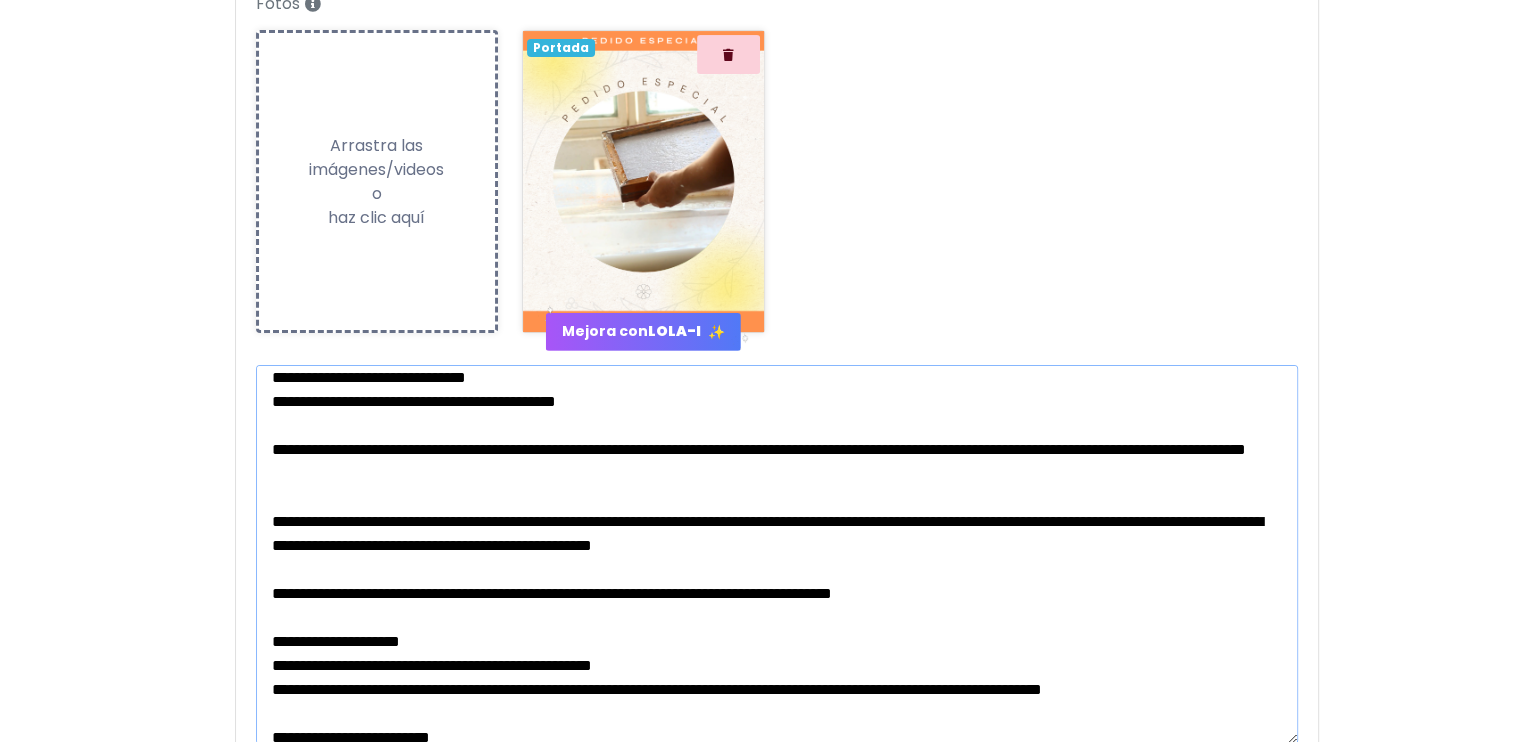 drag, startPoint x: 368, startPoint y: 472, endPoint x: 1179, endPoint y: 571, distance: 817.0202 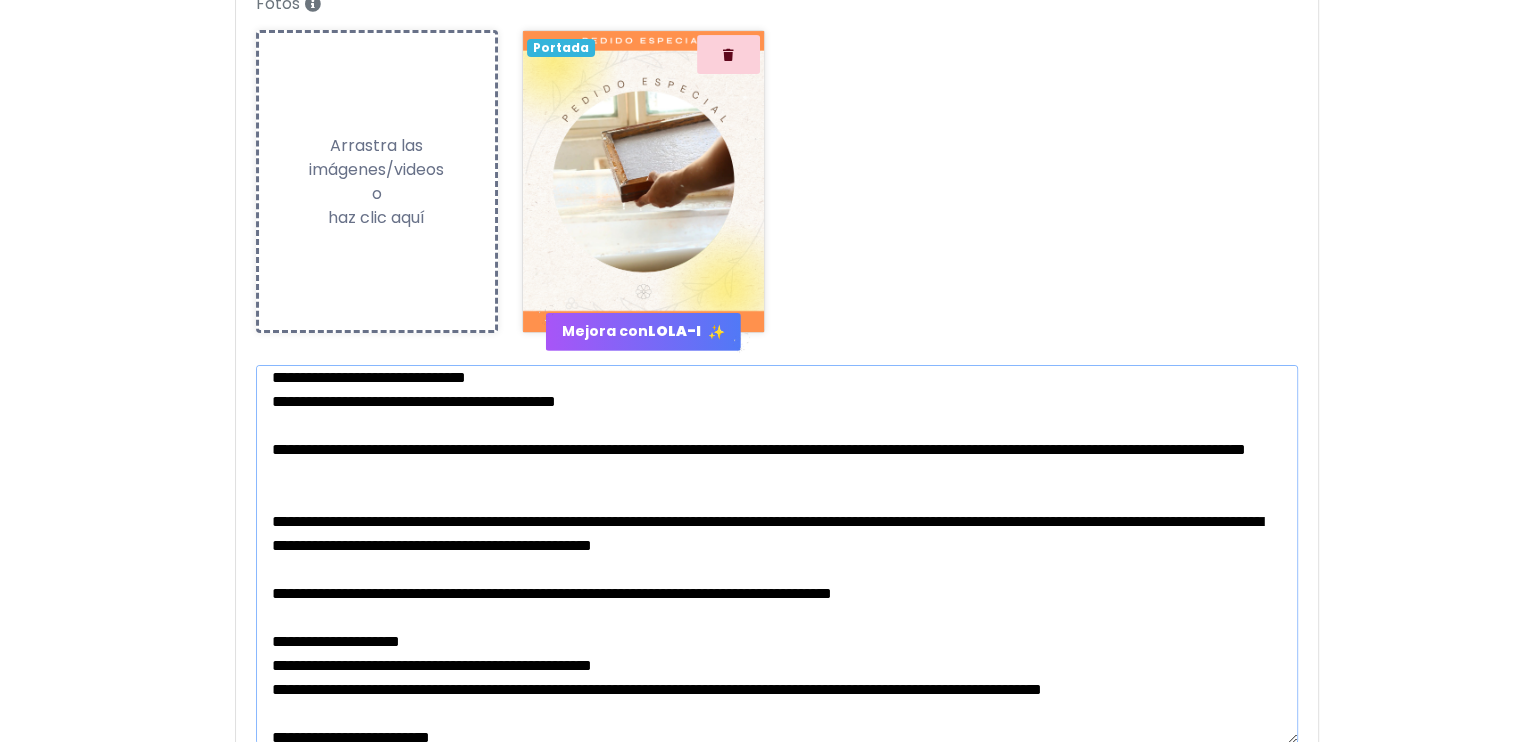 click at bounding box center [777, 554] 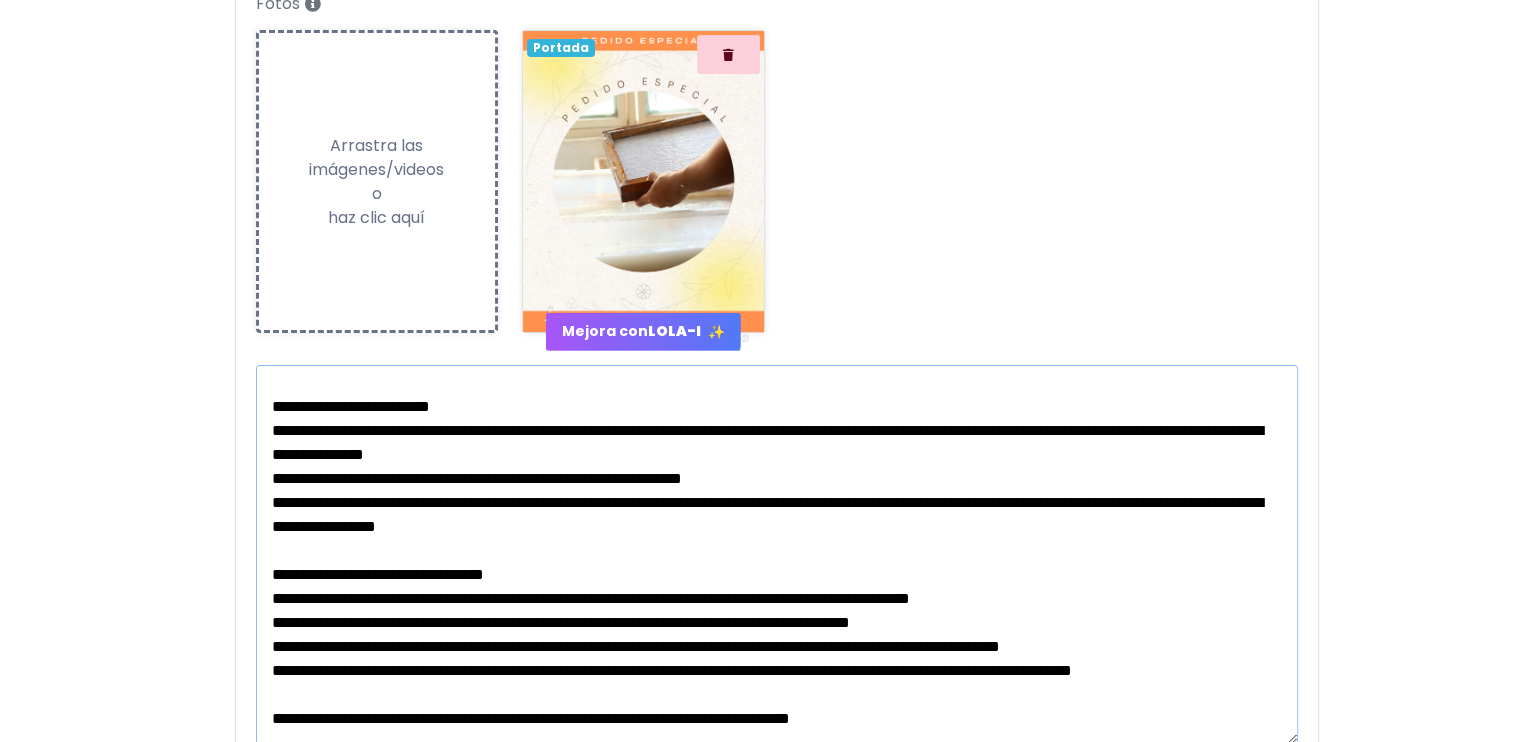 scroll, scrollTop: 314, scrollLeft: 0, axis: vertical 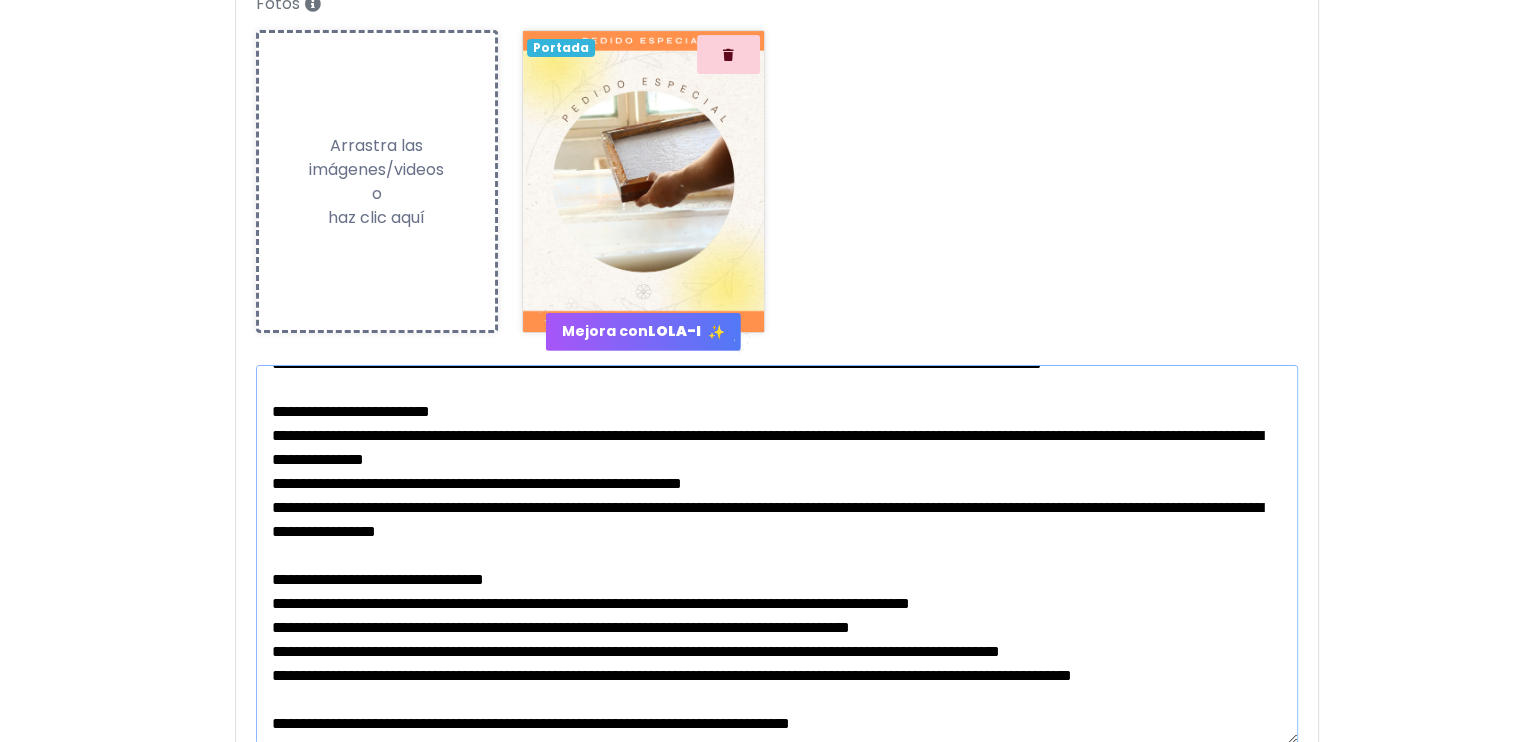 drag, startPoint x: 810, startPoint y: 570, endPoint x: 240, endPoint y: 444, distance: 583.76025 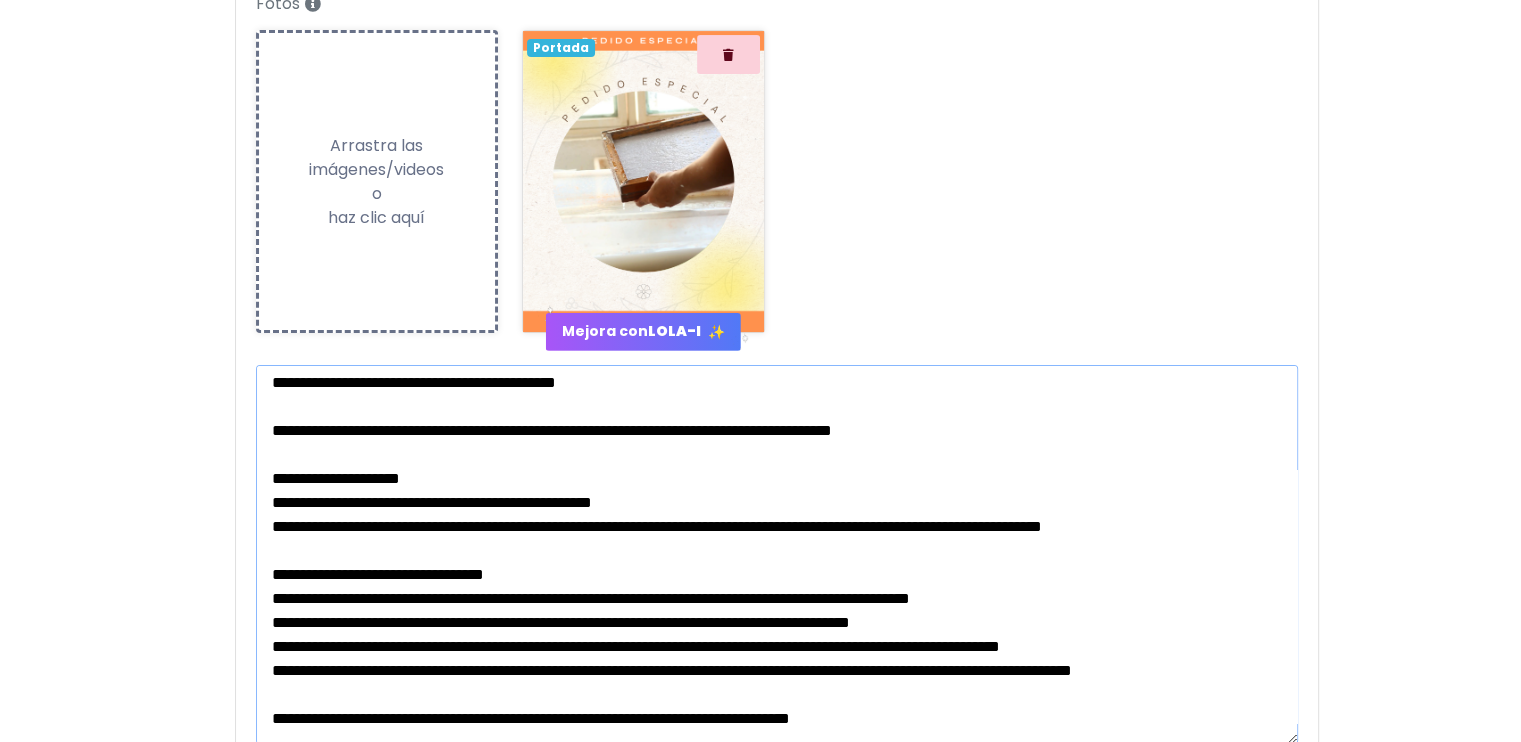 scroll, scrollTop: 246, scrollLeft: 0, axis: vertical 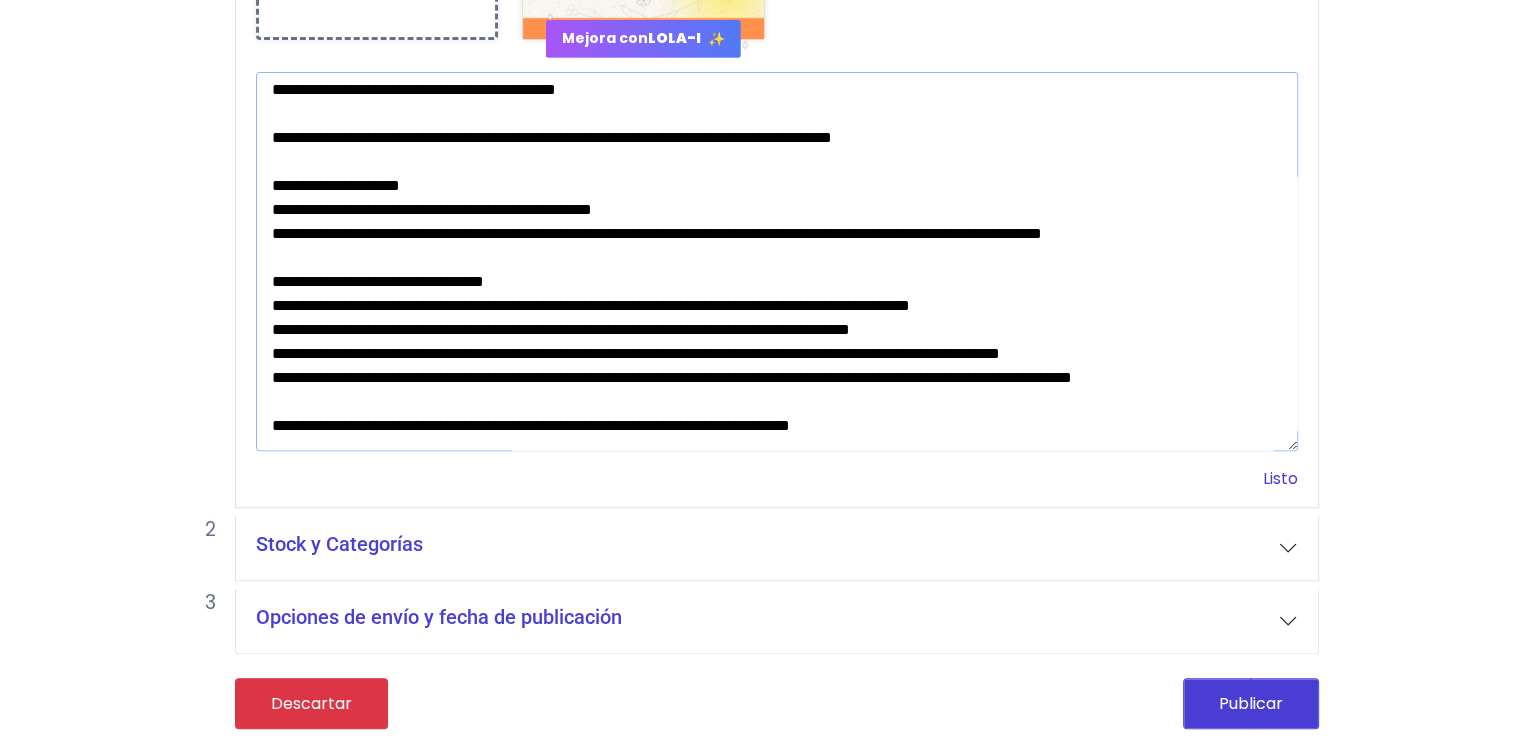 type on "**********" 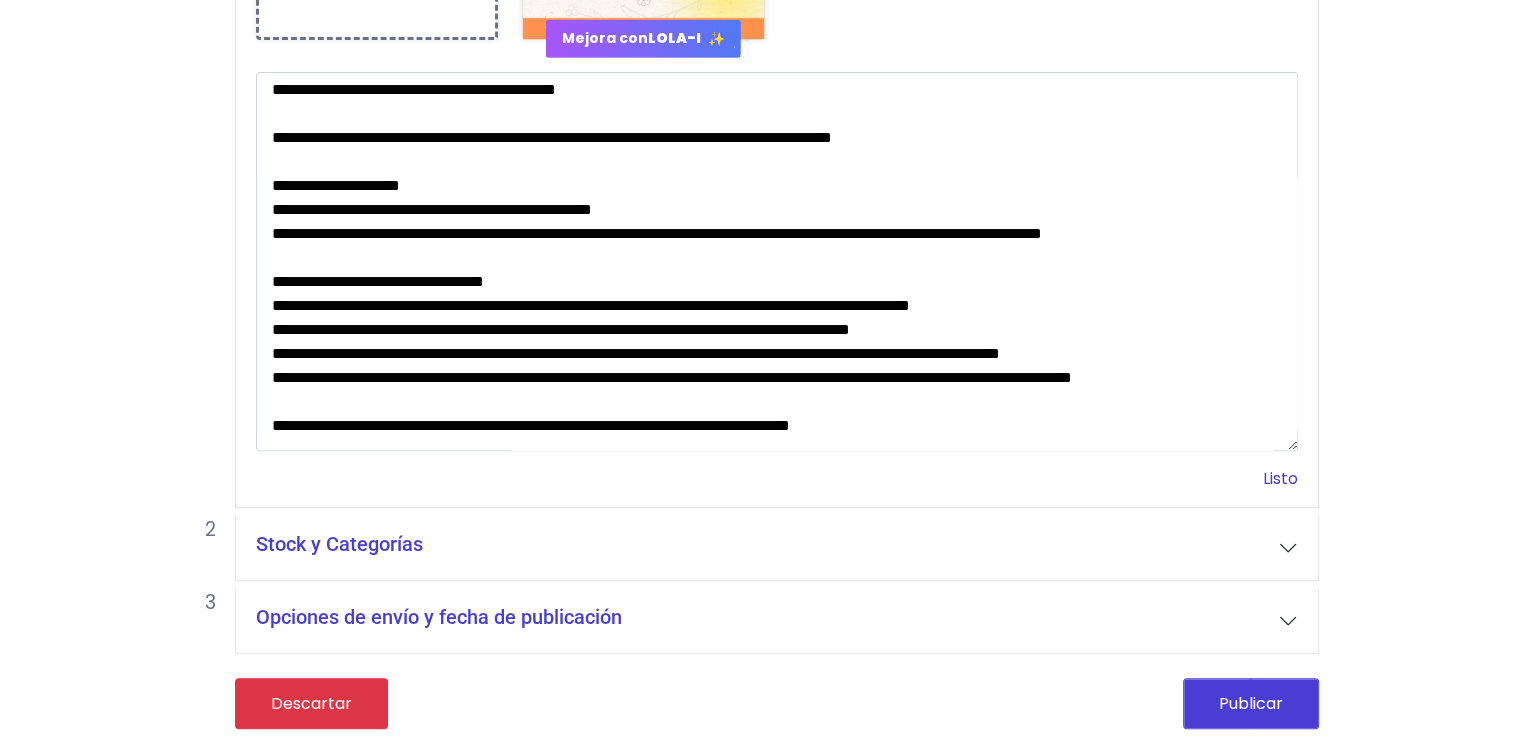 click on "Listo" at bounding box center (1280, 478) 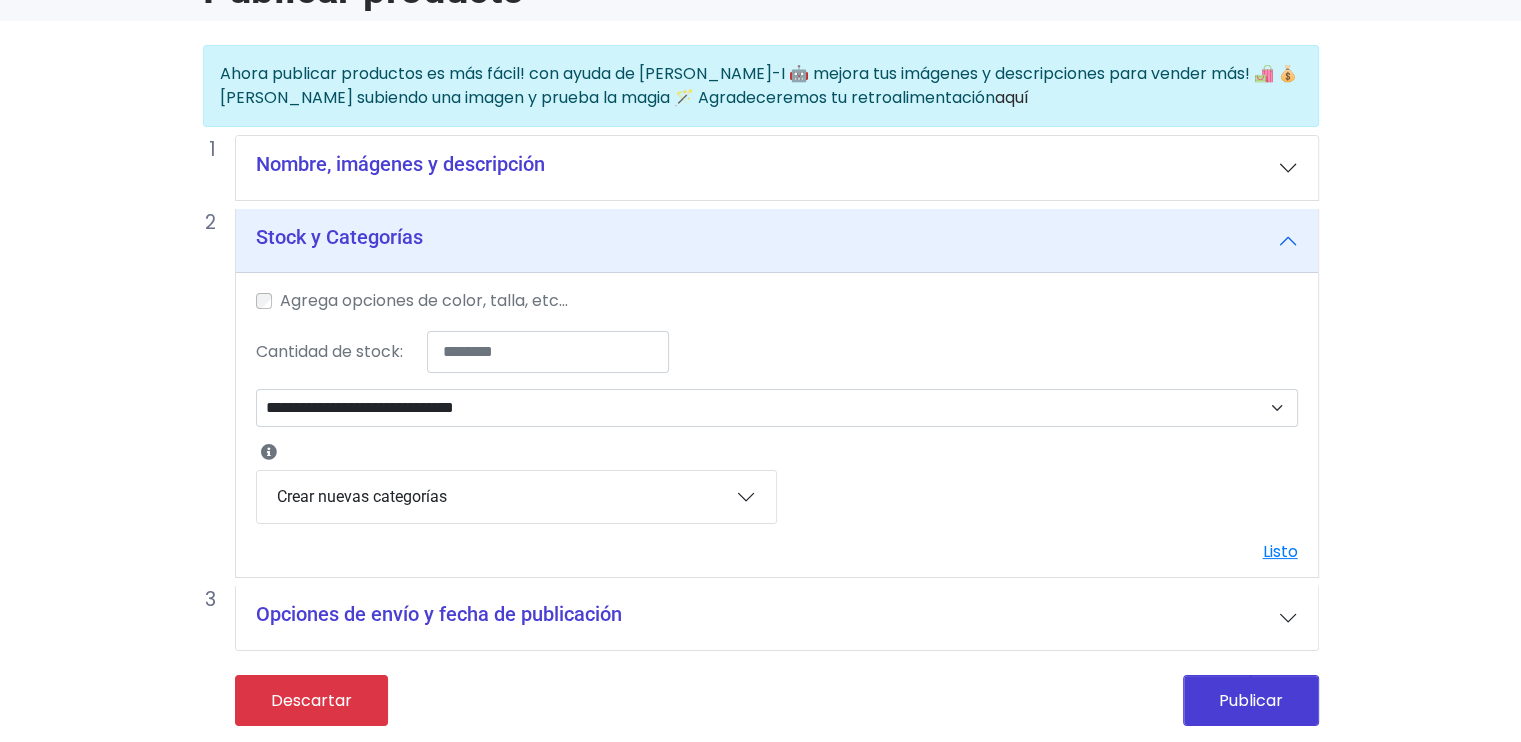scroll, scrollTop: 124, scrollLeft: 0, axis: vertical 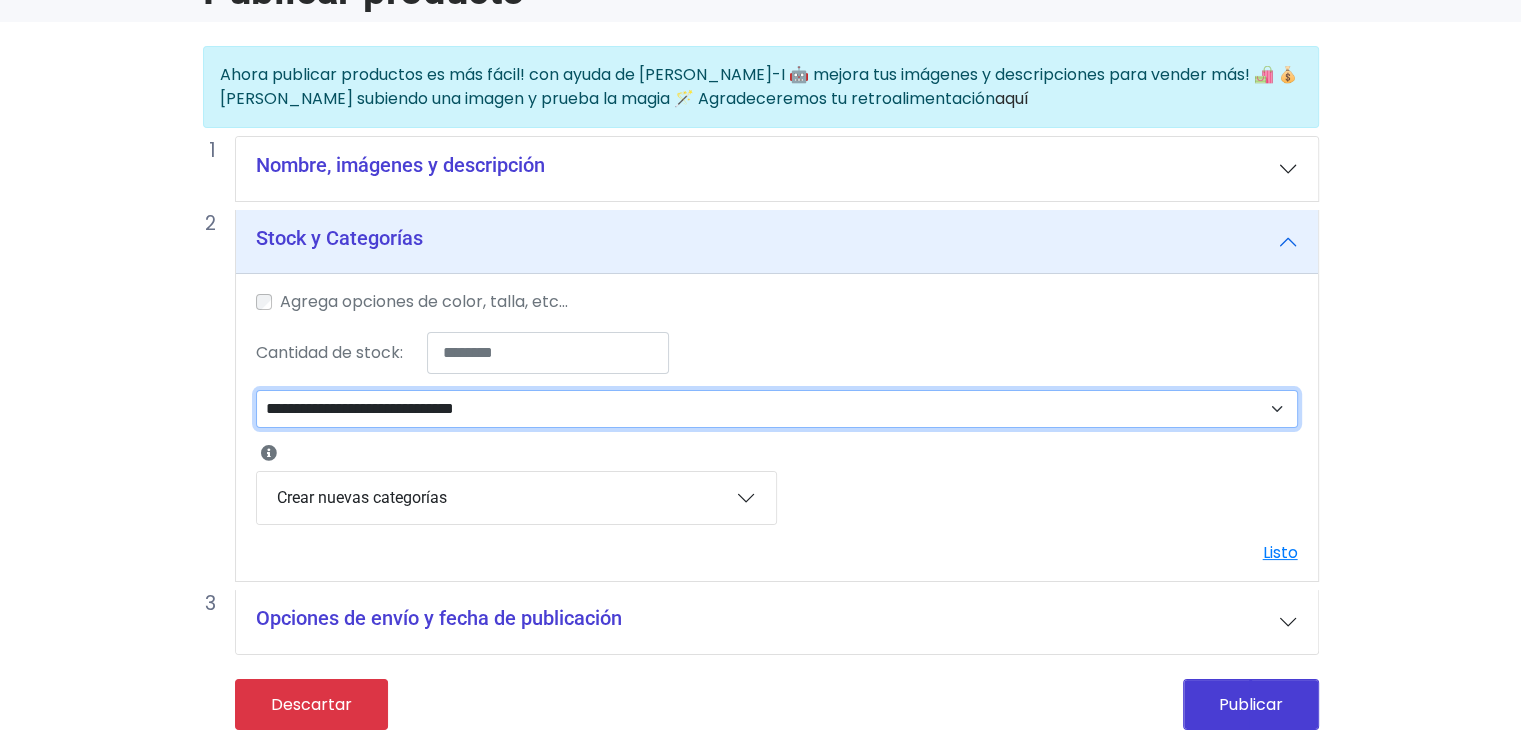 click on "**********" at bounding box center (777, 409) 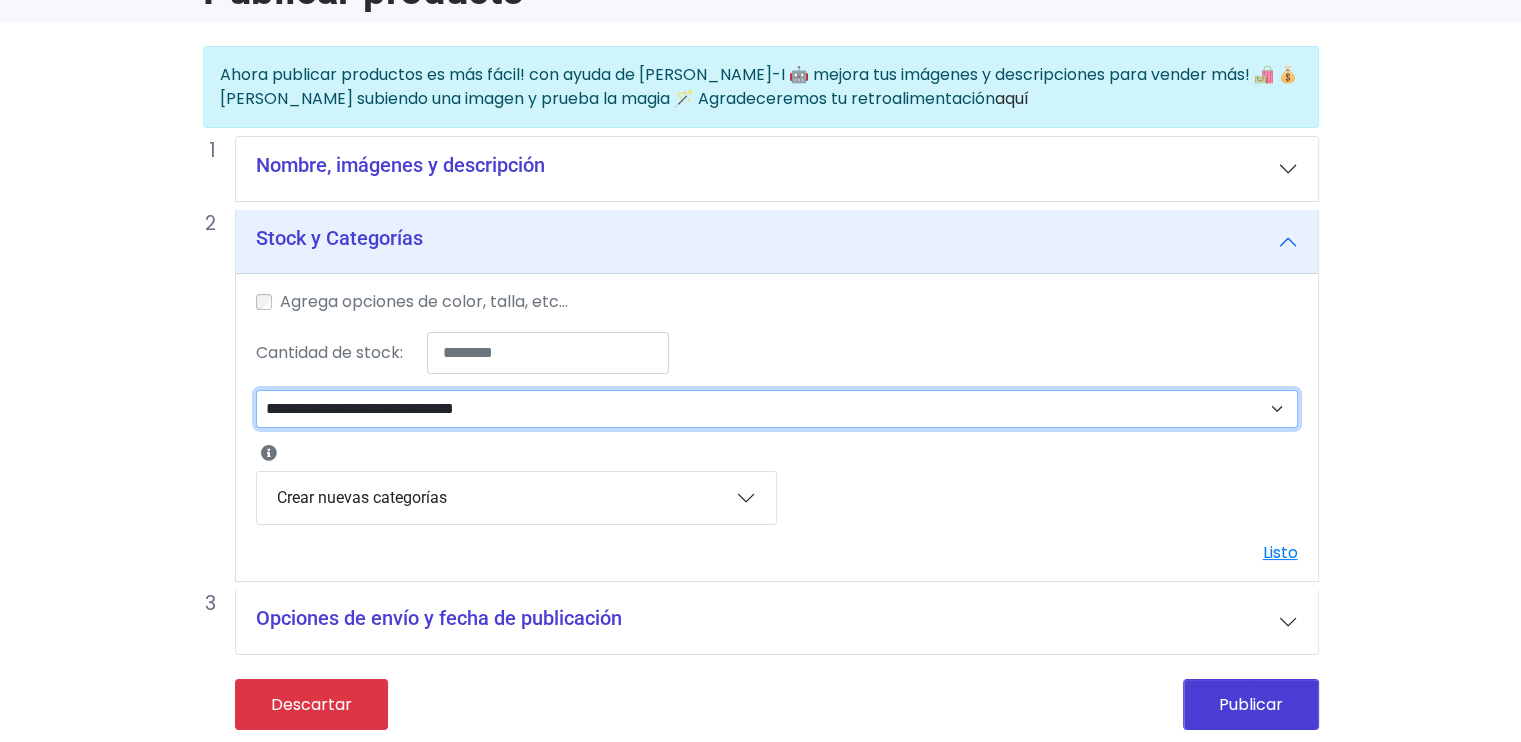 select on "****" 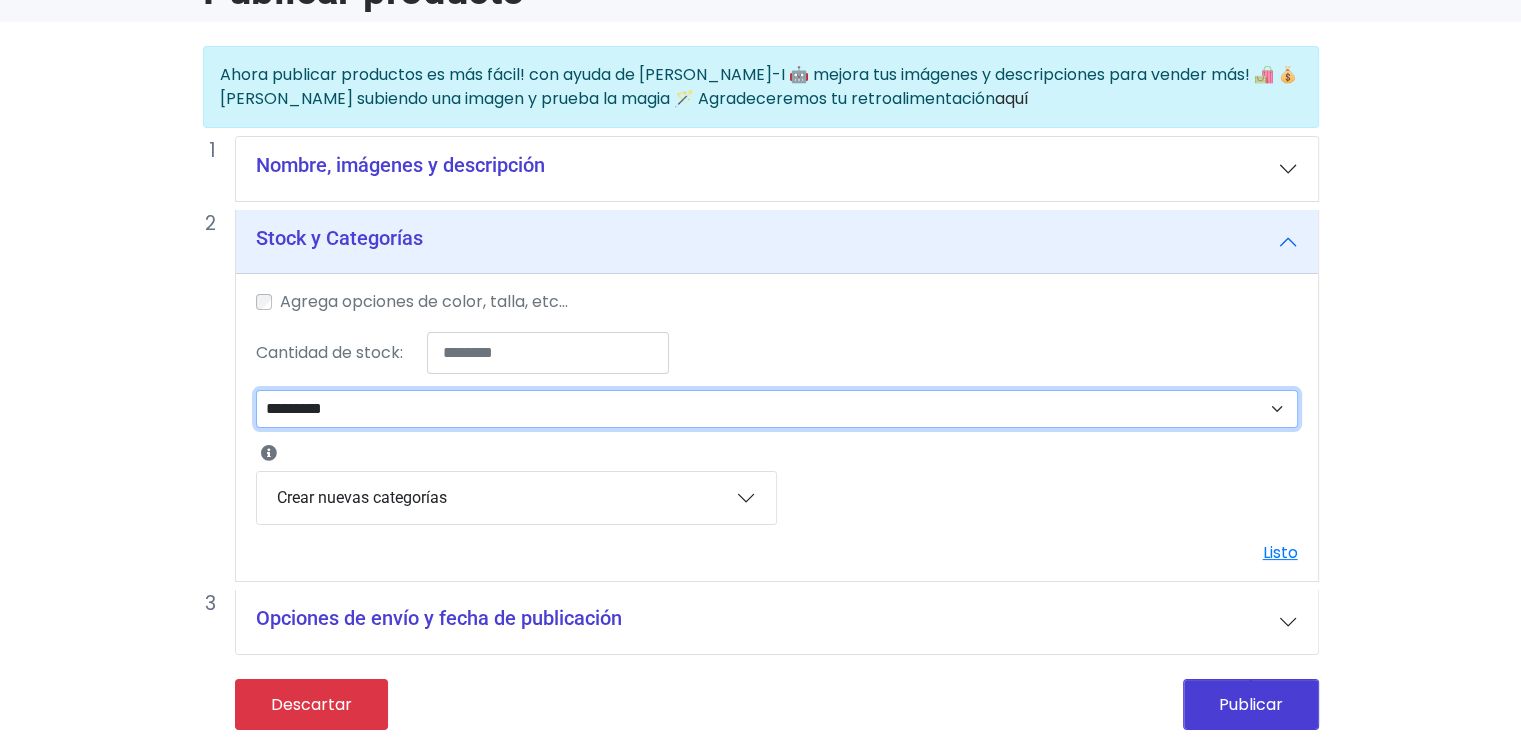 click on "**********" at bounding box center (777, 409) 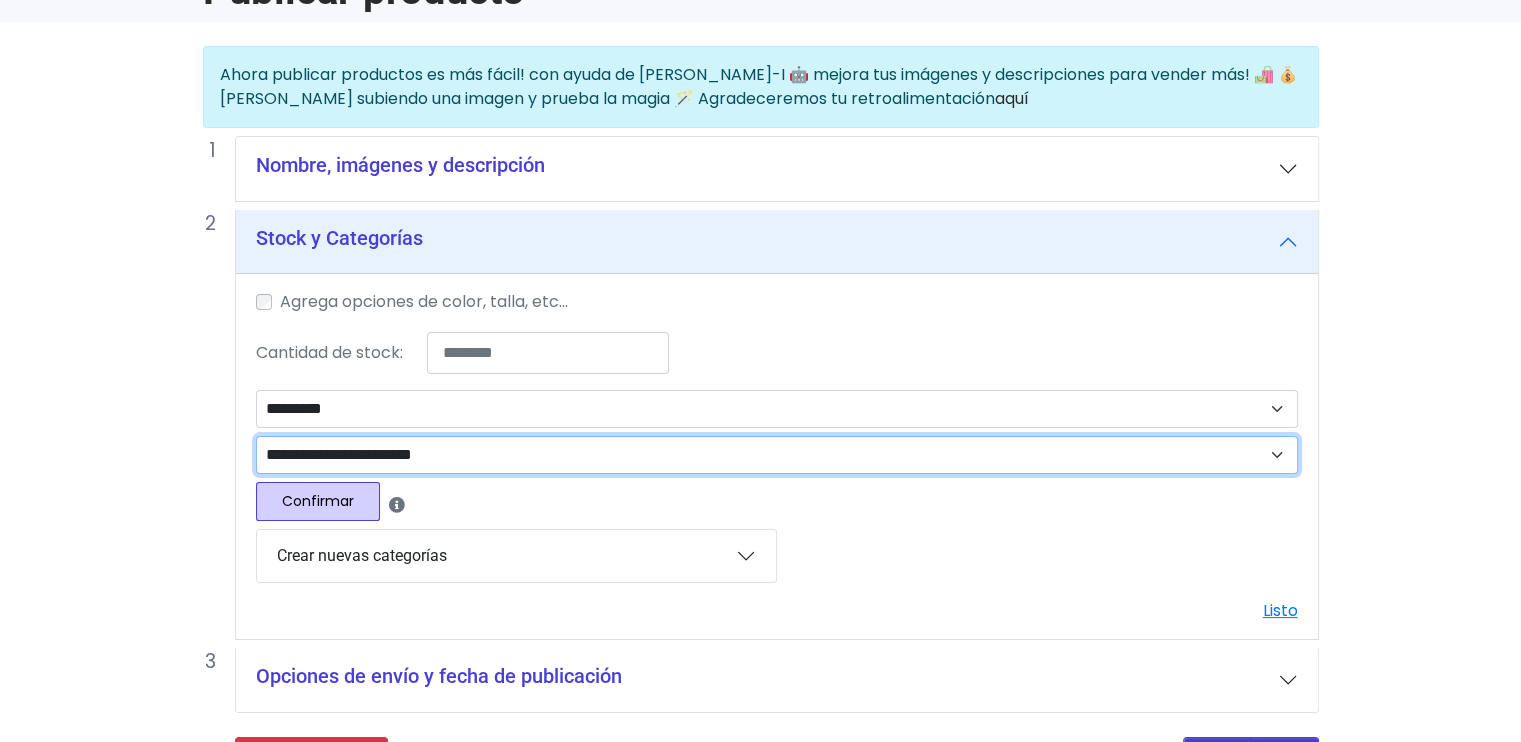 click on "**********" at bounding box center (777, 455) 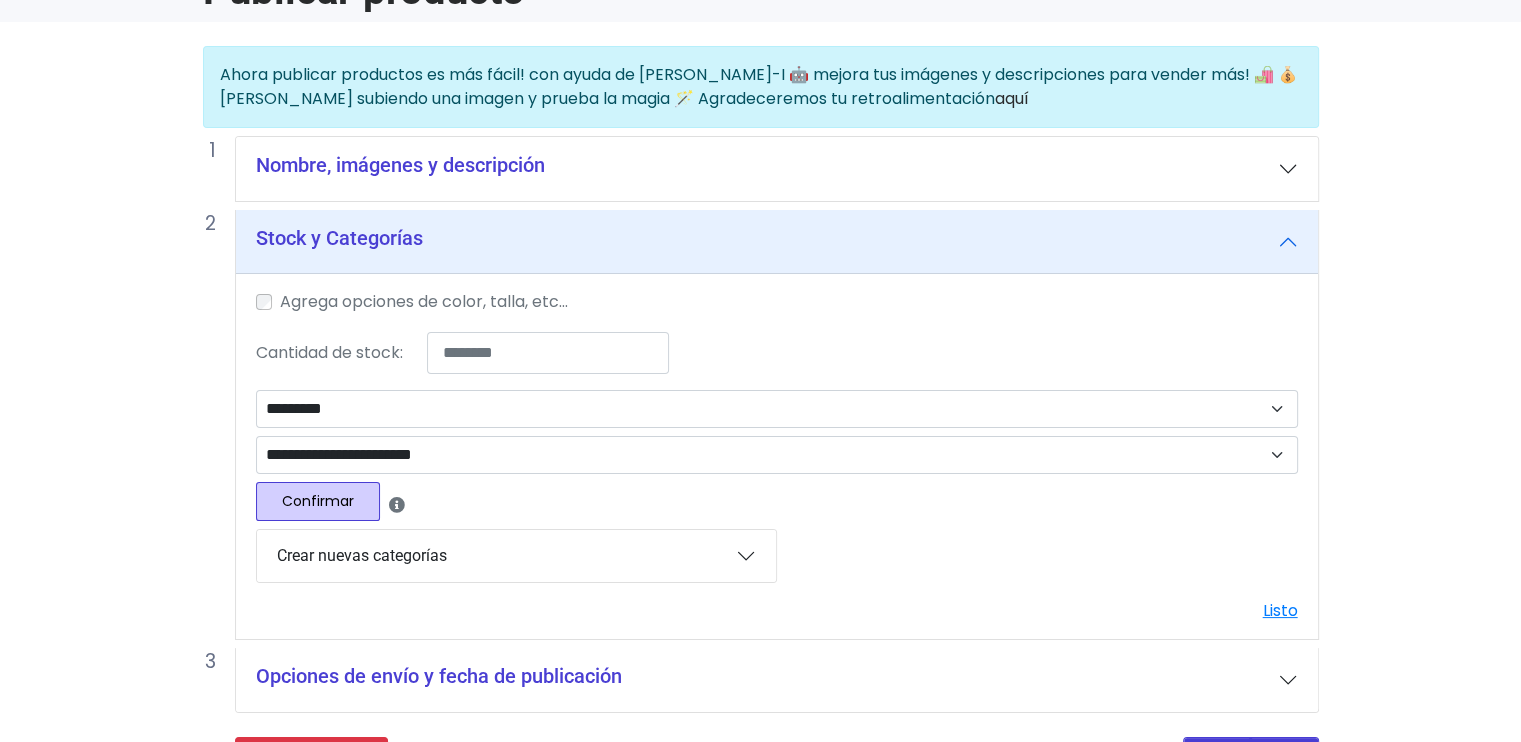 click on "Crear nuevas categorías" at bounding box center (516, 556) 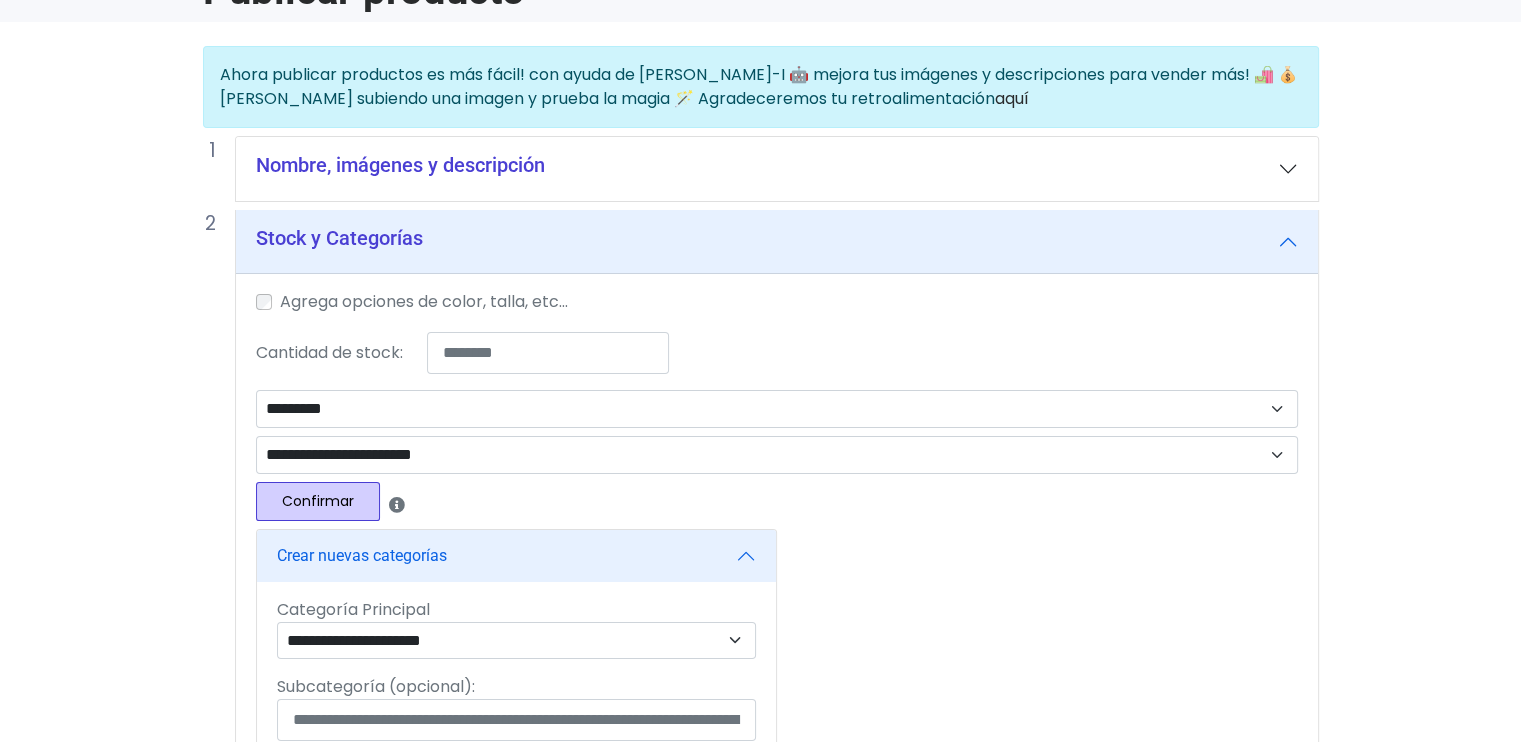 scroll, scrollTop: 424, scrollLeft: 0, axis: vertical 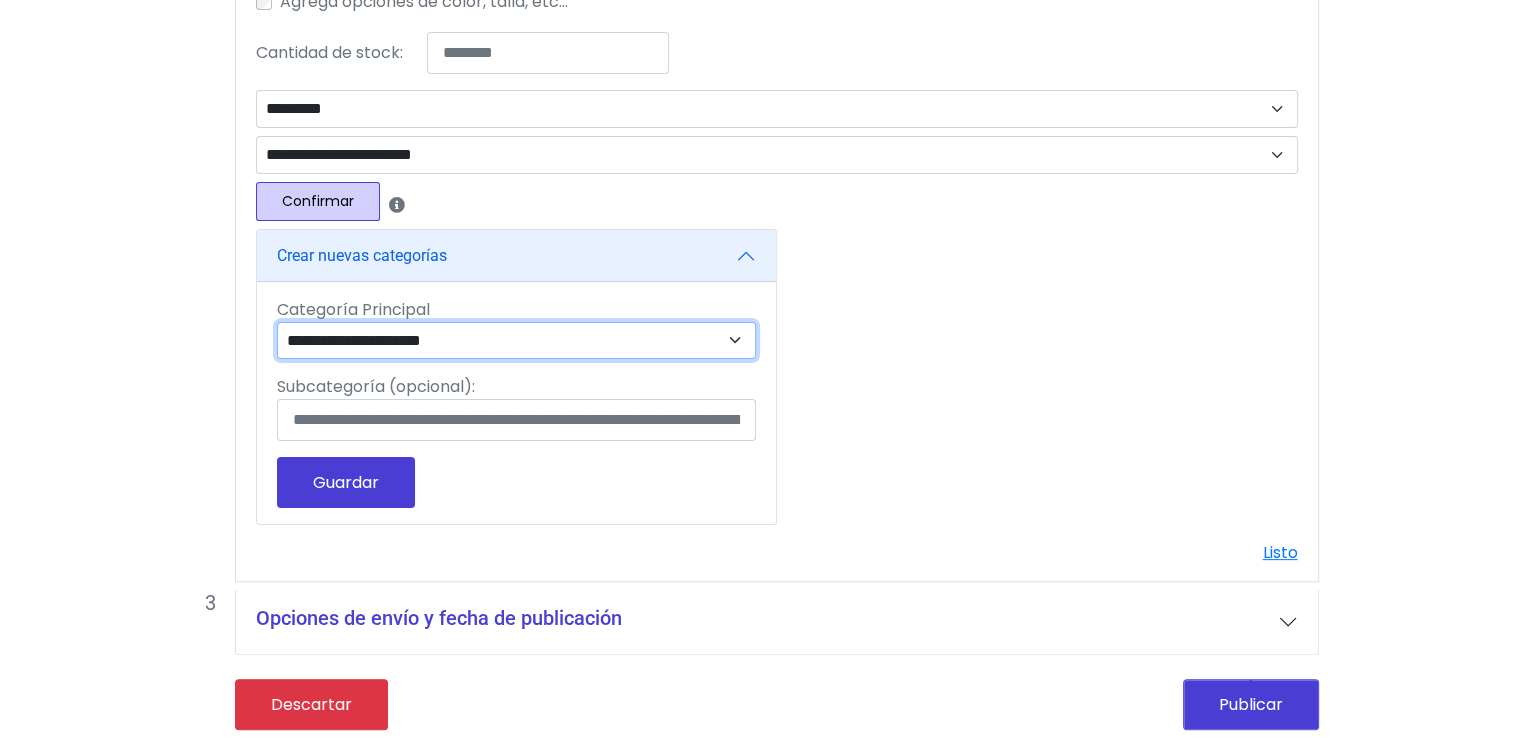 click on "**********" at bounding box center (517, 341) 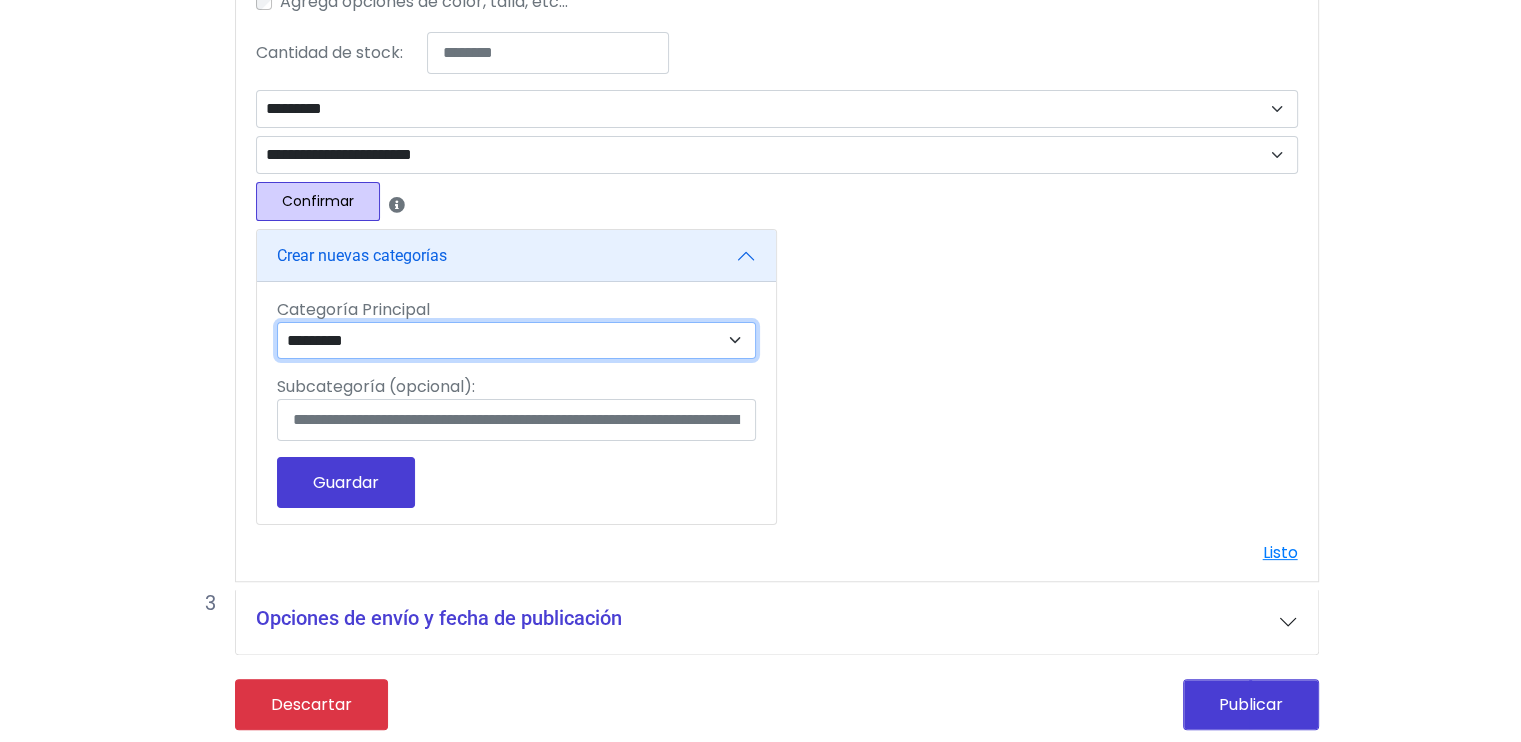 click on "**********" at bounding box center [517, 341] 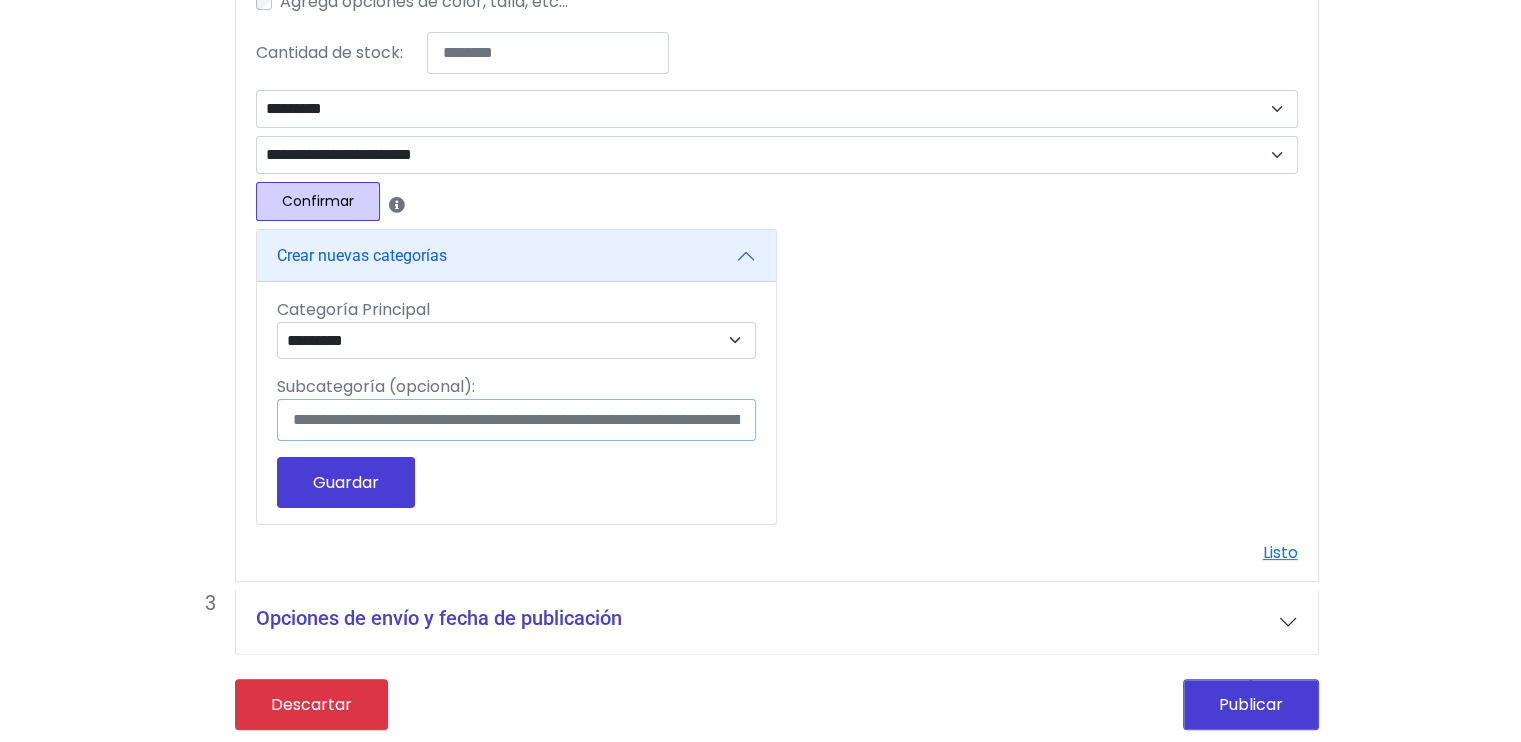 click on "Subcategoría (opcional):" at bounding box center [516, 420] 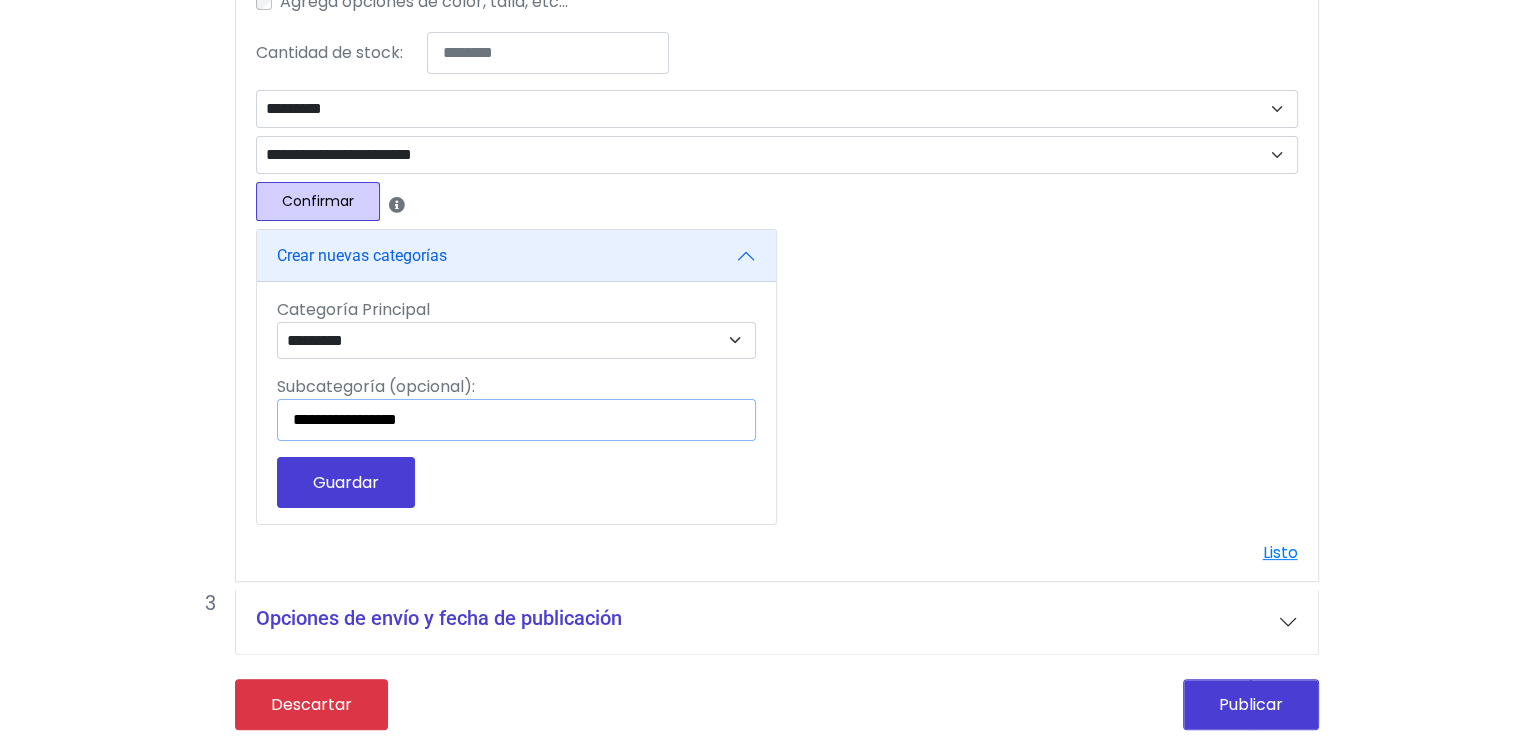 type on "**********" 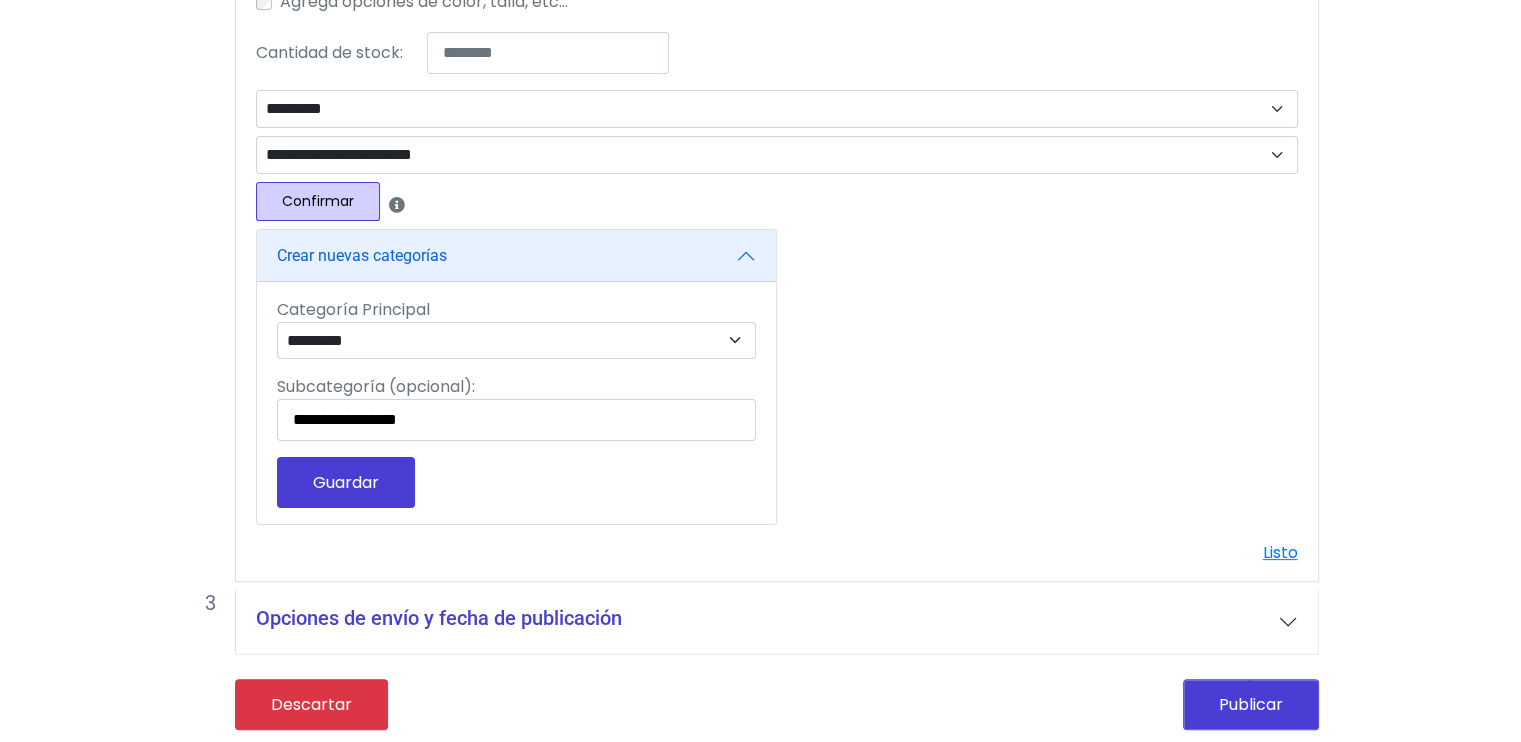 click on "Guardar" at bounding box center [346, 482] 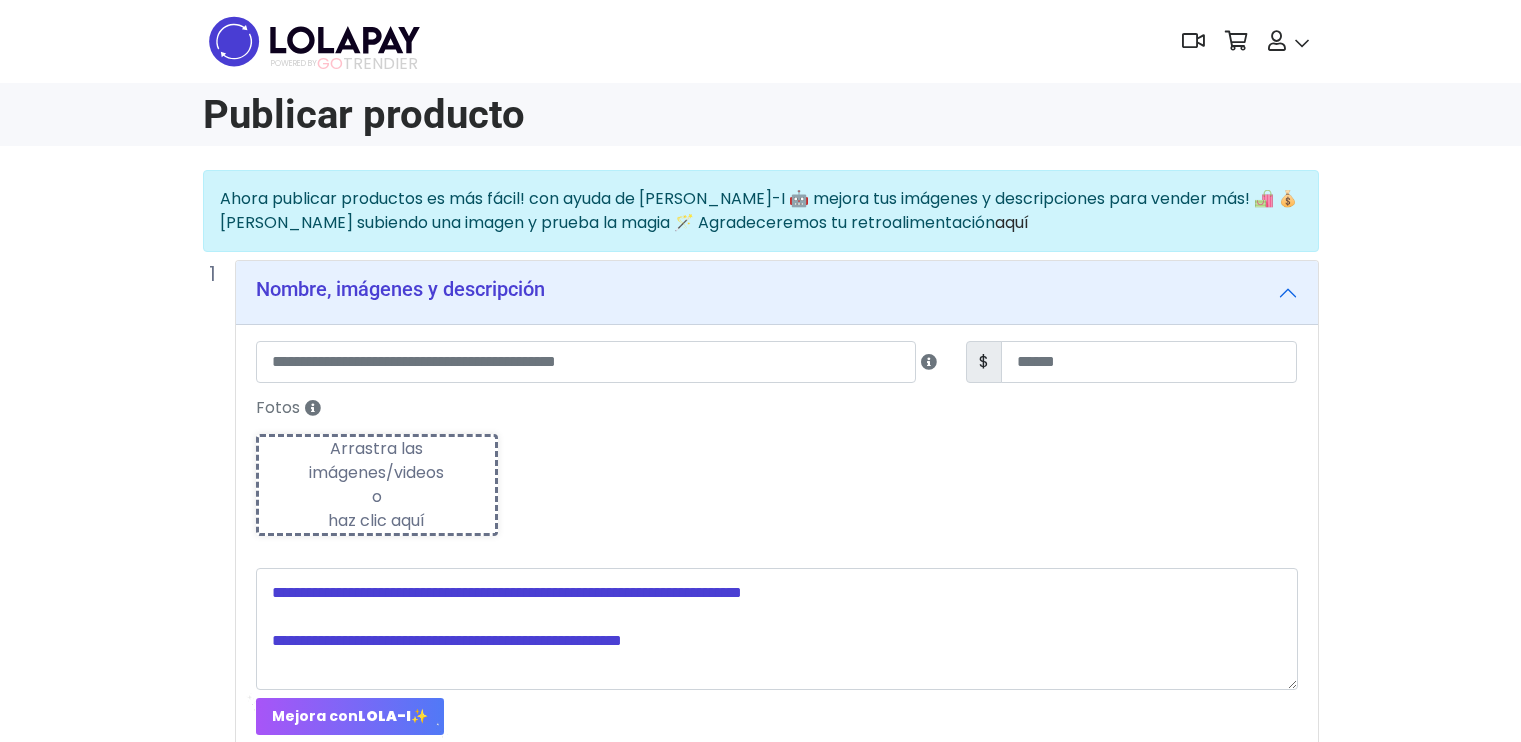 scroll, scrollTop: 237, scrollLeft: 0, axis: vertical 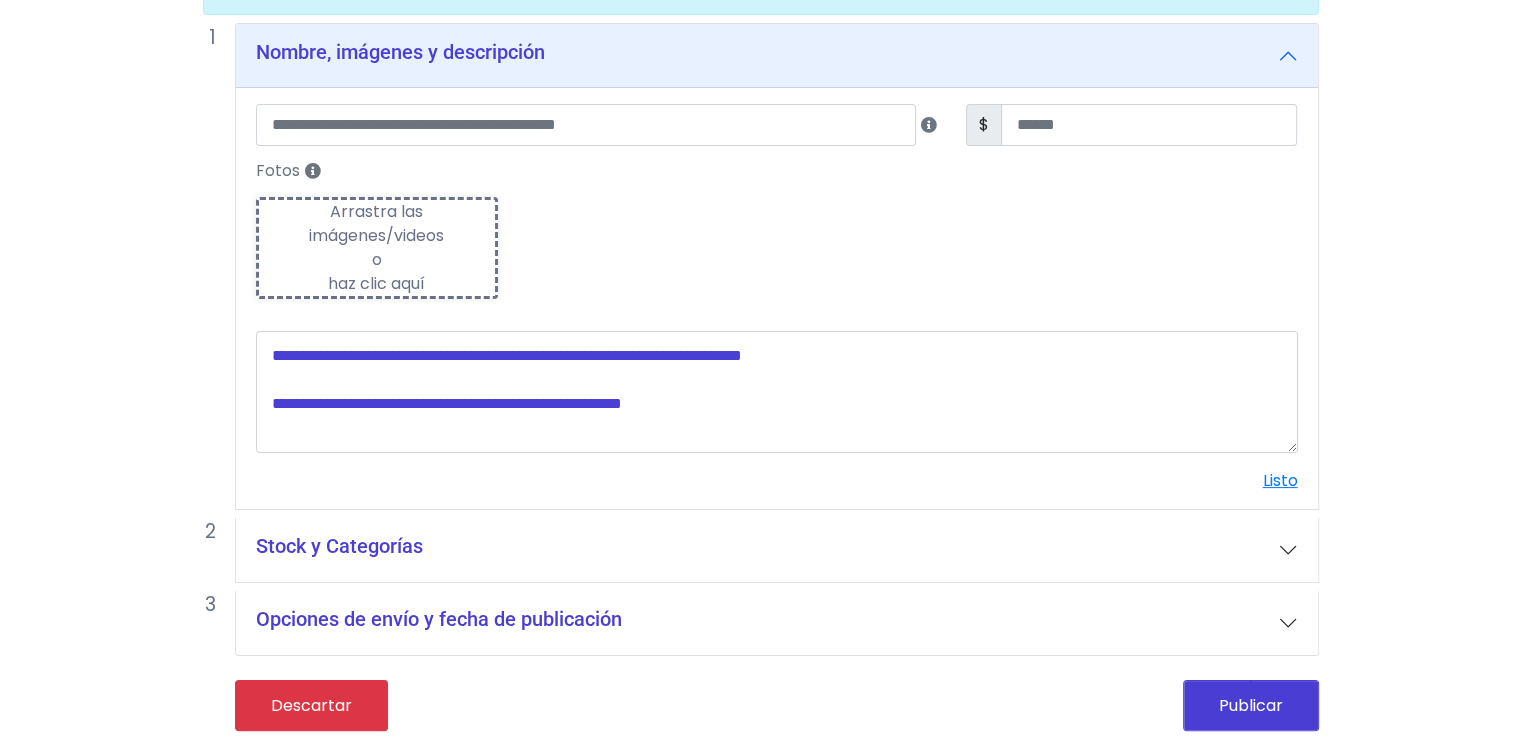 click on "Stock y Categorías" at bounding box center [777, 550] 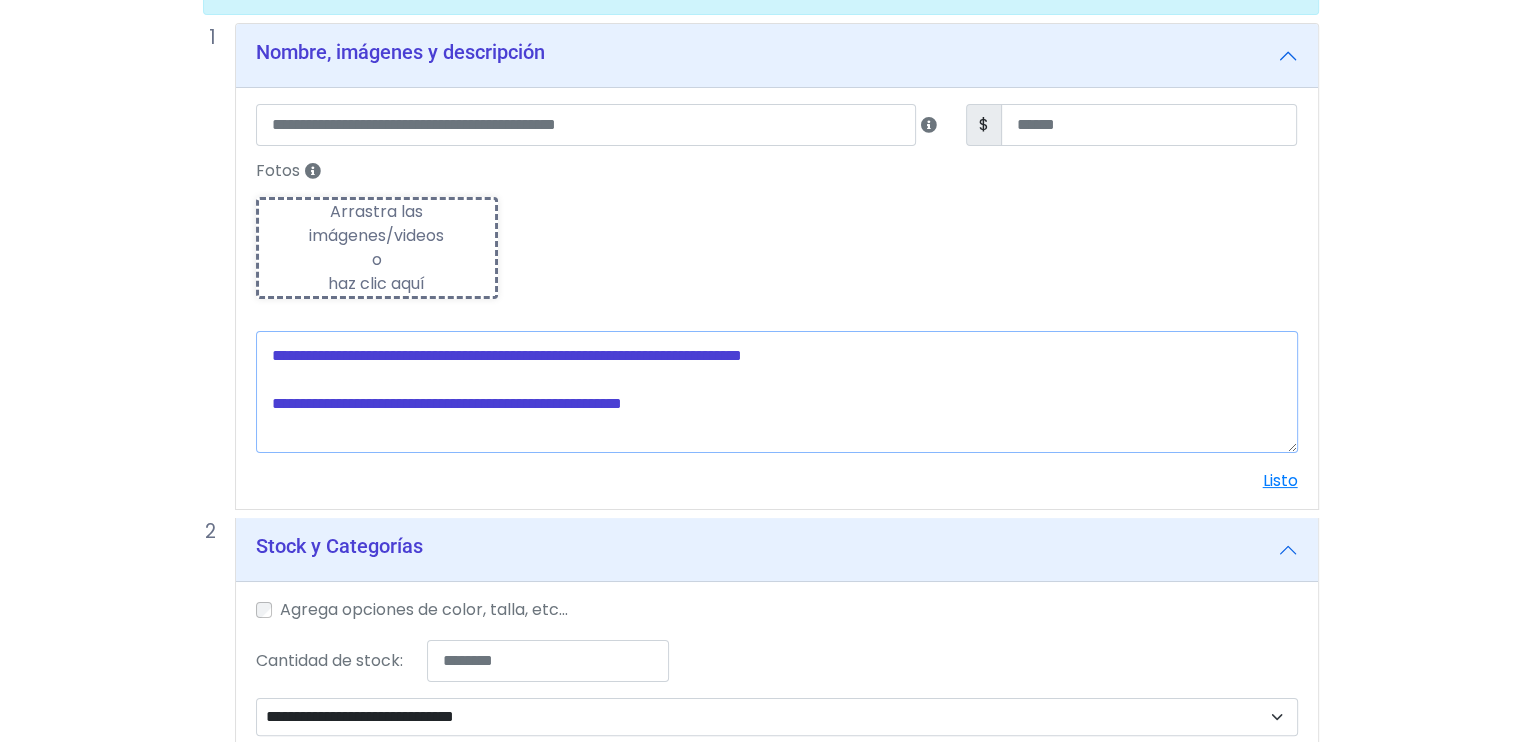 click at bounding box center [777, 392] 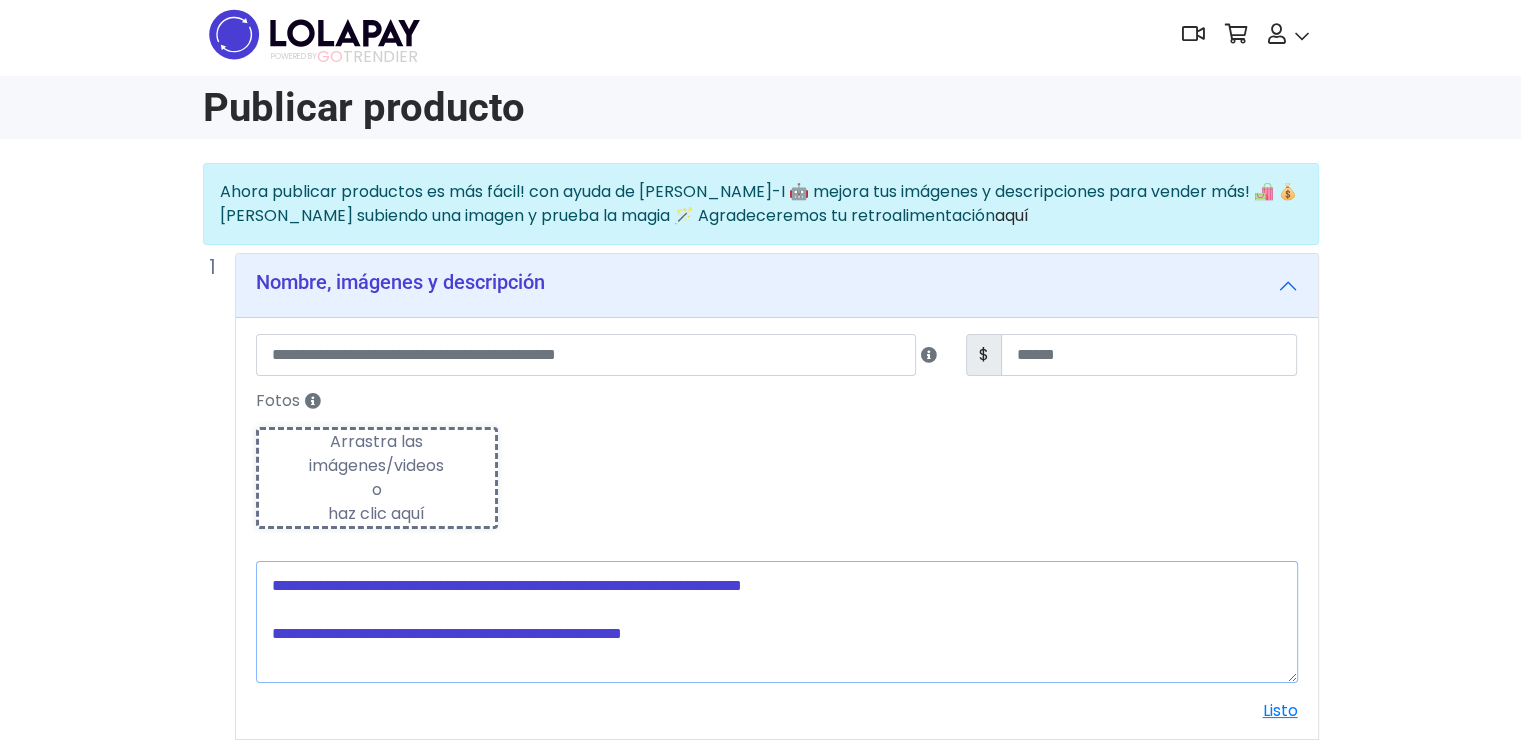 scroll, scrollTop: 0, scrollLeft: 0, axis: both 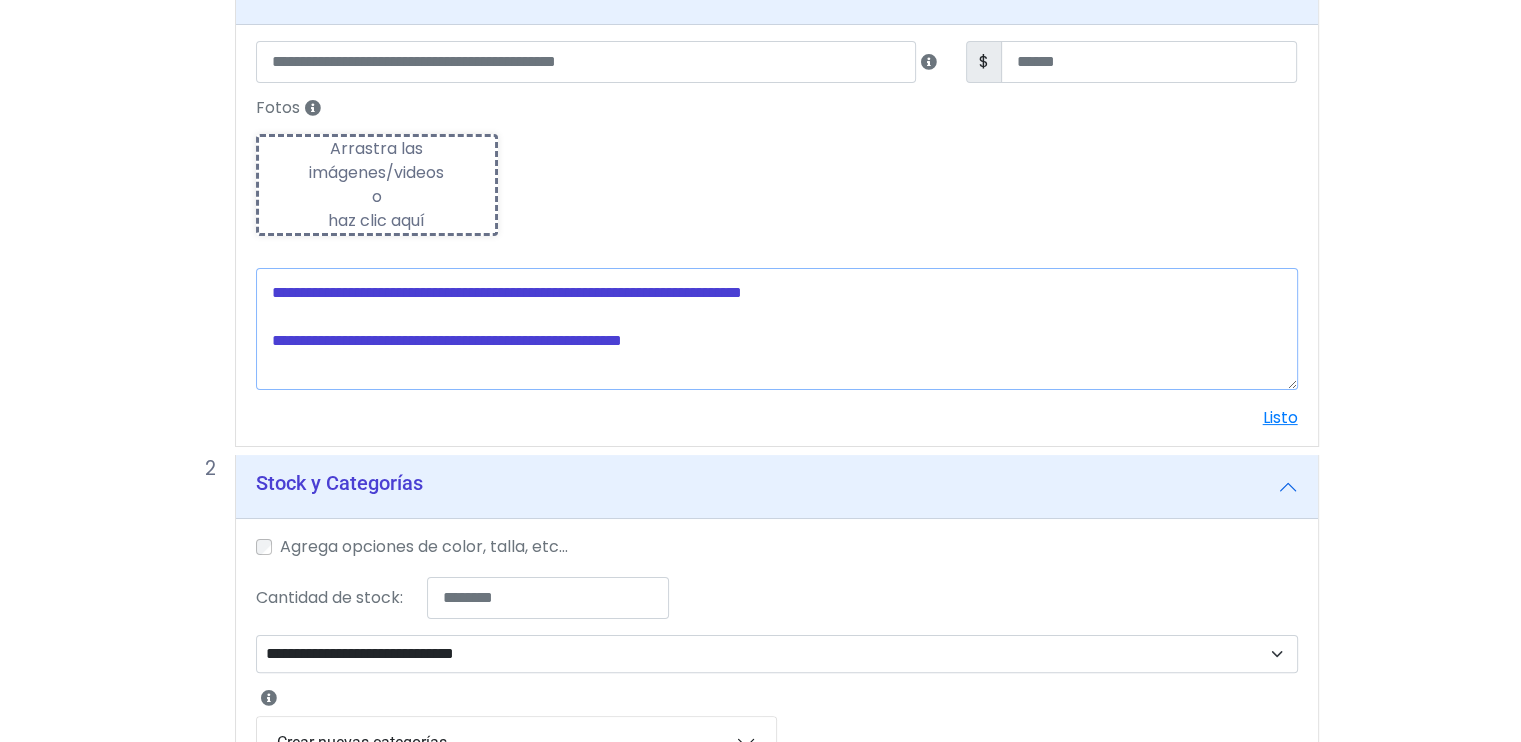 click at bounding box center (777, 329) 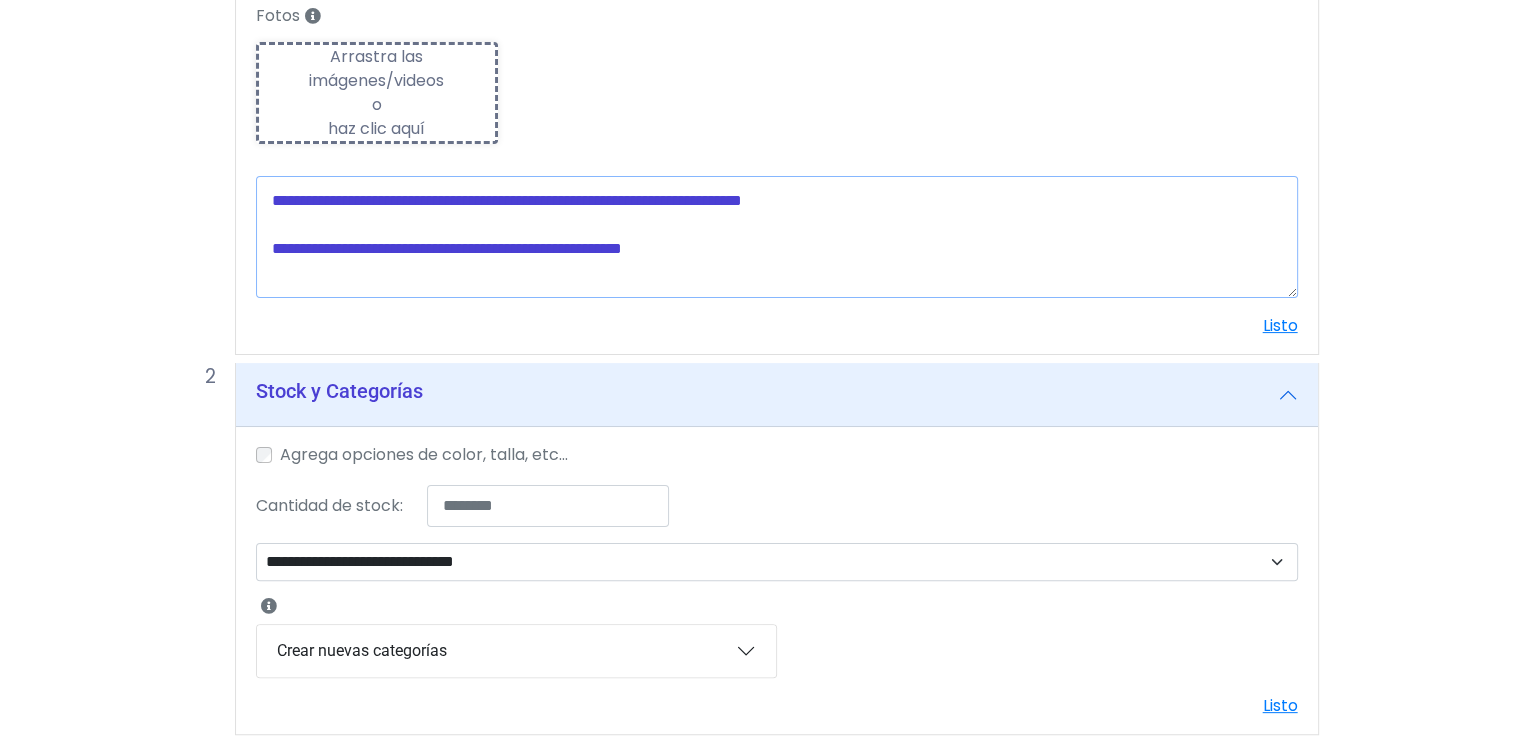 scroll, scrollTop: 400, scrollLeft: 0, axis: vertical 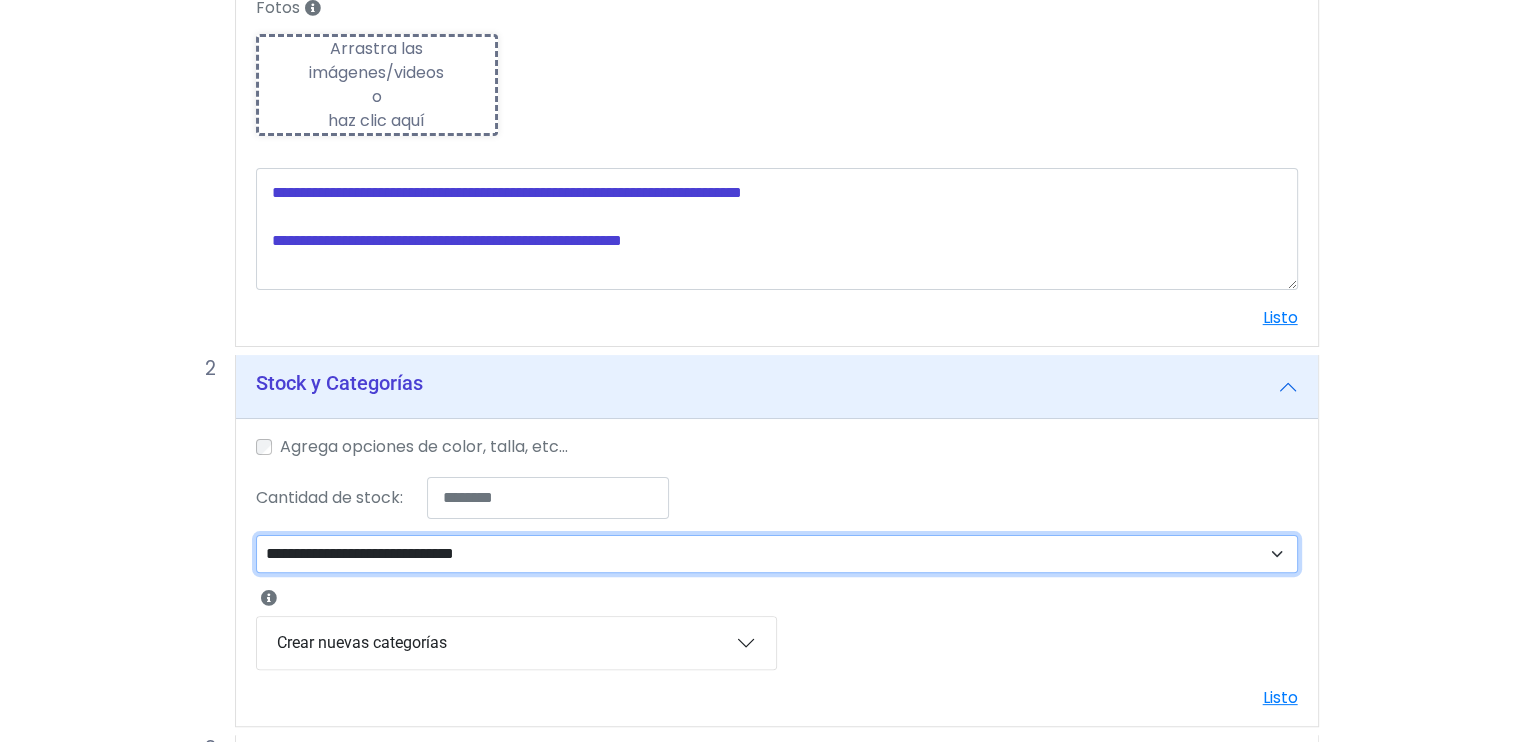 click on "**********" at bounding box center (777, 554) 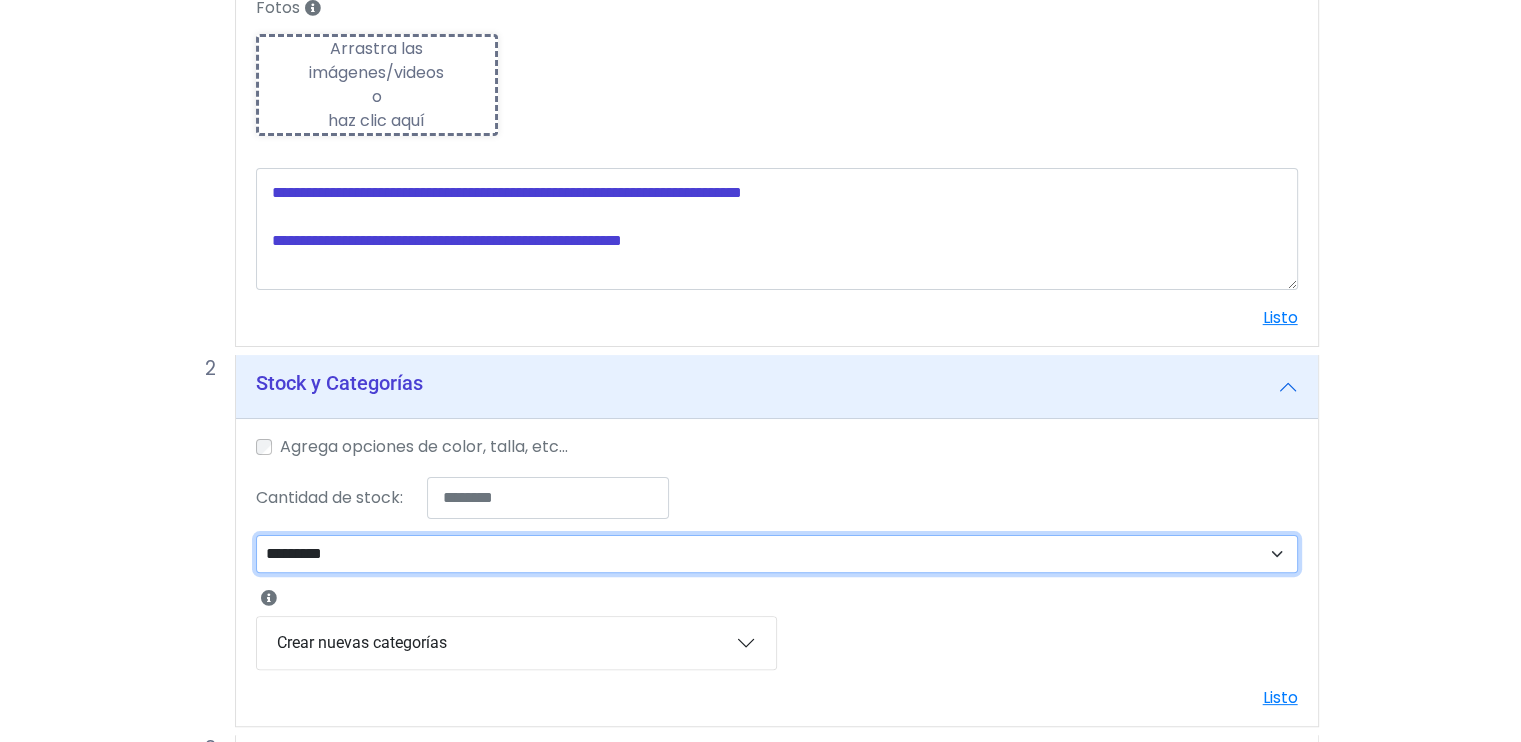 click on "**********" at bounding box center [777, 554] 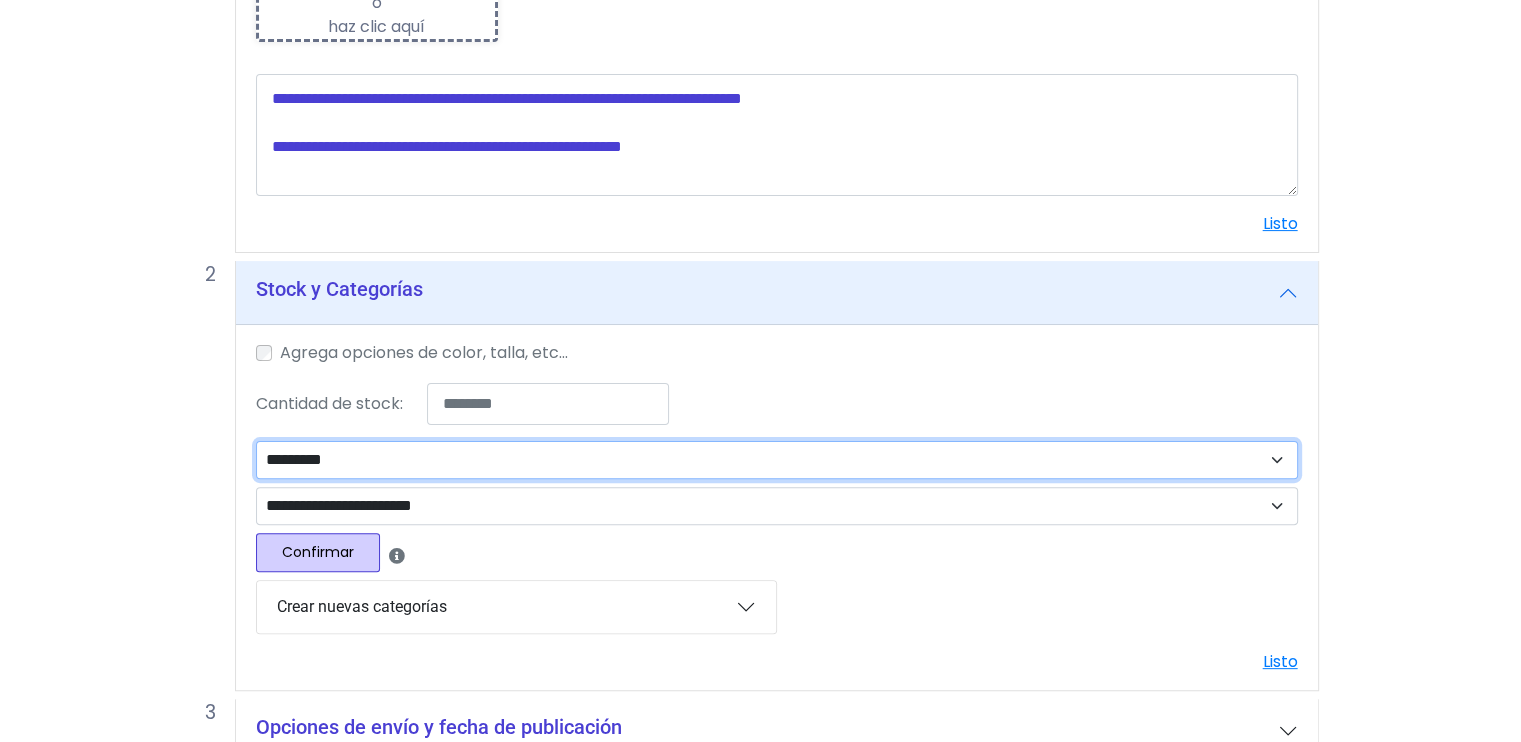 scroll, scrollTop: 500, scrollLeft: 0, axis: vertical 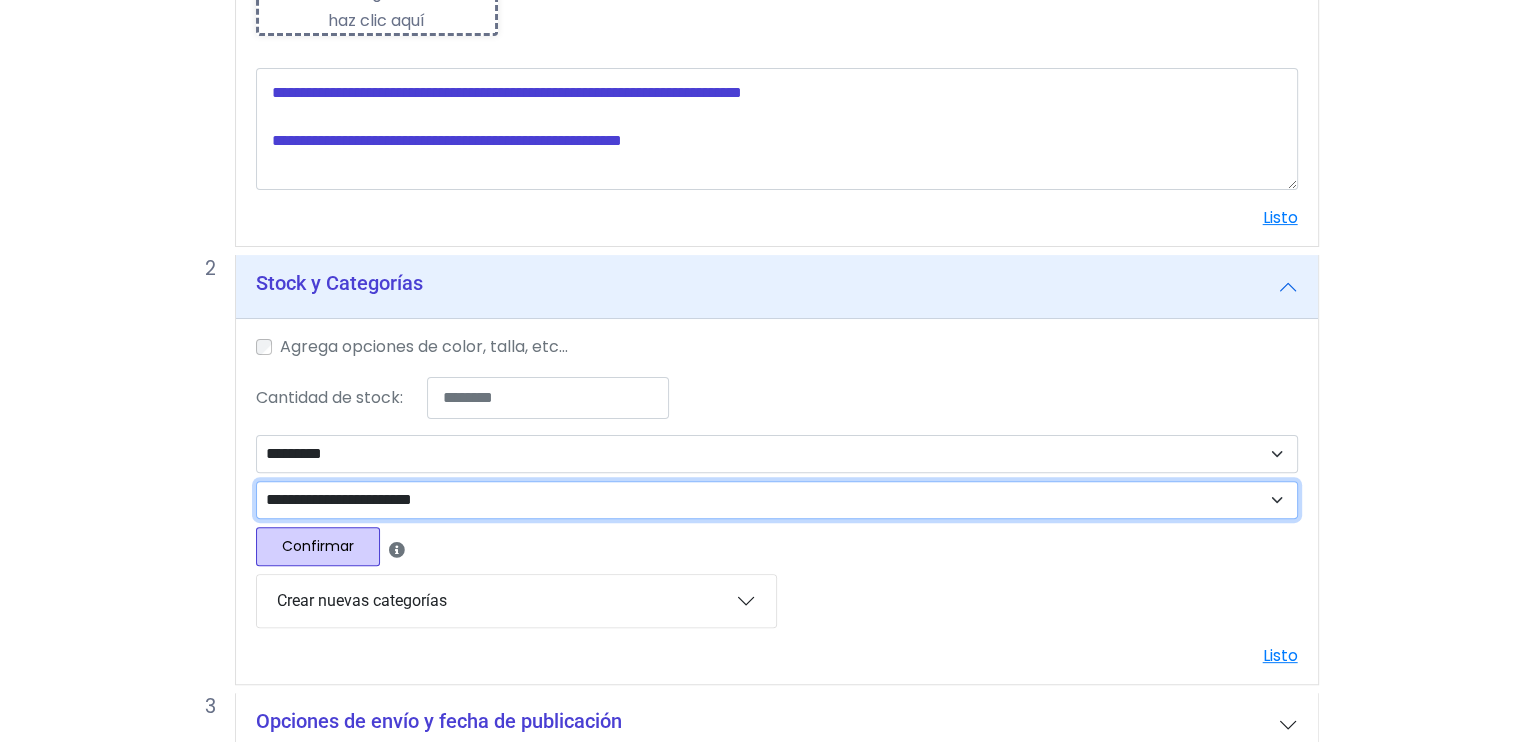 click on "**********" at bounding box center (777, 500) 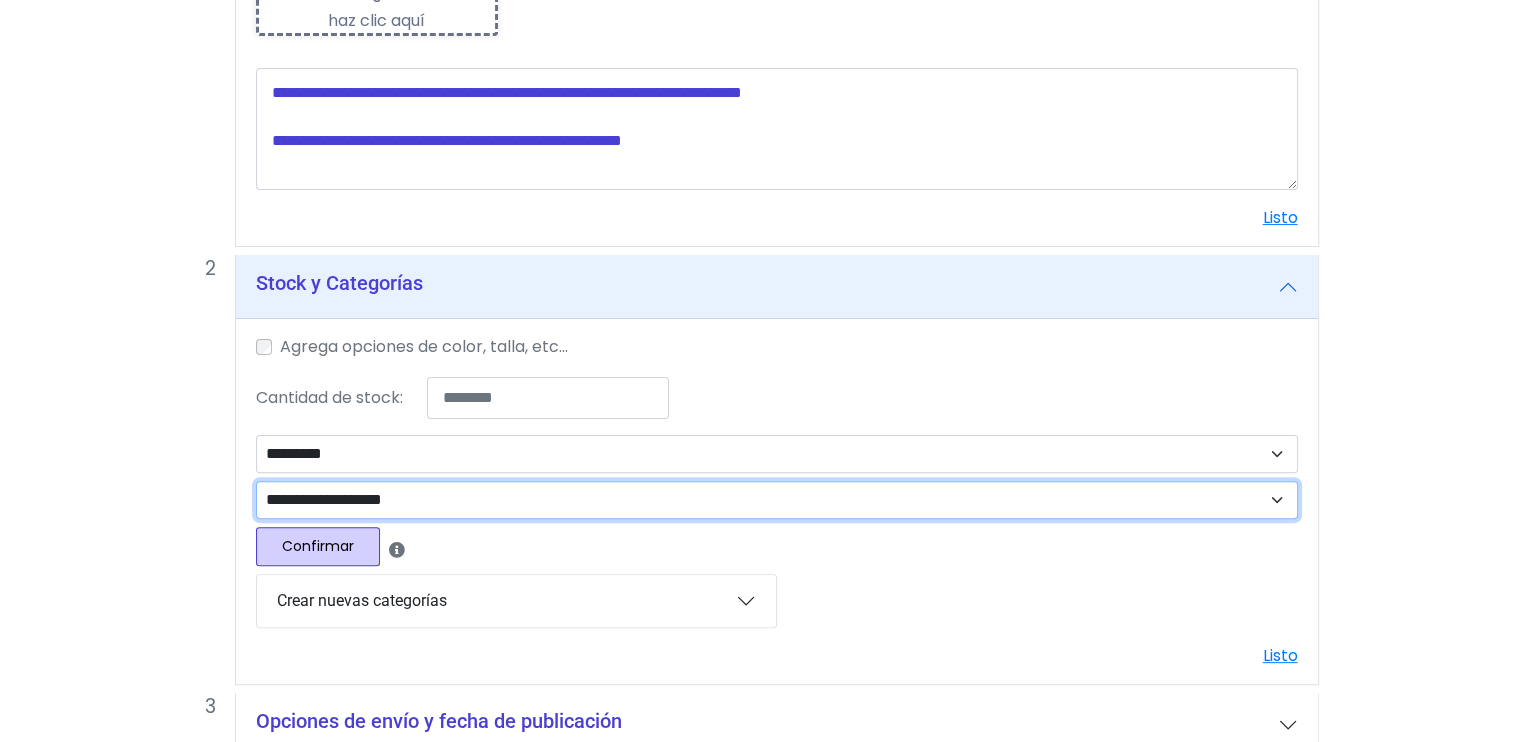 click on "**********" at bounding box center (777, 500) 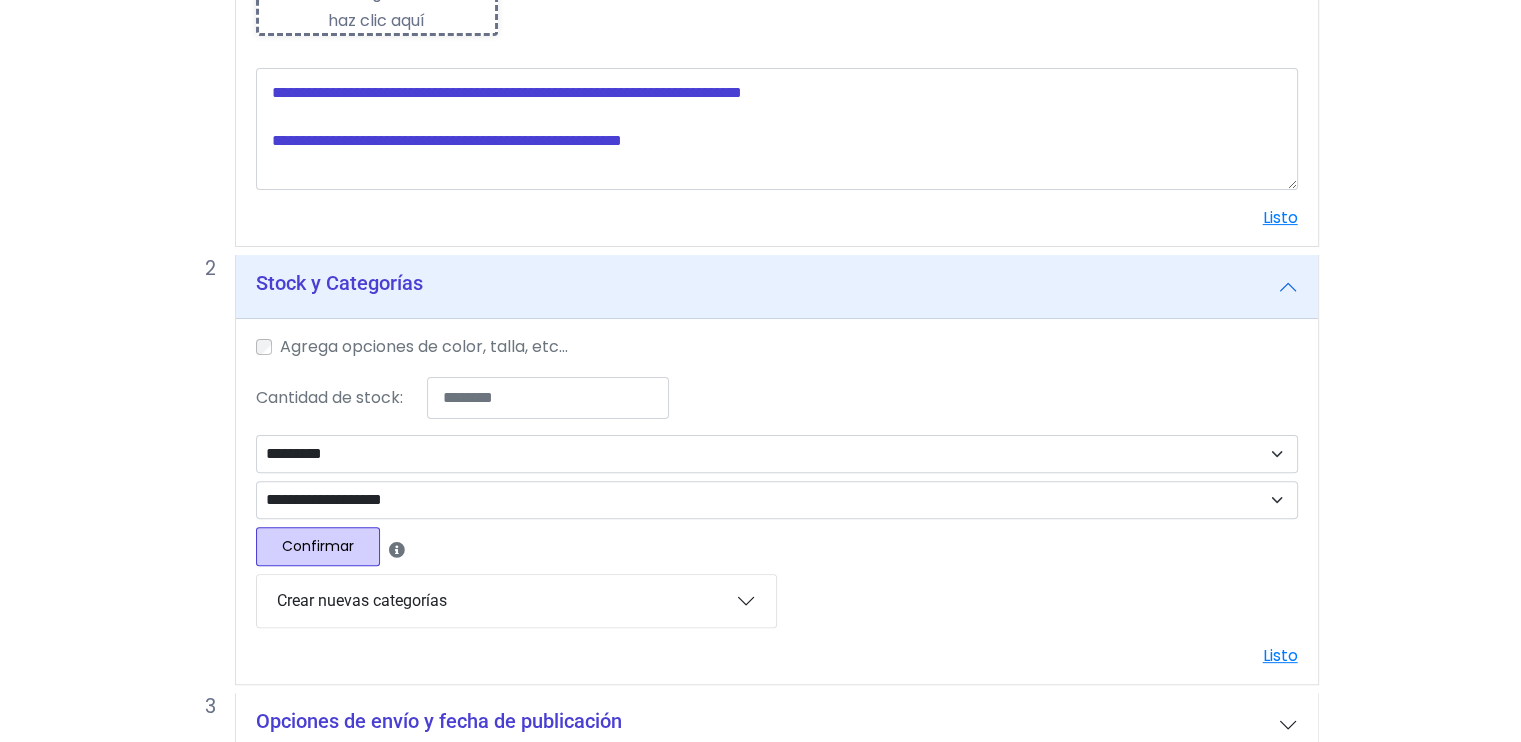 click on "Confirmar" at bounding box center (318, 546) 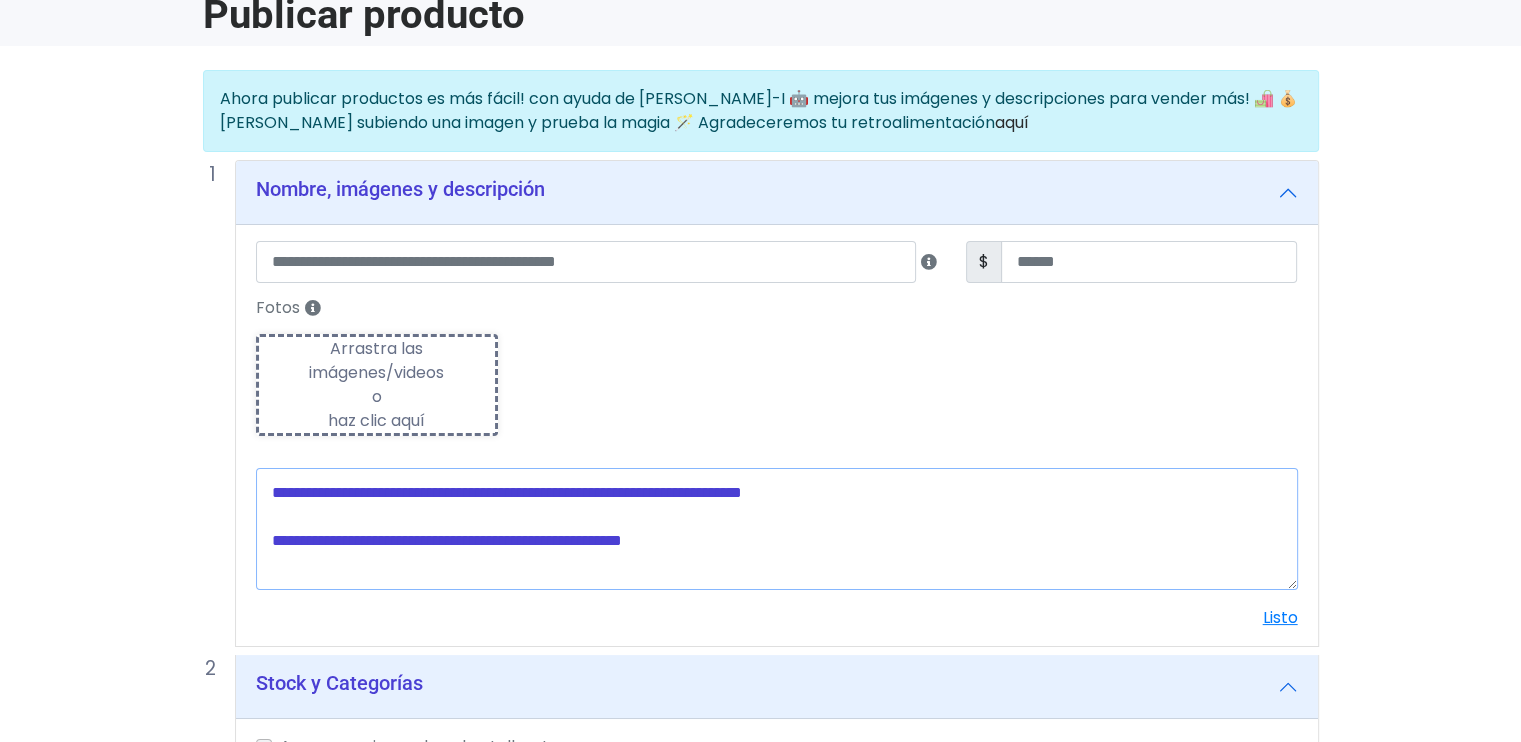 click at bounding box center (777, 529) 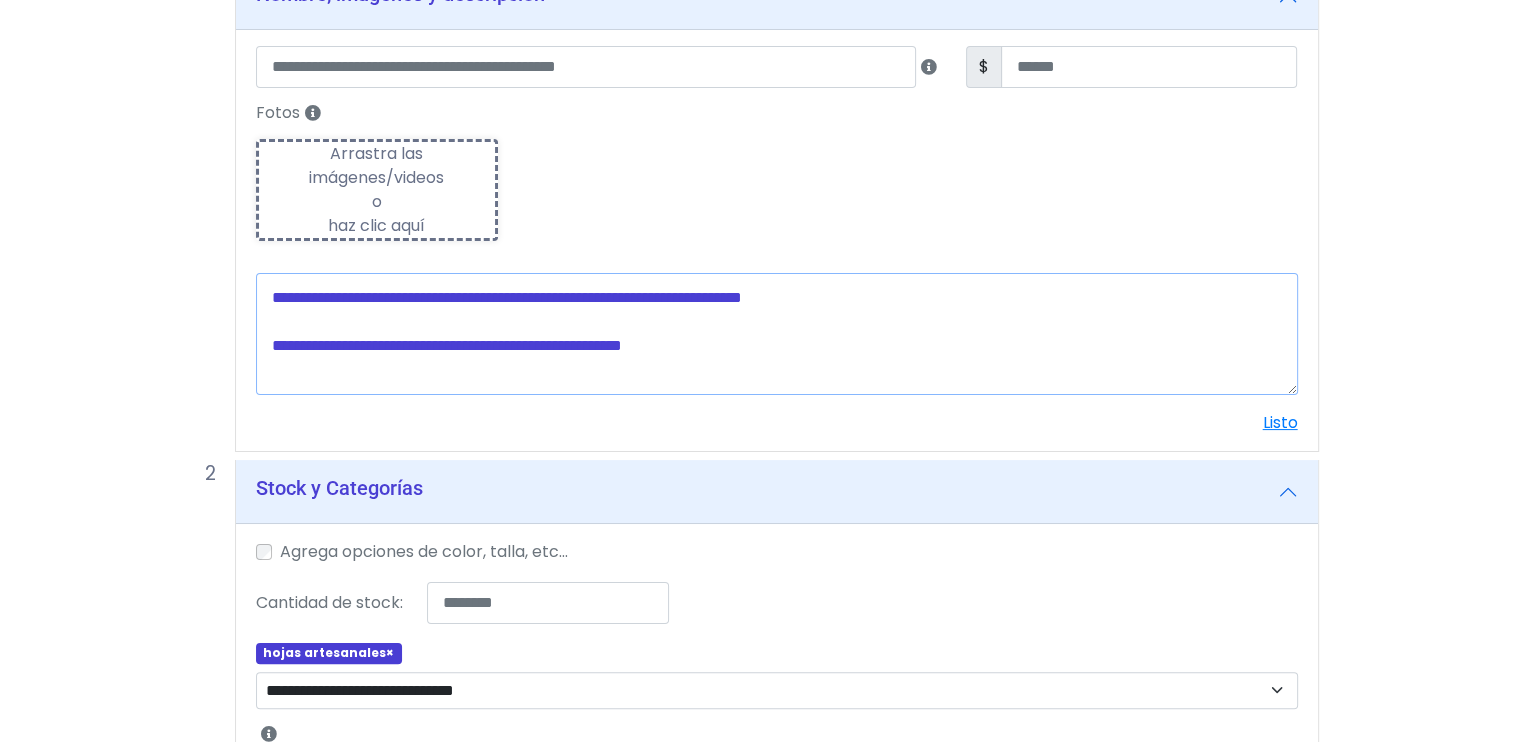 scroll, scrollTop: 300, scrollLeft: 0, axis: vertical 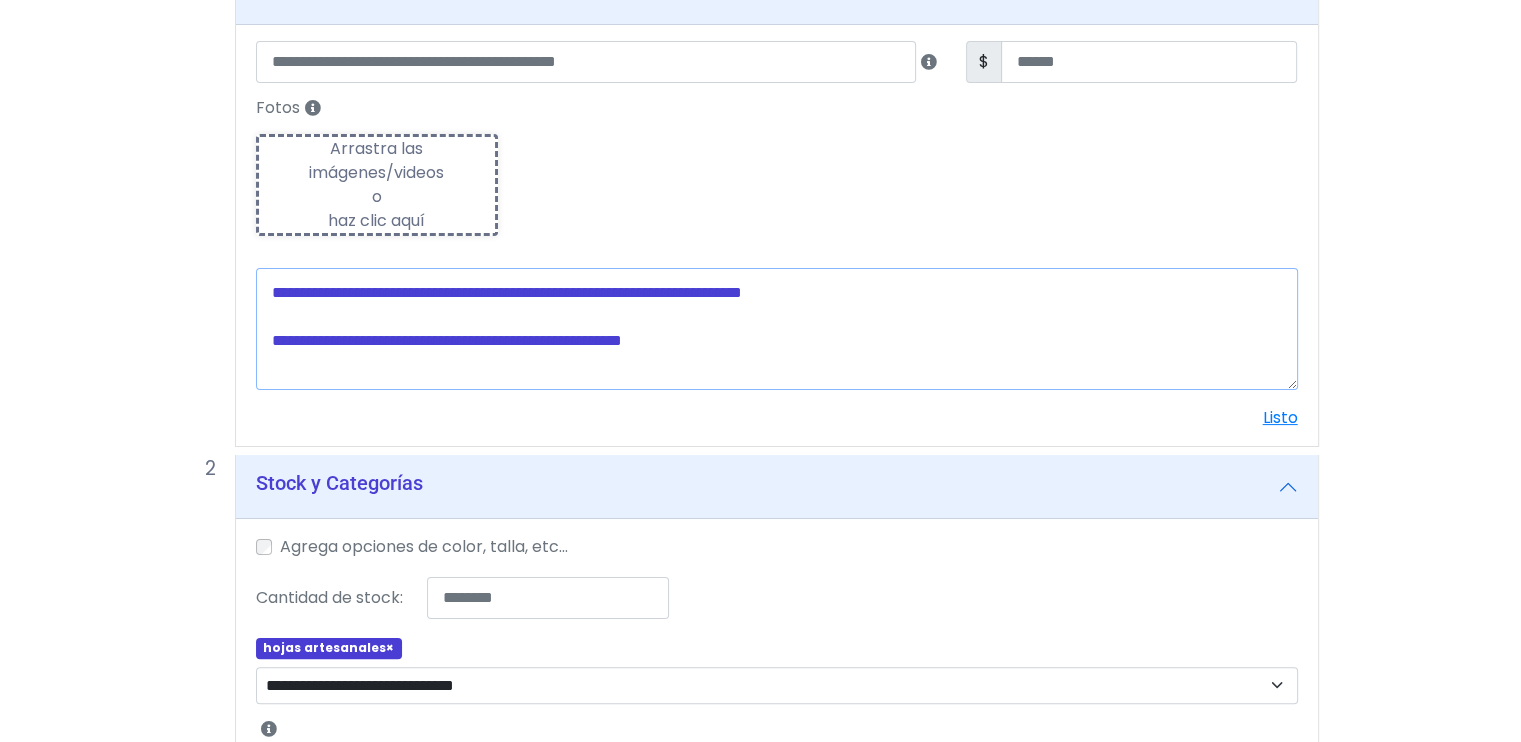 click at bounding box center (777, 329) 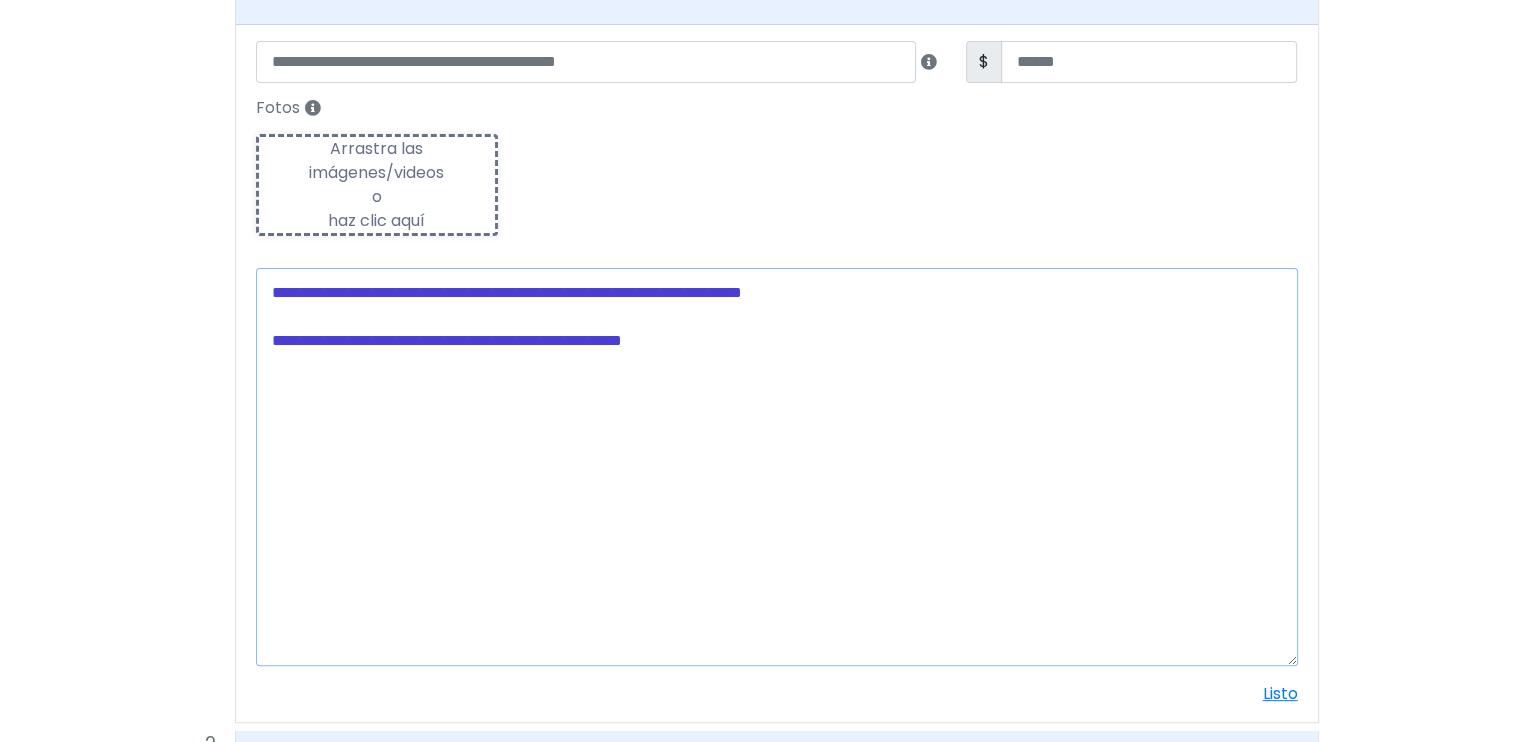 drag, startPoint x: 1295, startPoint y: 382, endPoint x: 690, endPoint y: 471, distance: 611.5112 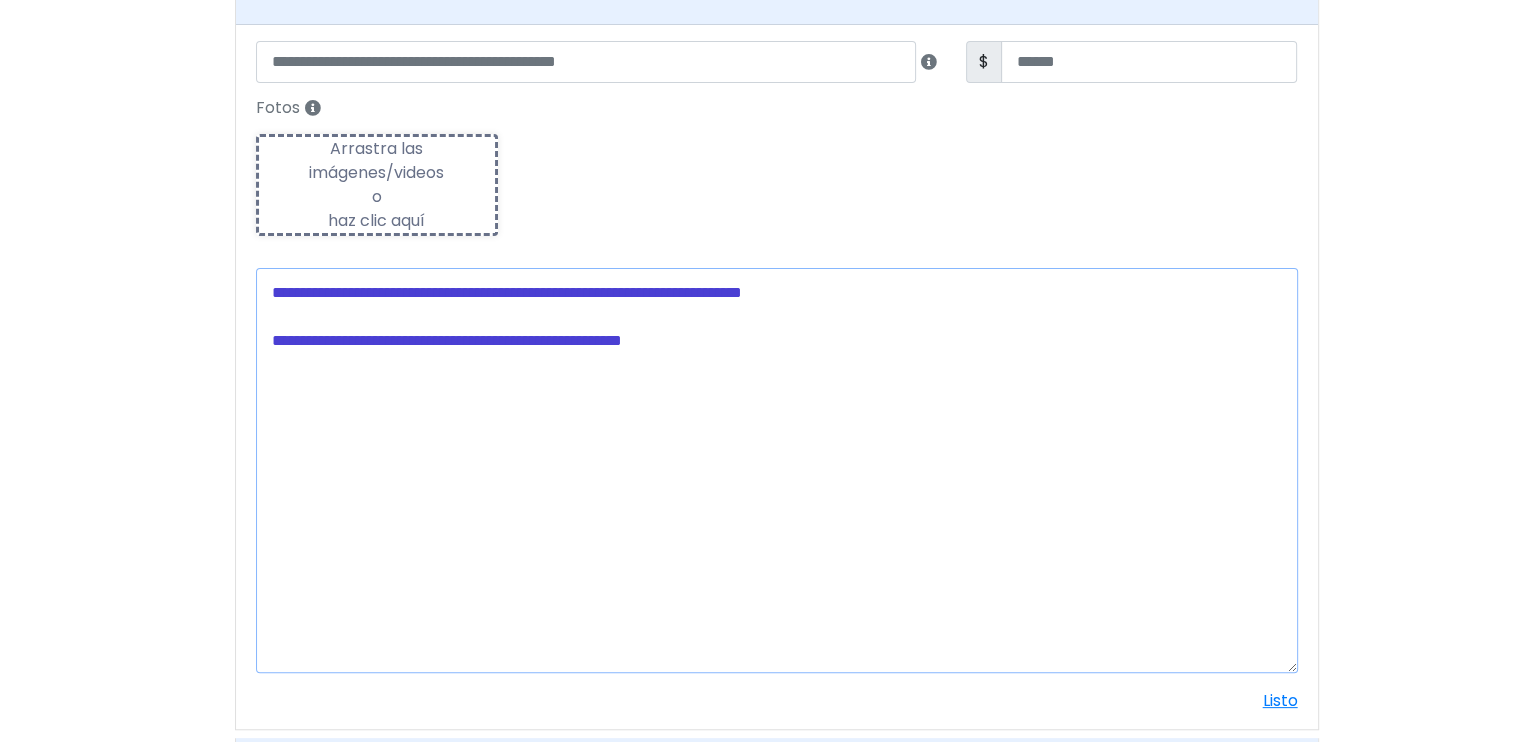 click at bounding box center [777, 470] 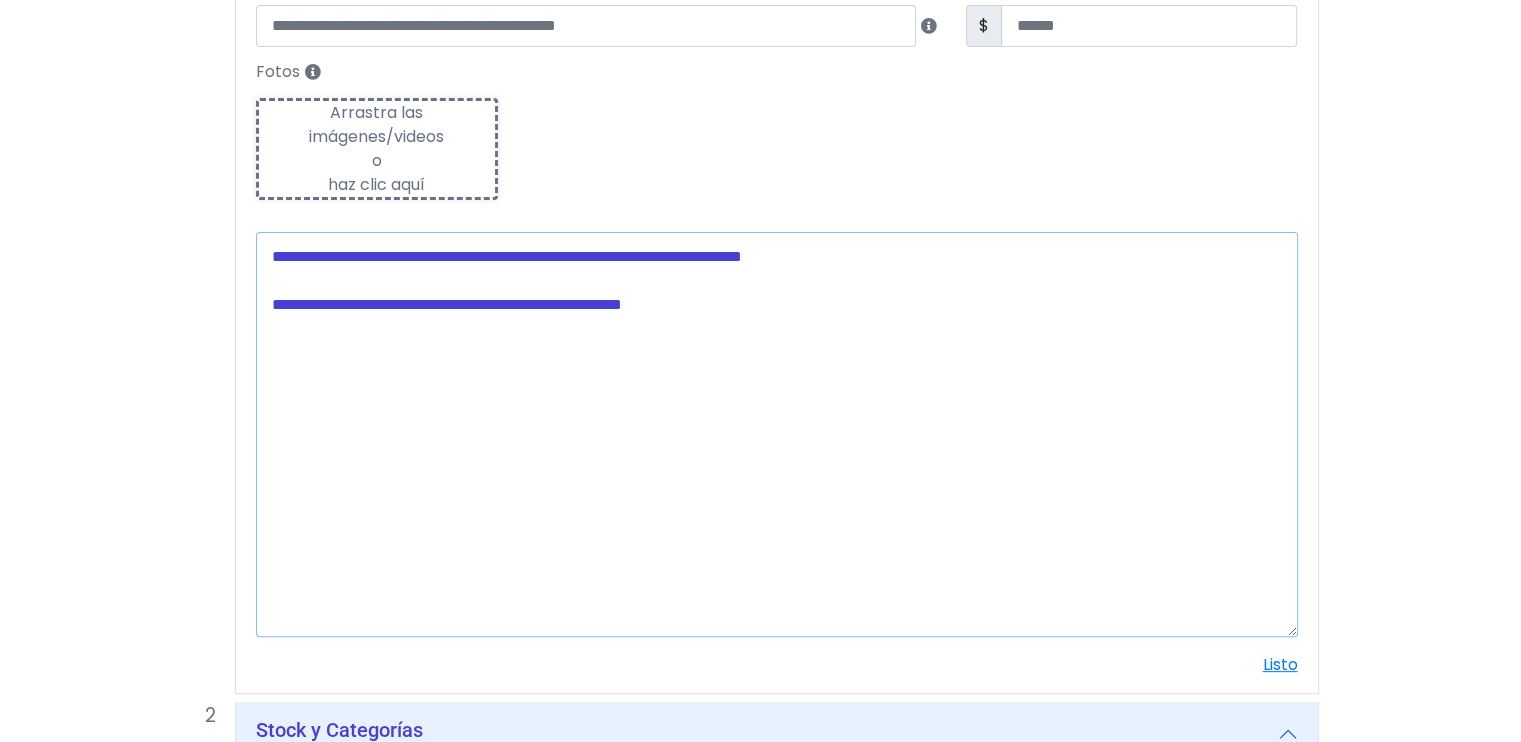 scroll, scrollTop: 400, scrollLeft: 0, axis: vertical 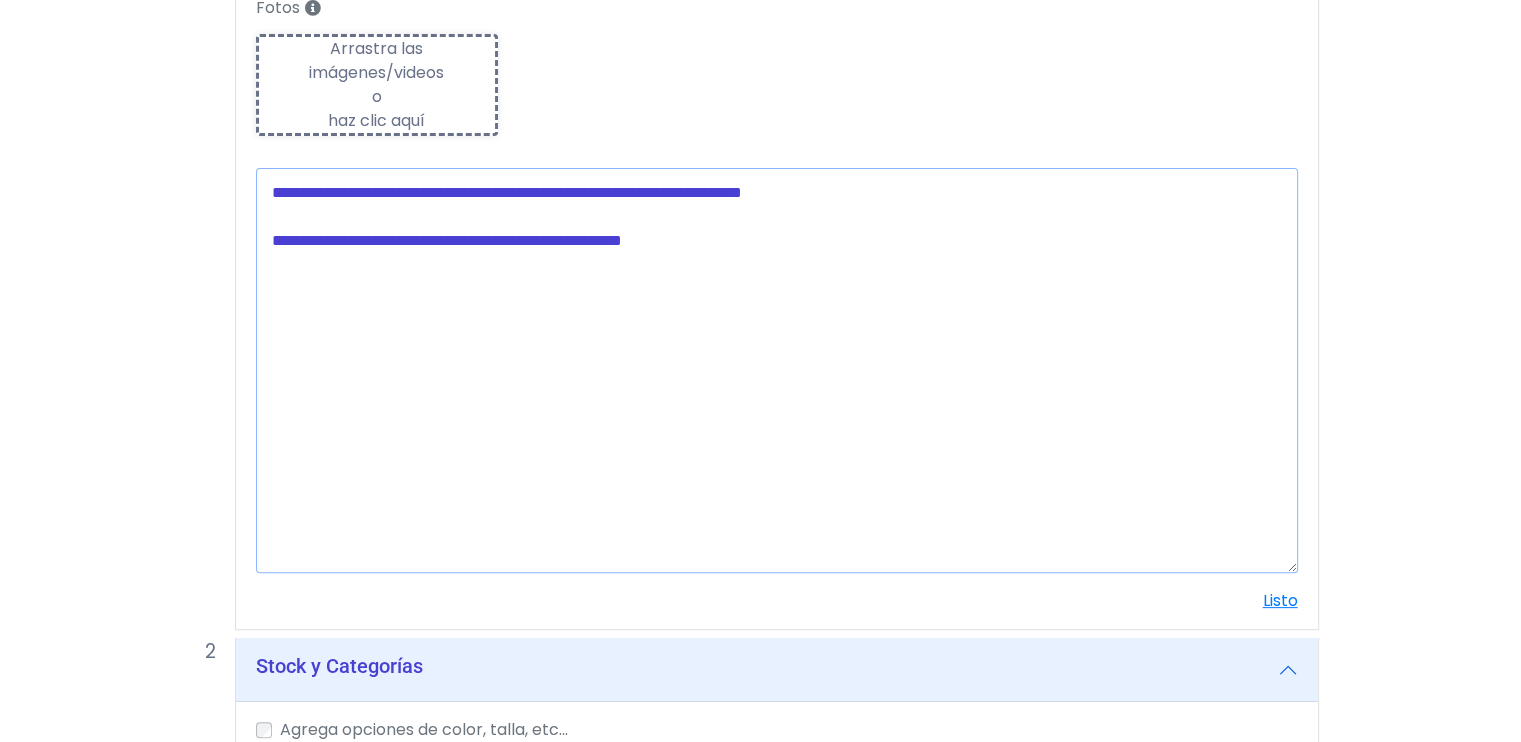 paste on "*" 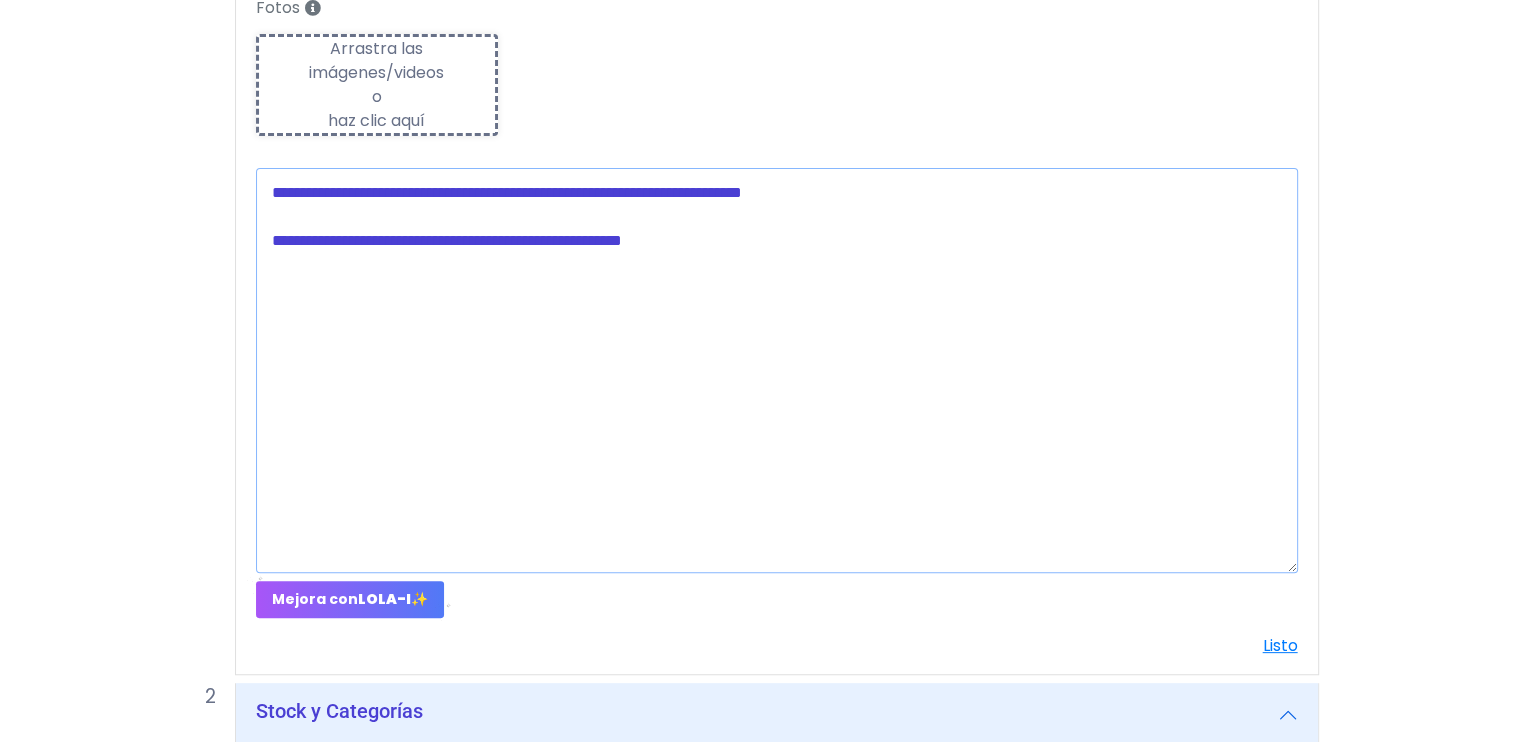 click at bounding box center [777, 370] 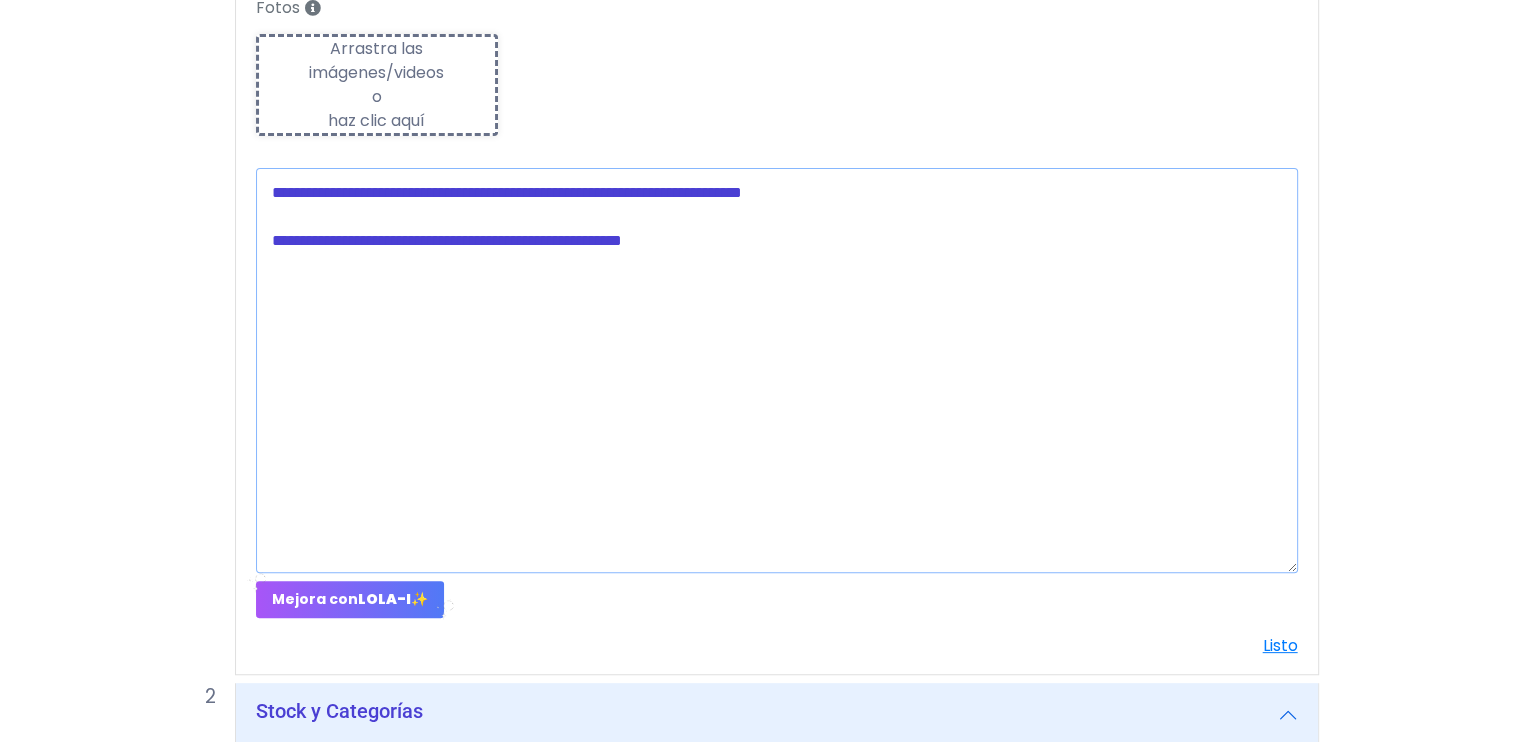paste on "**********" 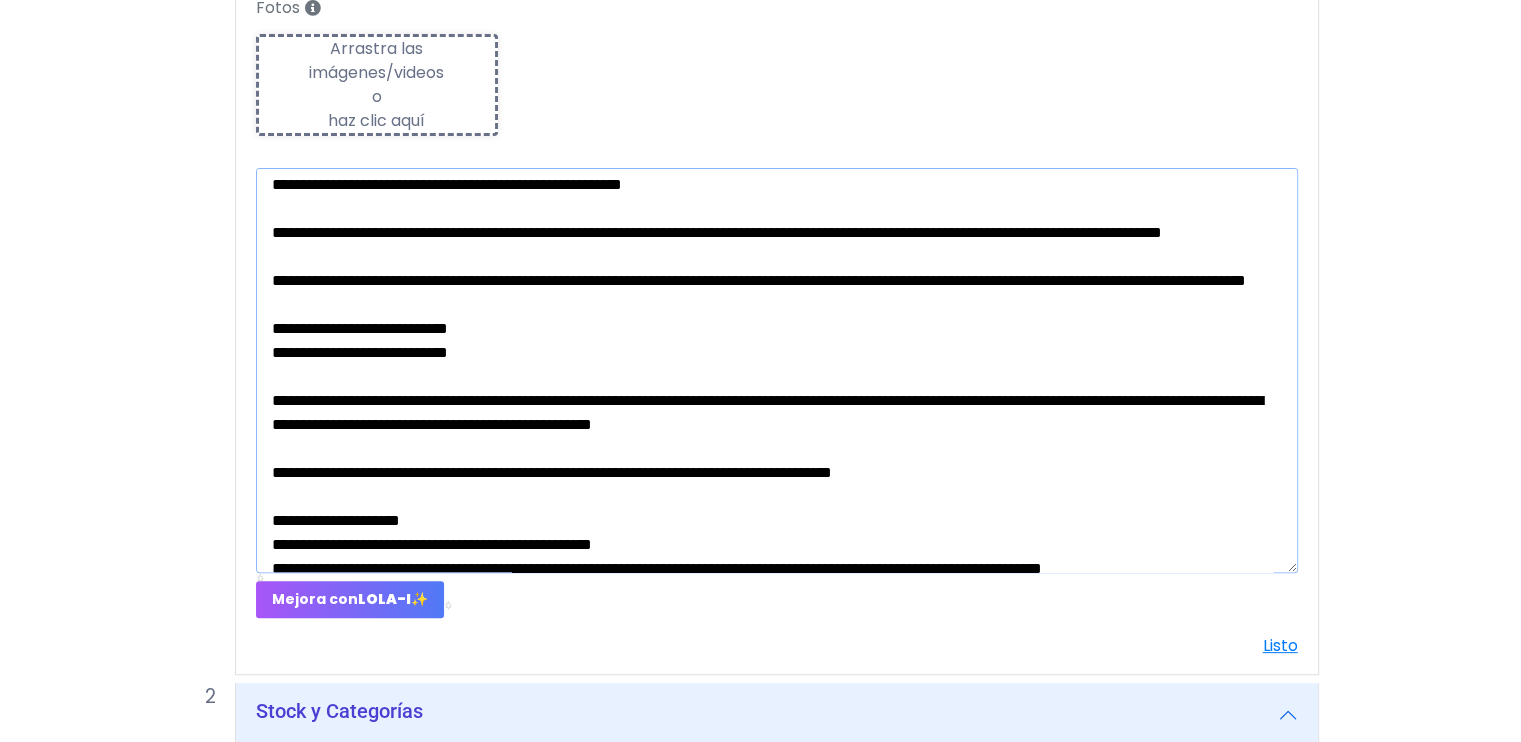 scroll, scrollTop: 0, scrollLeft: 0, axis: both 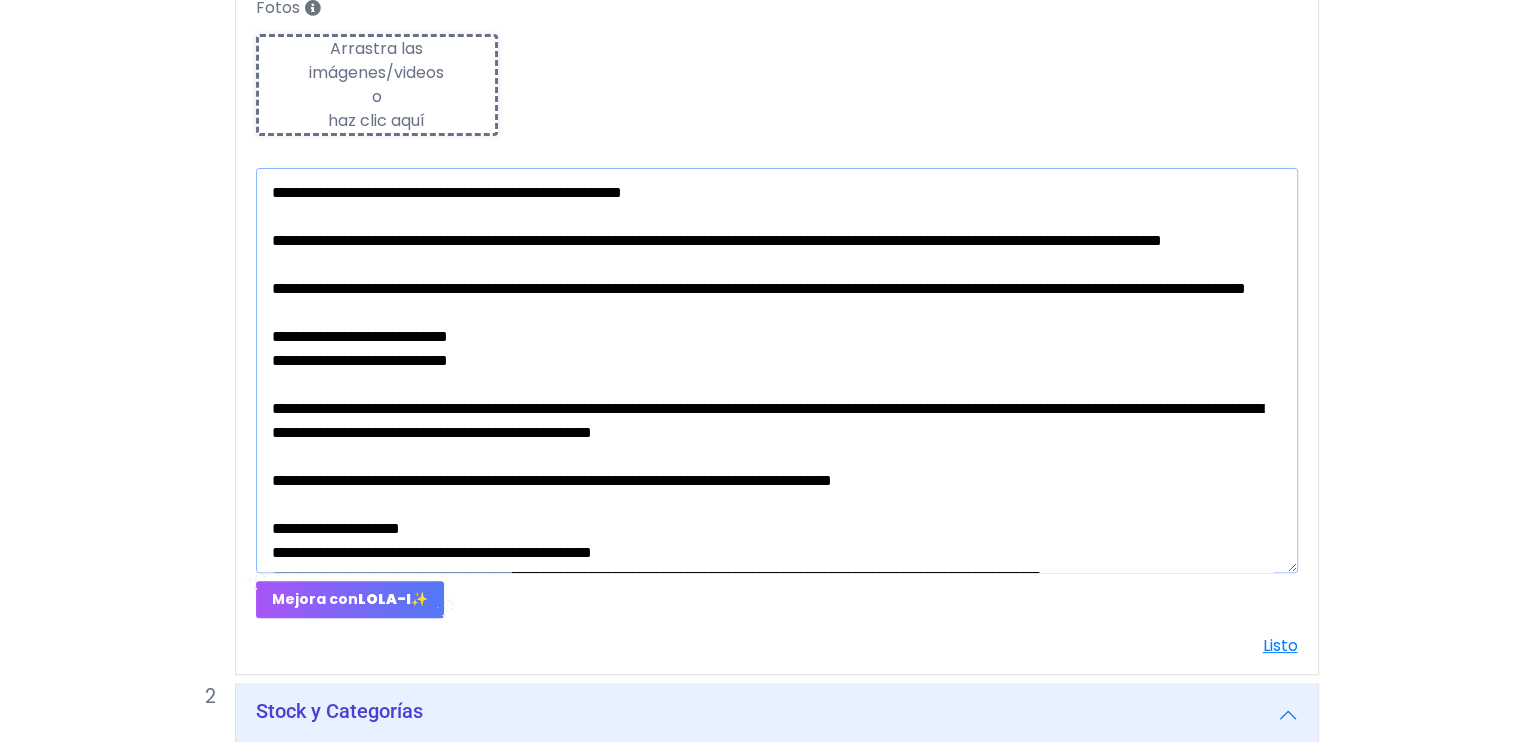 drag, startPoint x: 527, startPoint y: 263, endPoint x: 428, endPoint y: 243, distance: 101 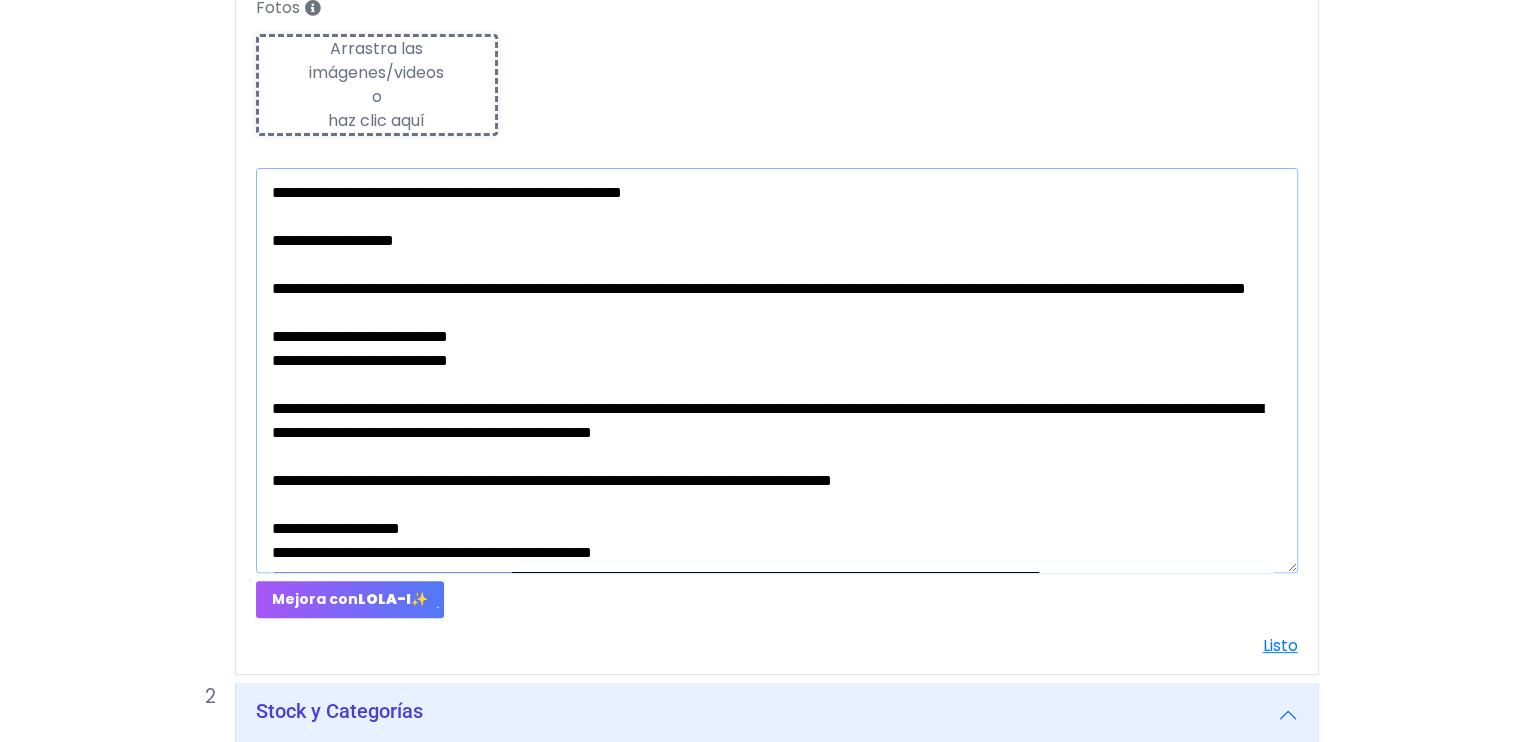 drag, startPoint x: 413, startPoint y: 274, endPoint x: 1161, endPoint y: 477, distance: 775.05676 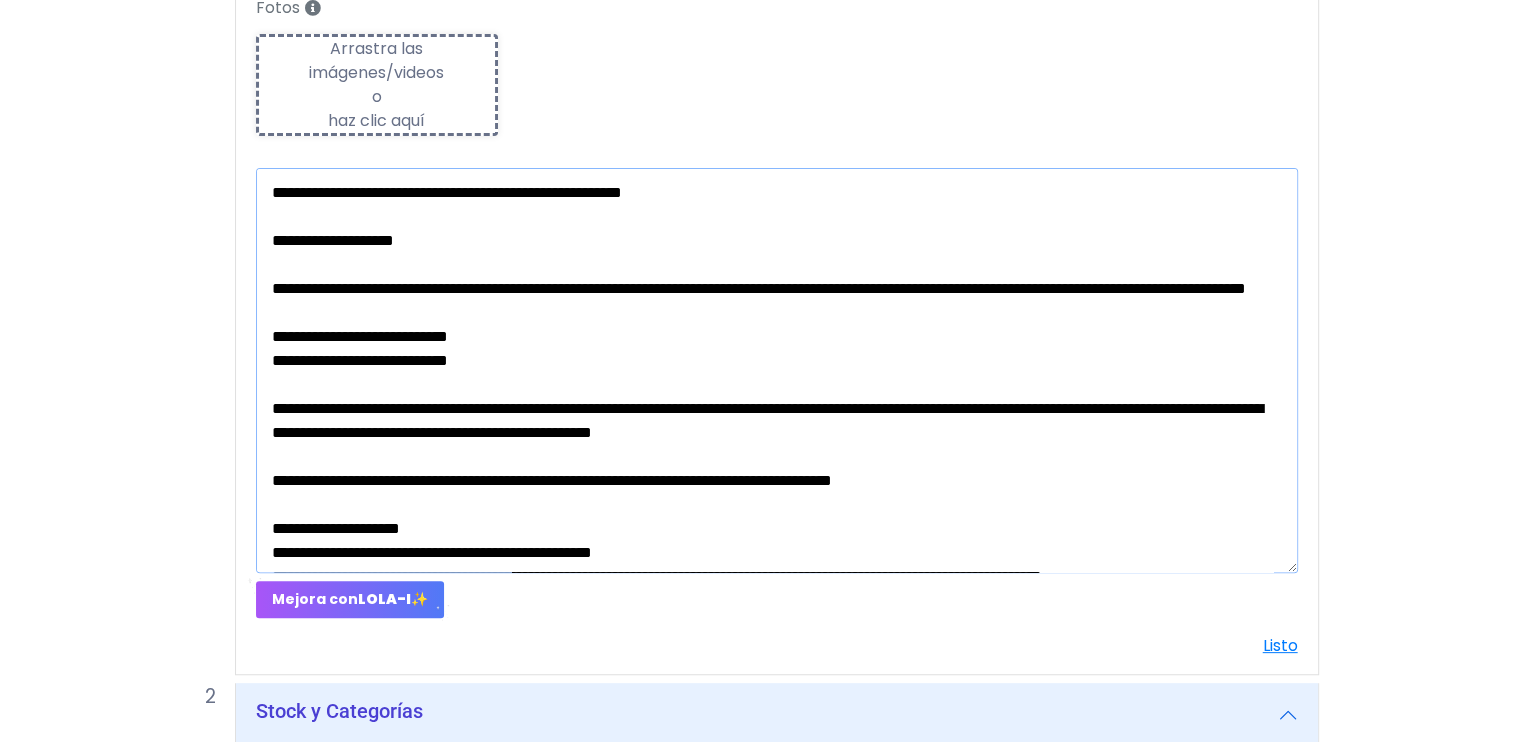 click at bounding box center [777, 370] 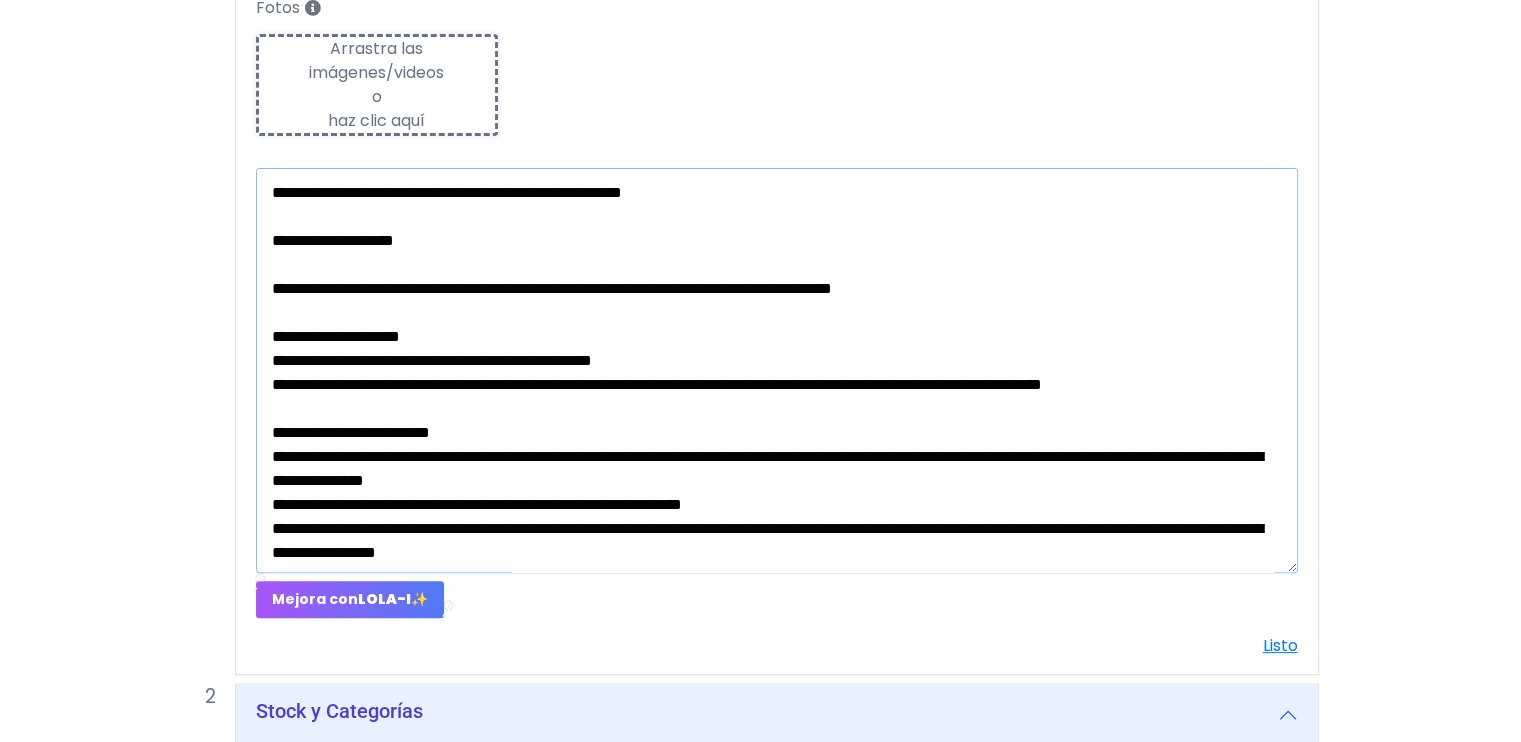 click at bounding box center (777, 370) 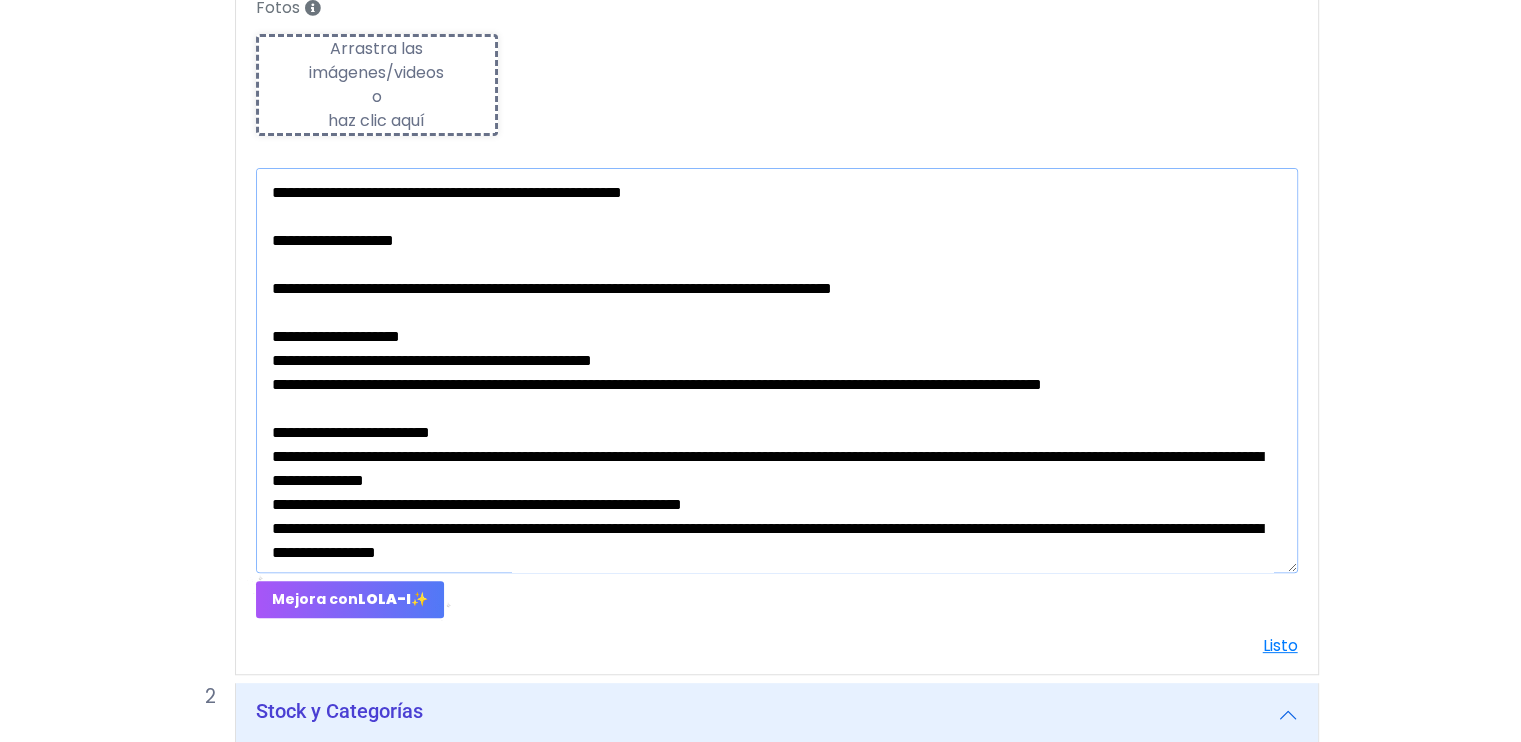 click at bounding box center (777, 370) 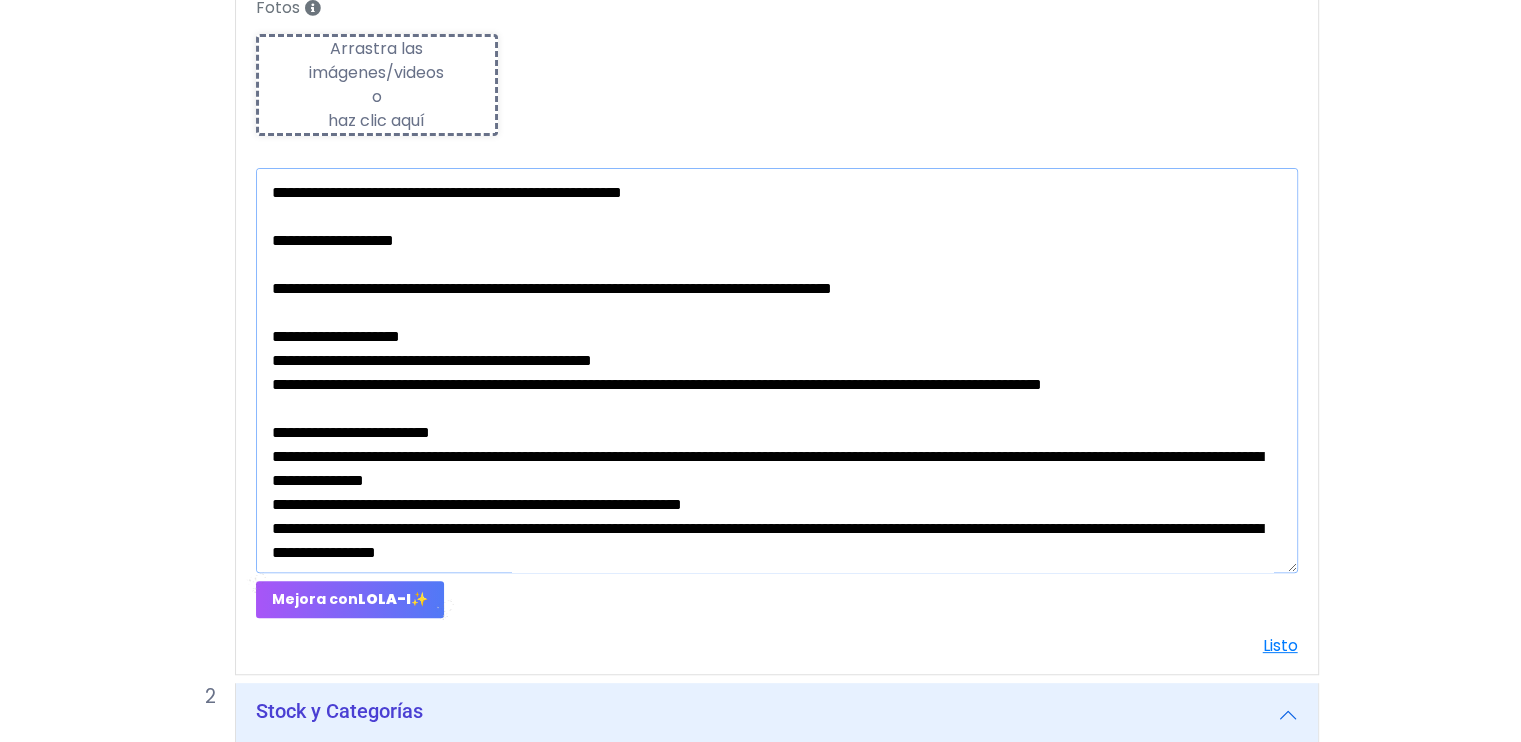 drag, startPoint x: 409, startPoint y: 195, endPoint x: 431, endPoint y: 189, distance: 22.803509 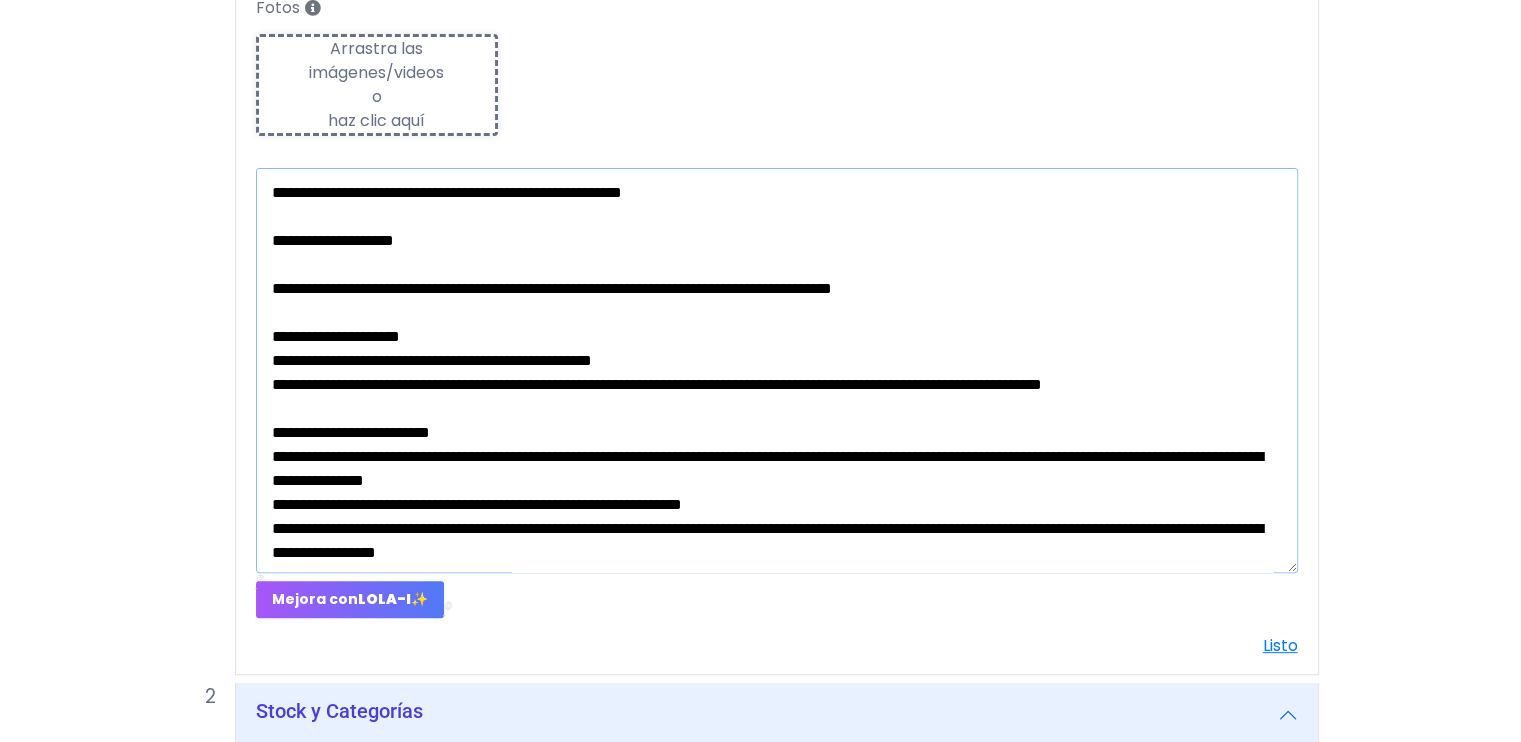 click at bounding box center (777, 370) 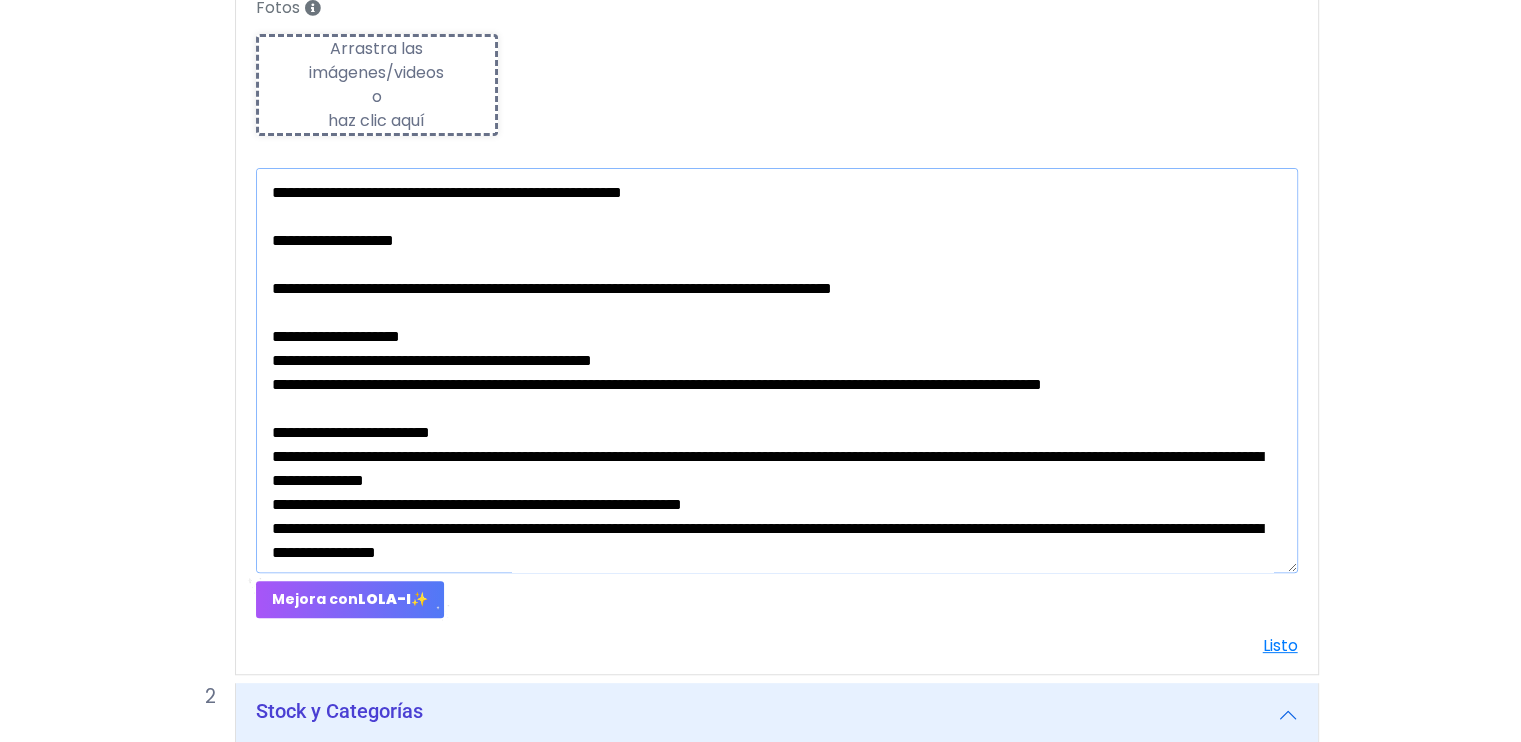click at bounding box center (777, 370) 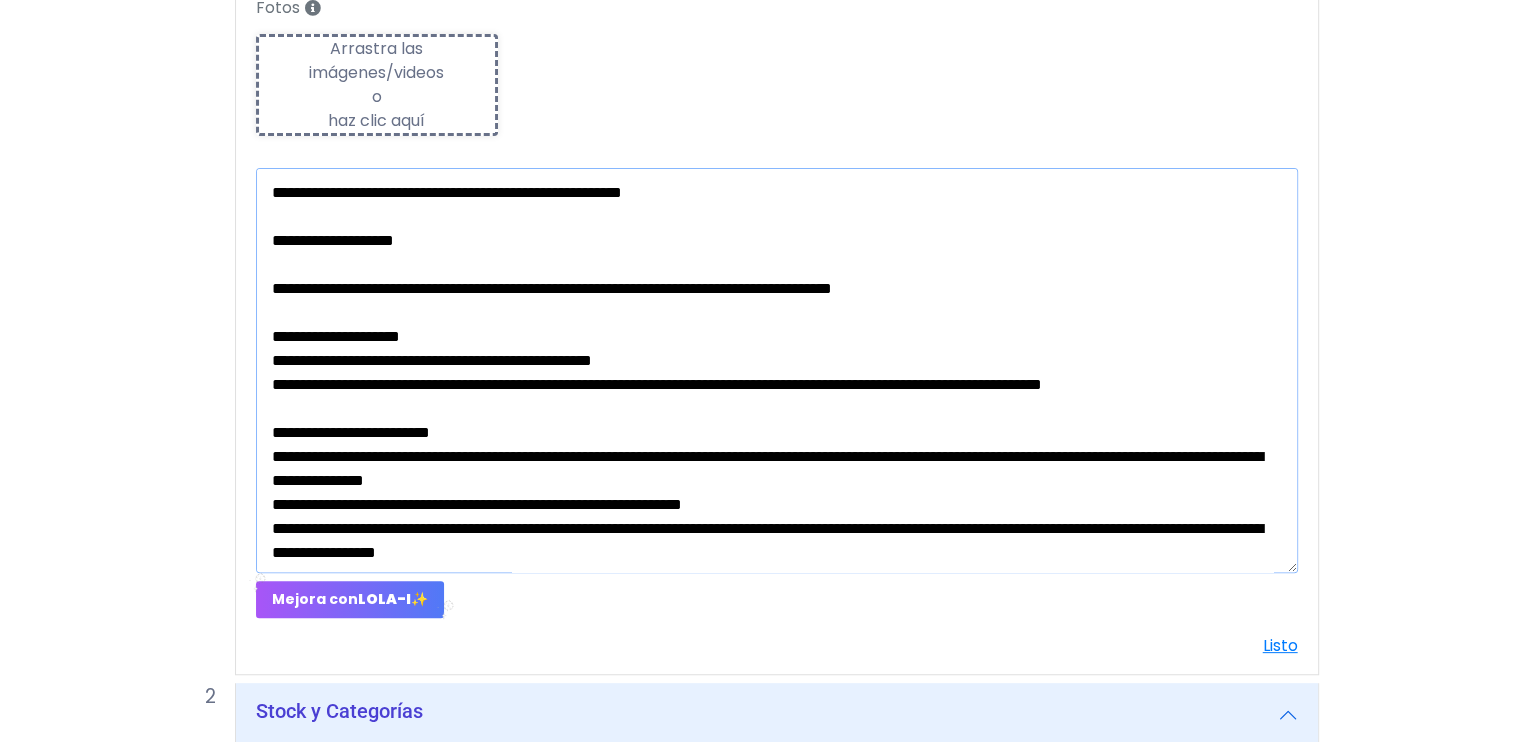 click at bounding box center (777, 370) 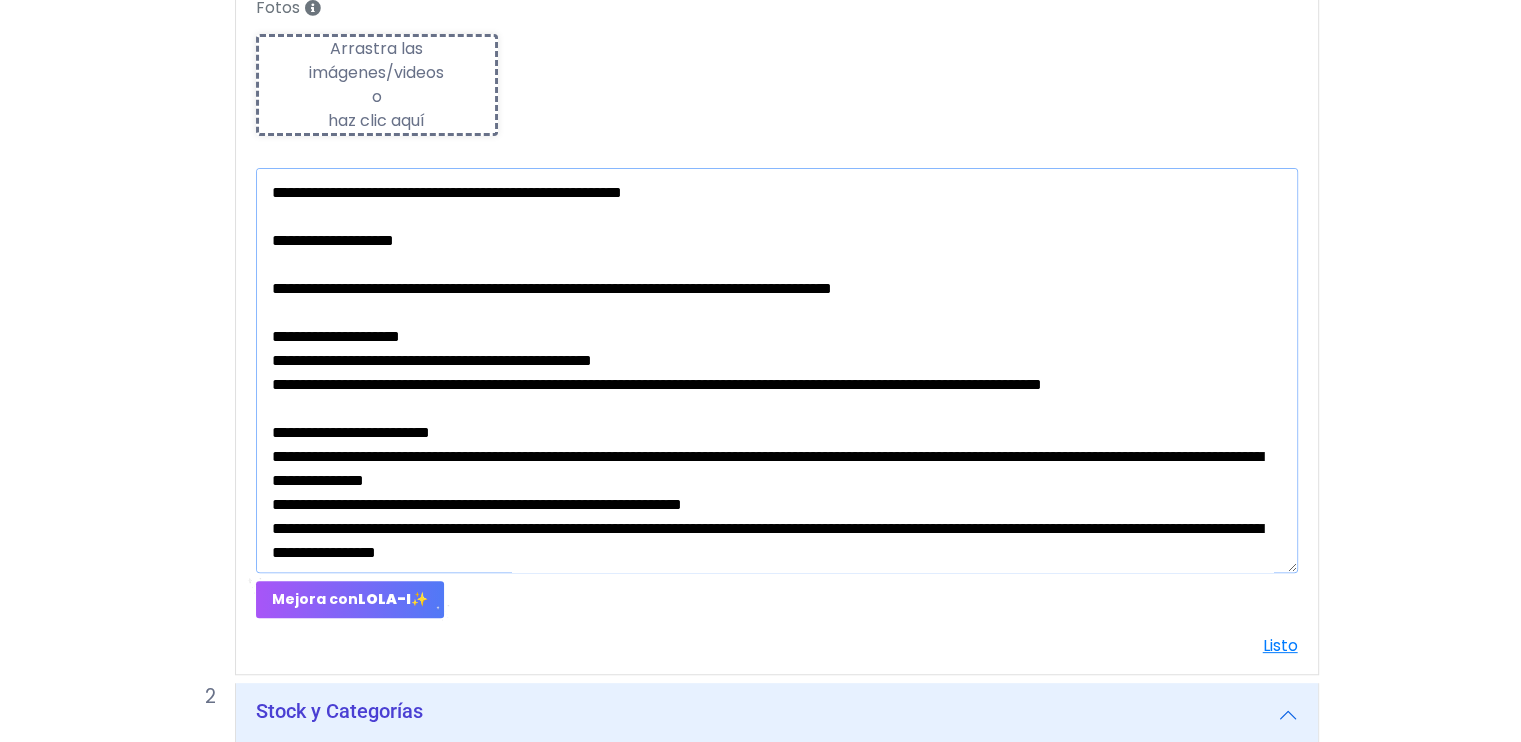 drag, startPoint x: 508, startPoint y: 188, endPoint x: 803, endPoint y: 185, distance: 295.01526 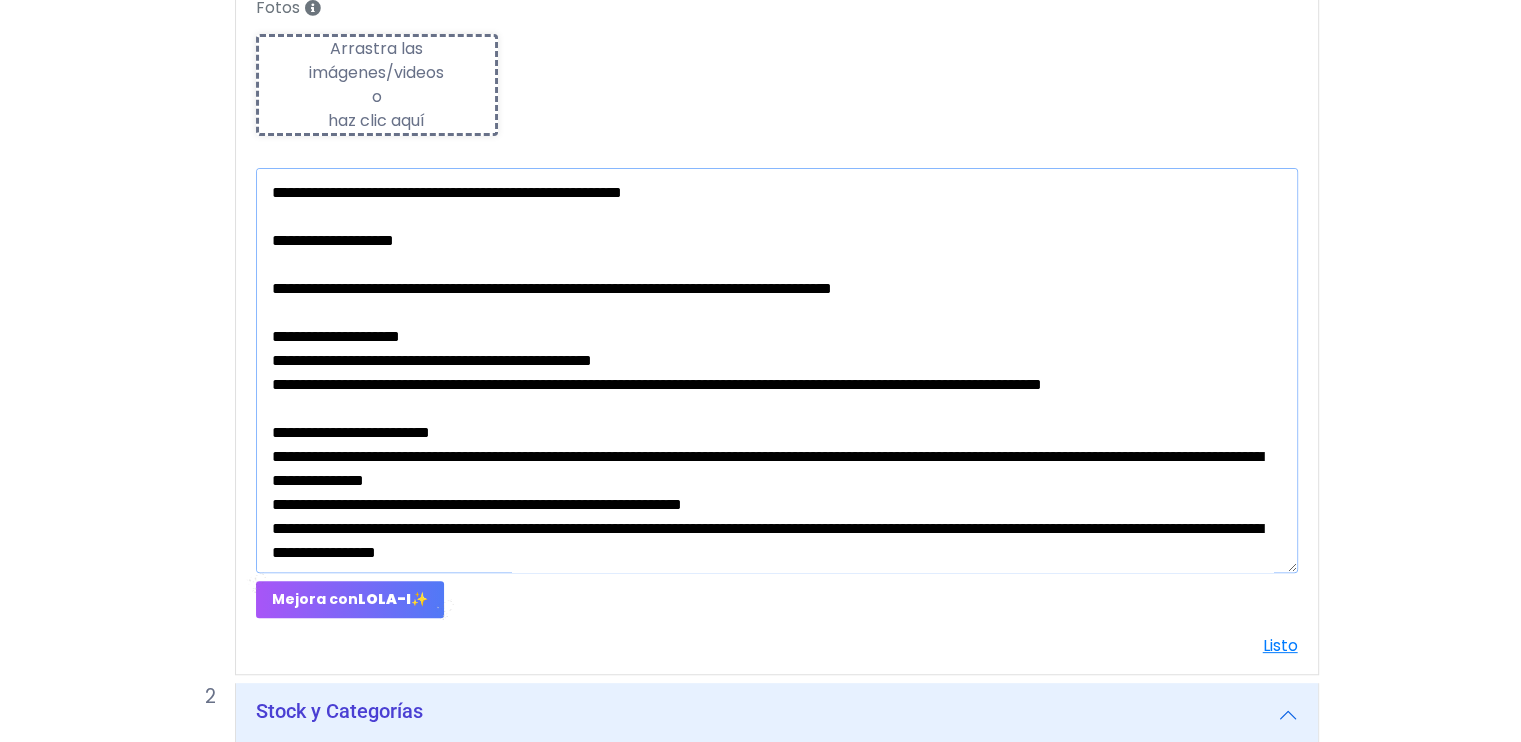 click at bounding box center [777, 370] 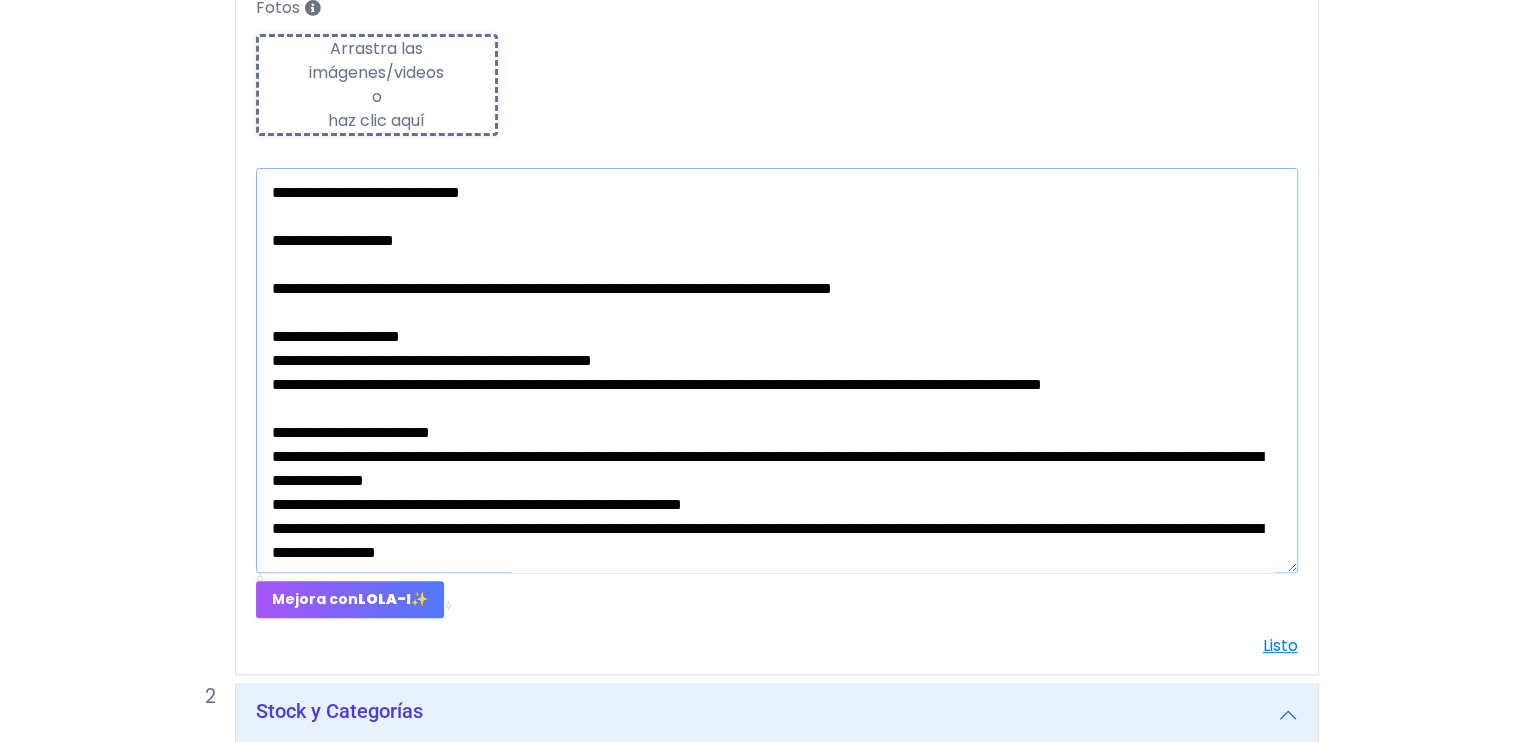 click at bounding box center (777, 370) 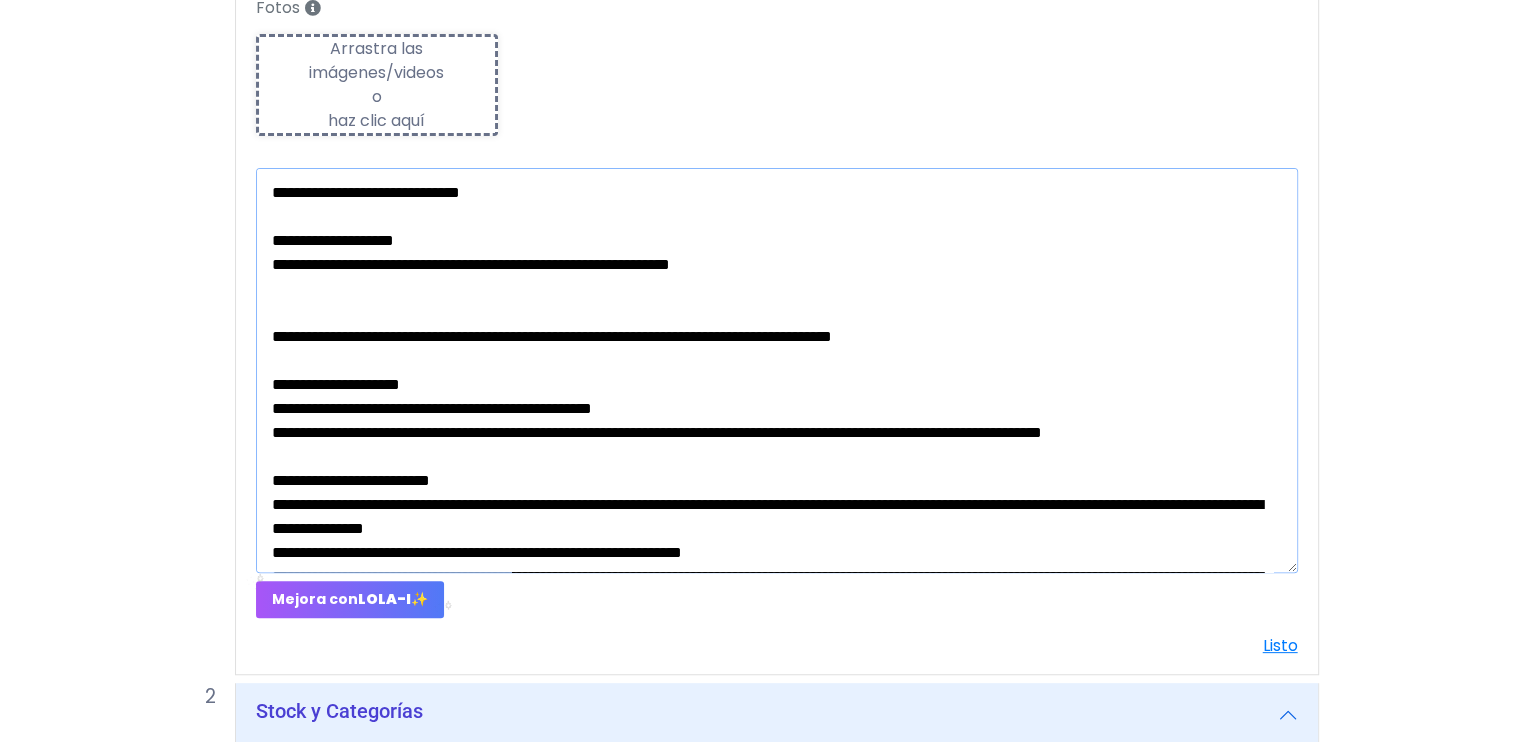 paste on "**********" 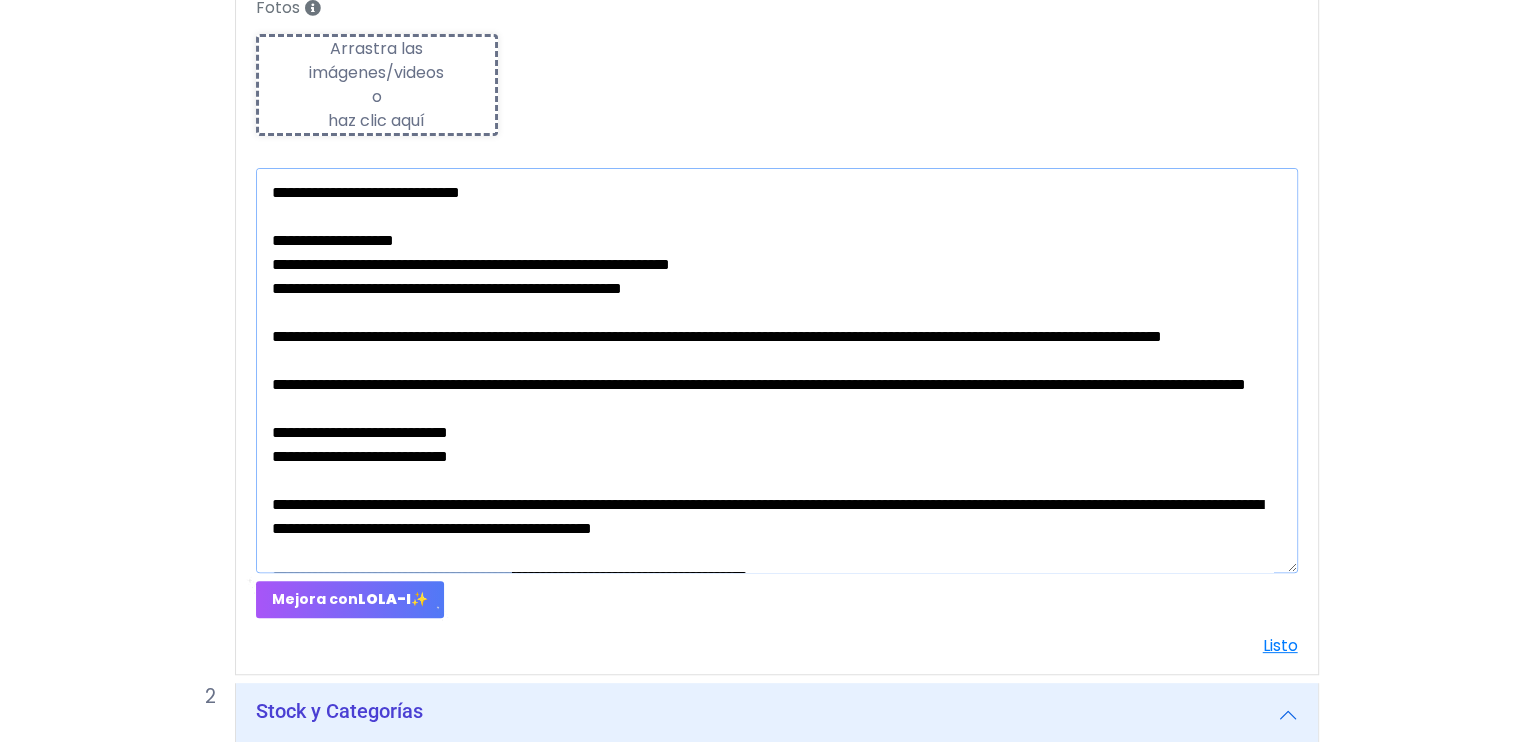 scroll, scrollTop: 64, scrollLeft: 0, axis: vertical 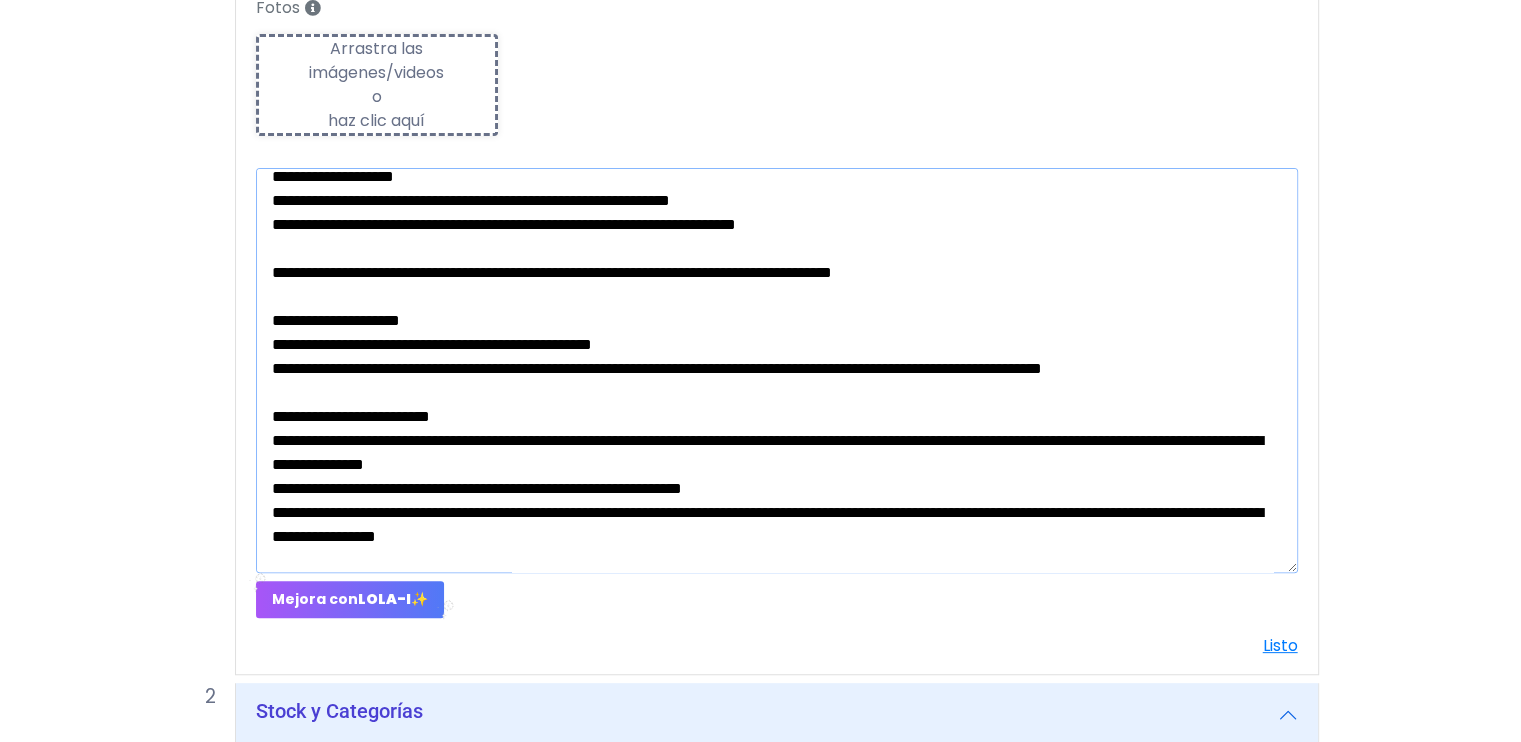 click at bounding box center [777, 370] 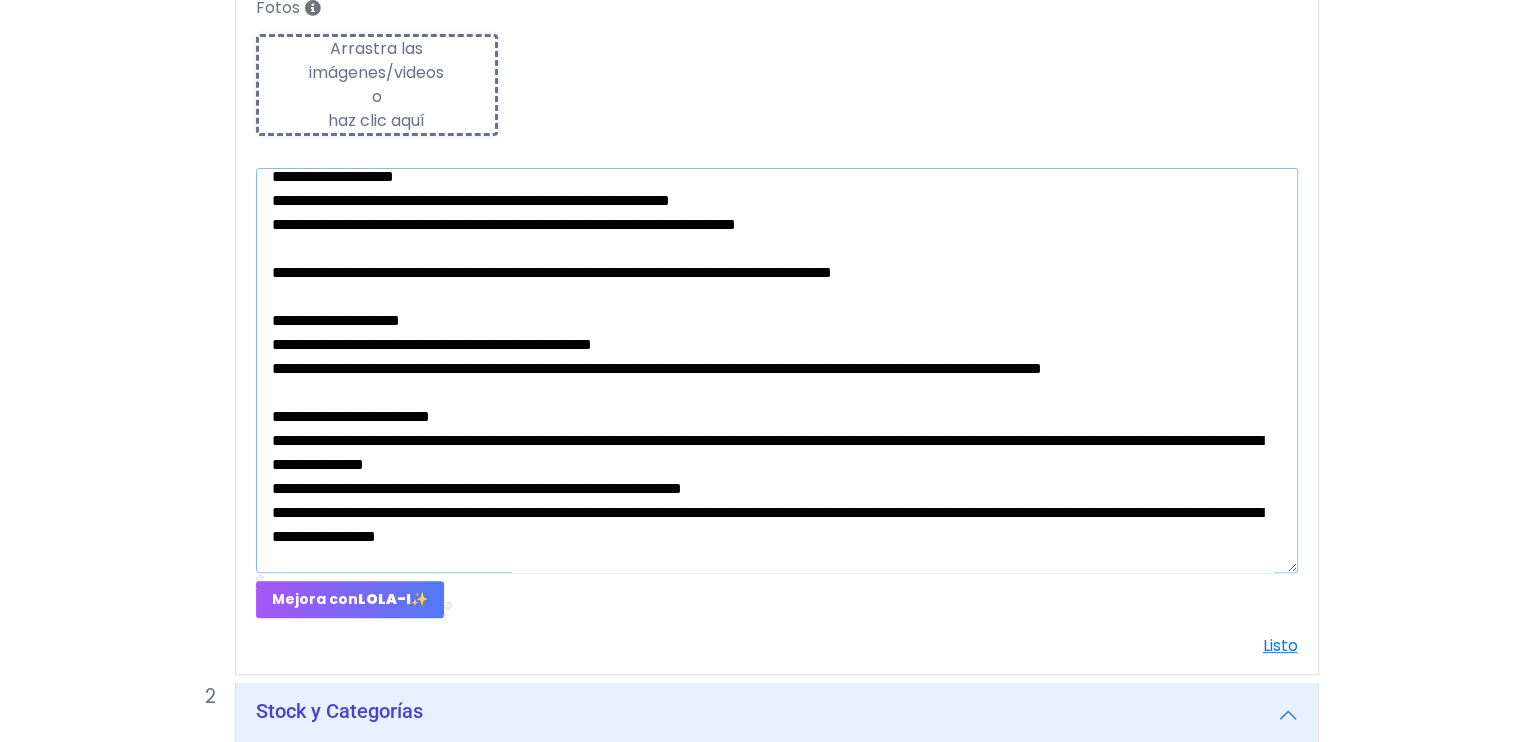 click at bounding box center (777, 370) 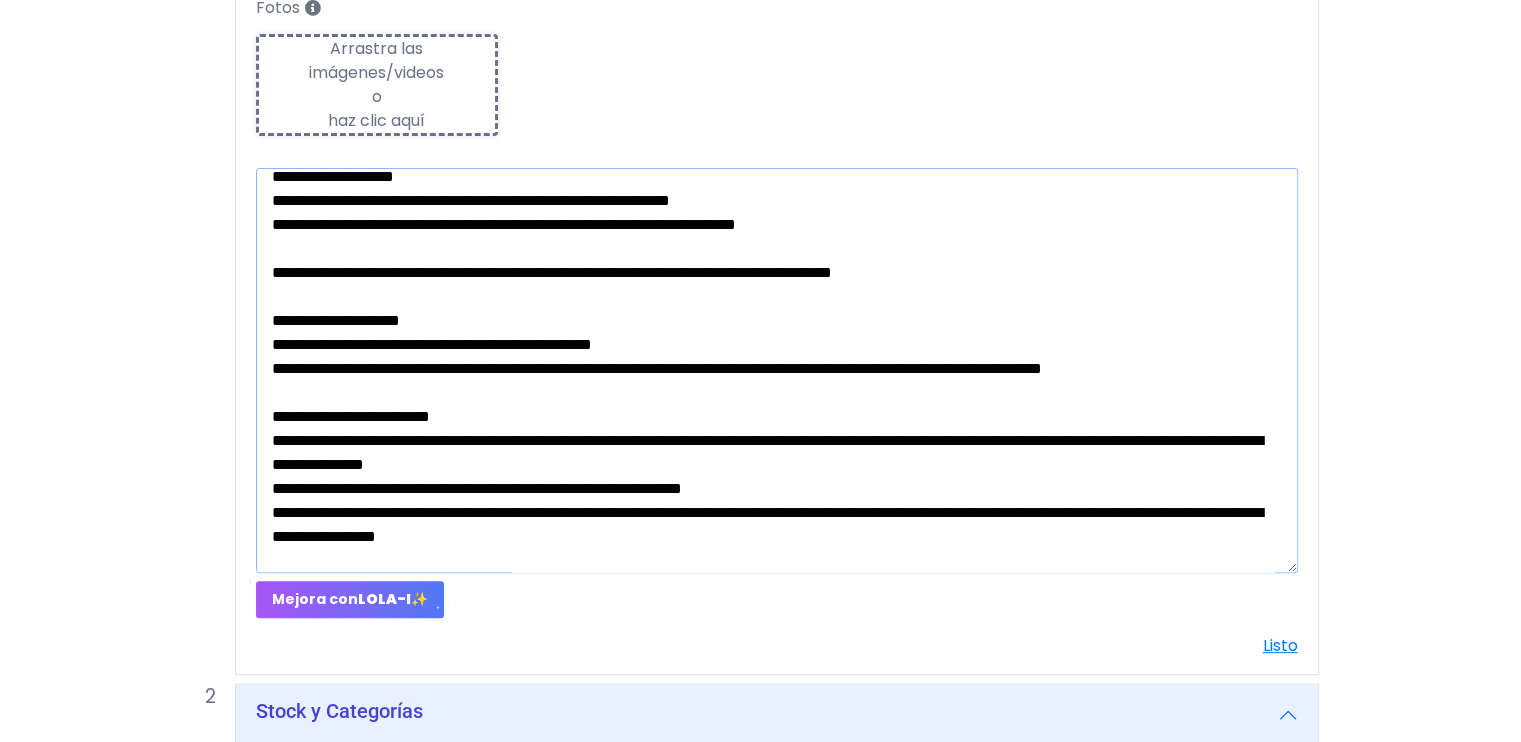 paste on "*" 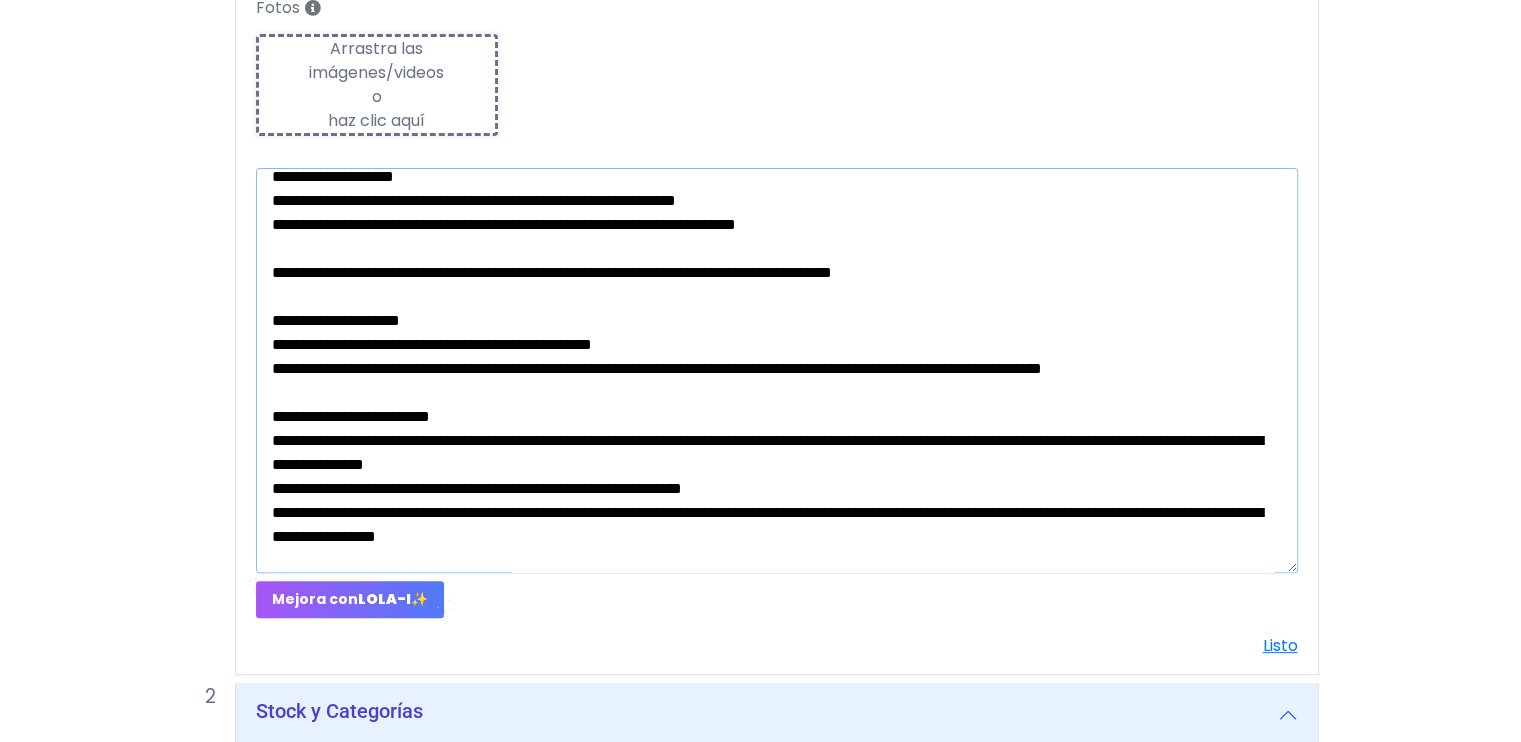 click at bounding box center (777, 370) 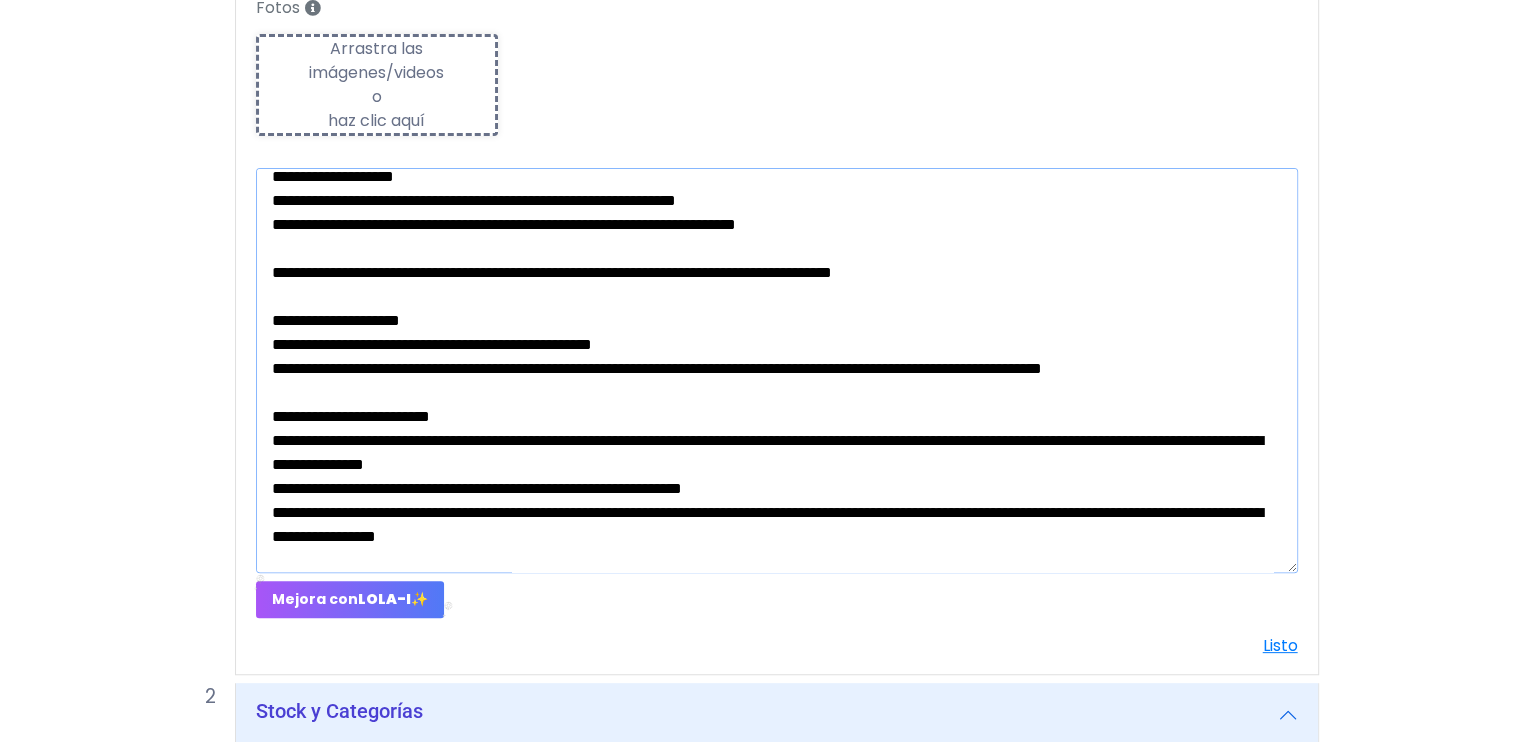 paste on "*" 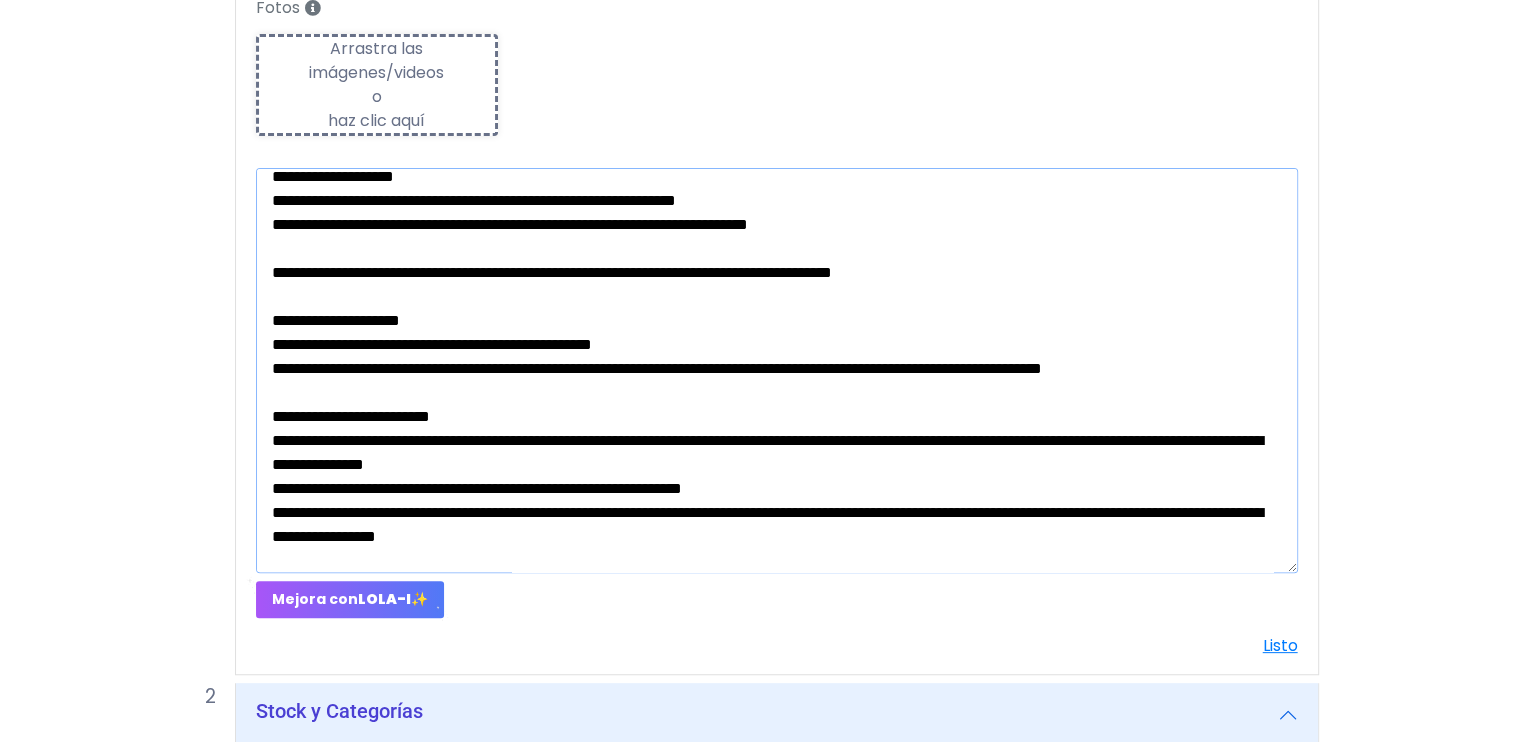 click at bounding box center (777, 370) 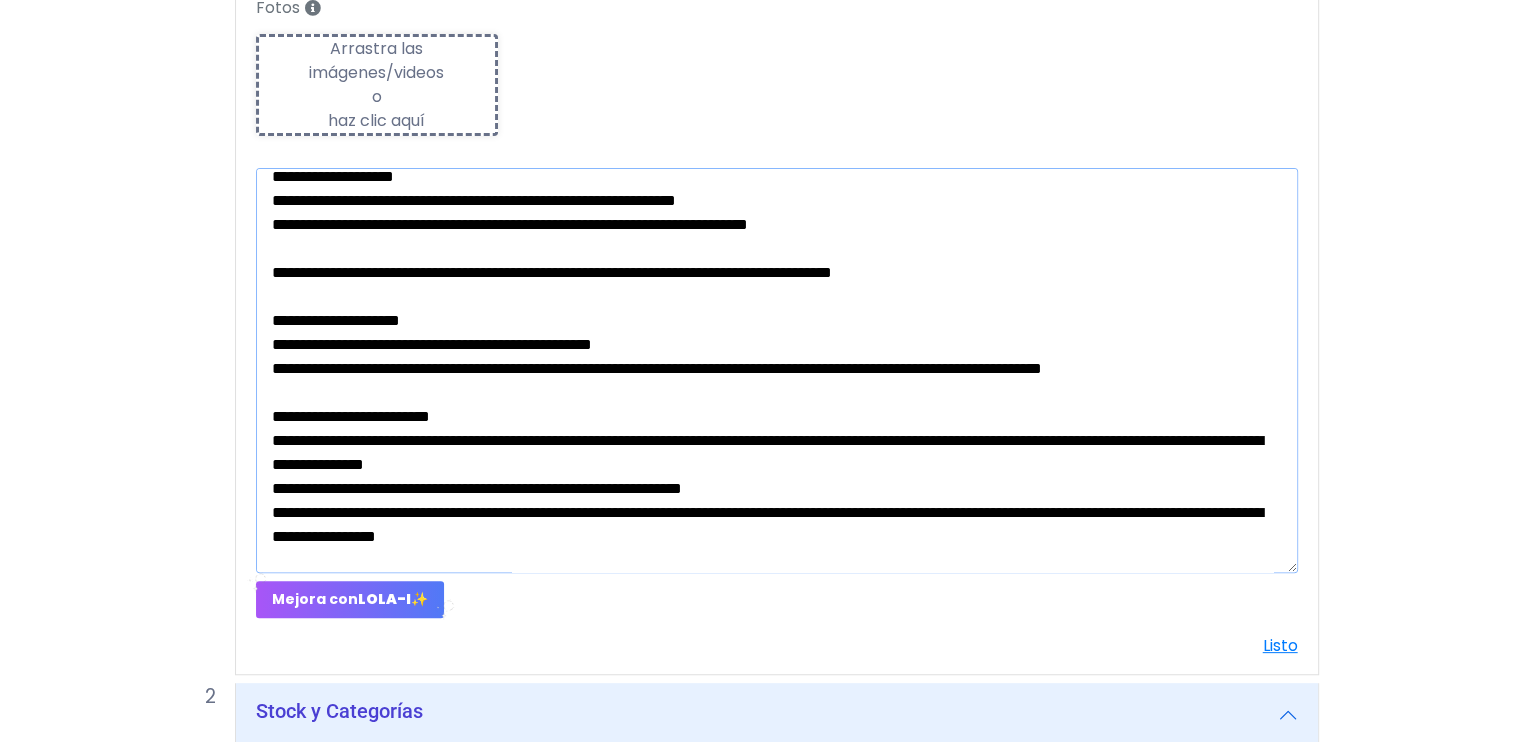 click at bounding box center [777, 370] 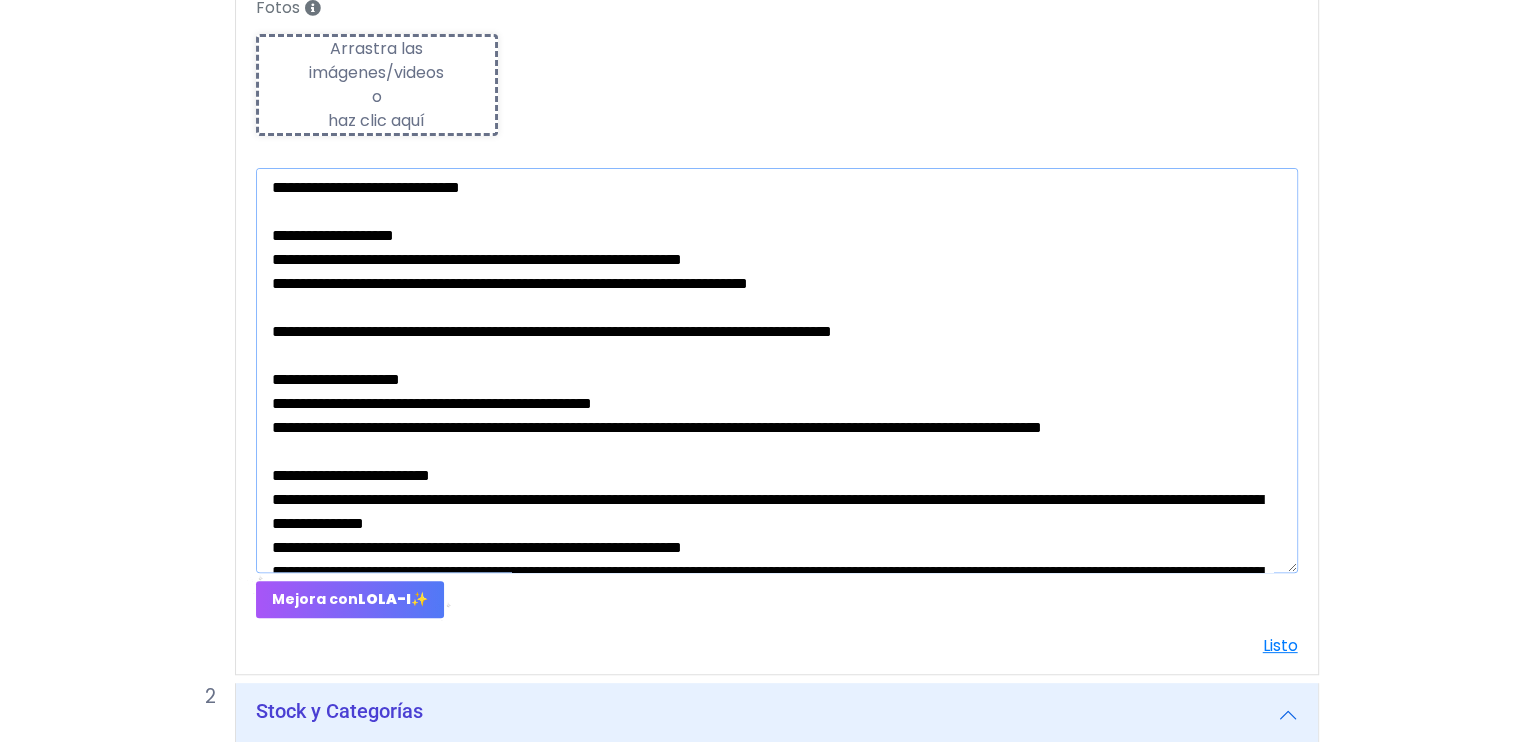 scroll, scrollTop: 0, scrollLeft: 0, axis: both 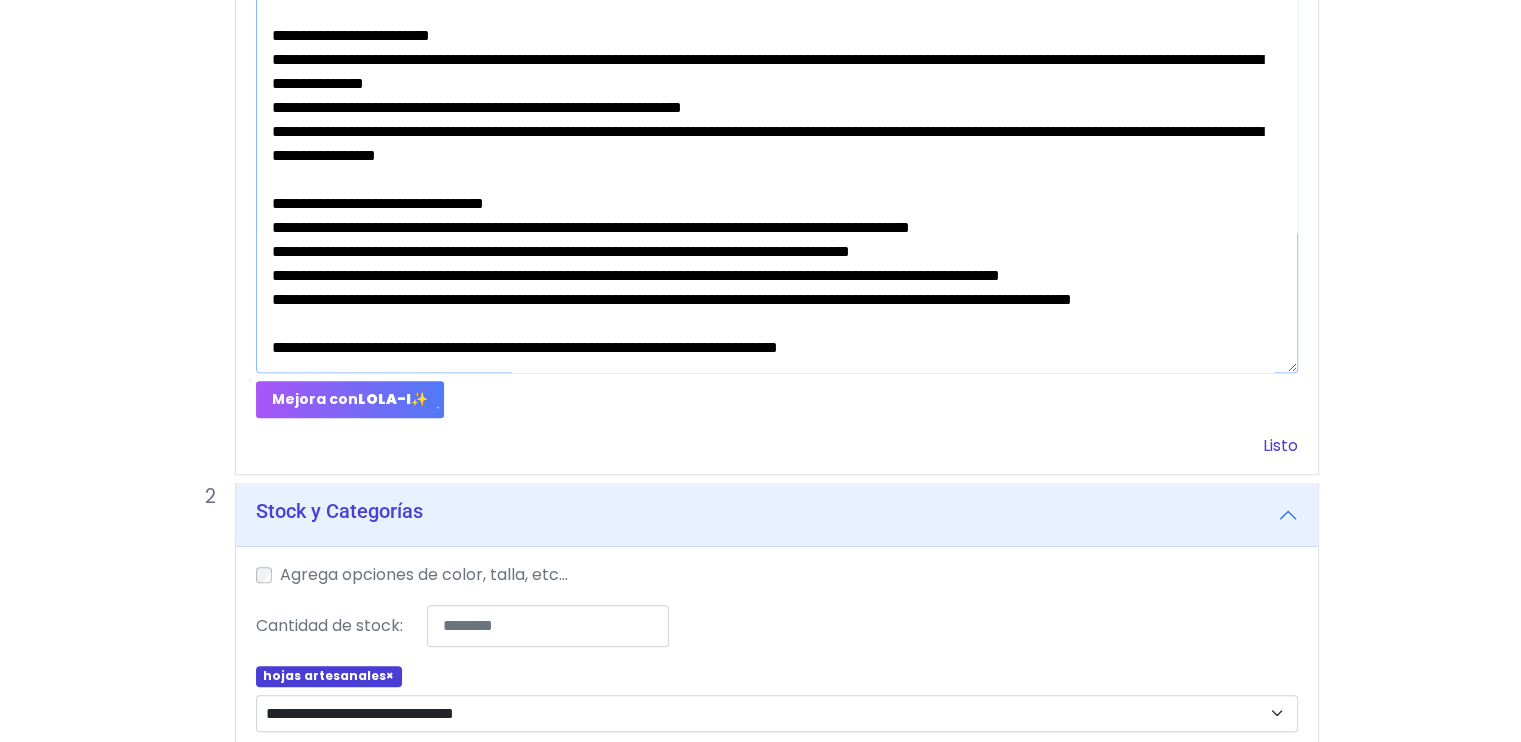 type on "**********" 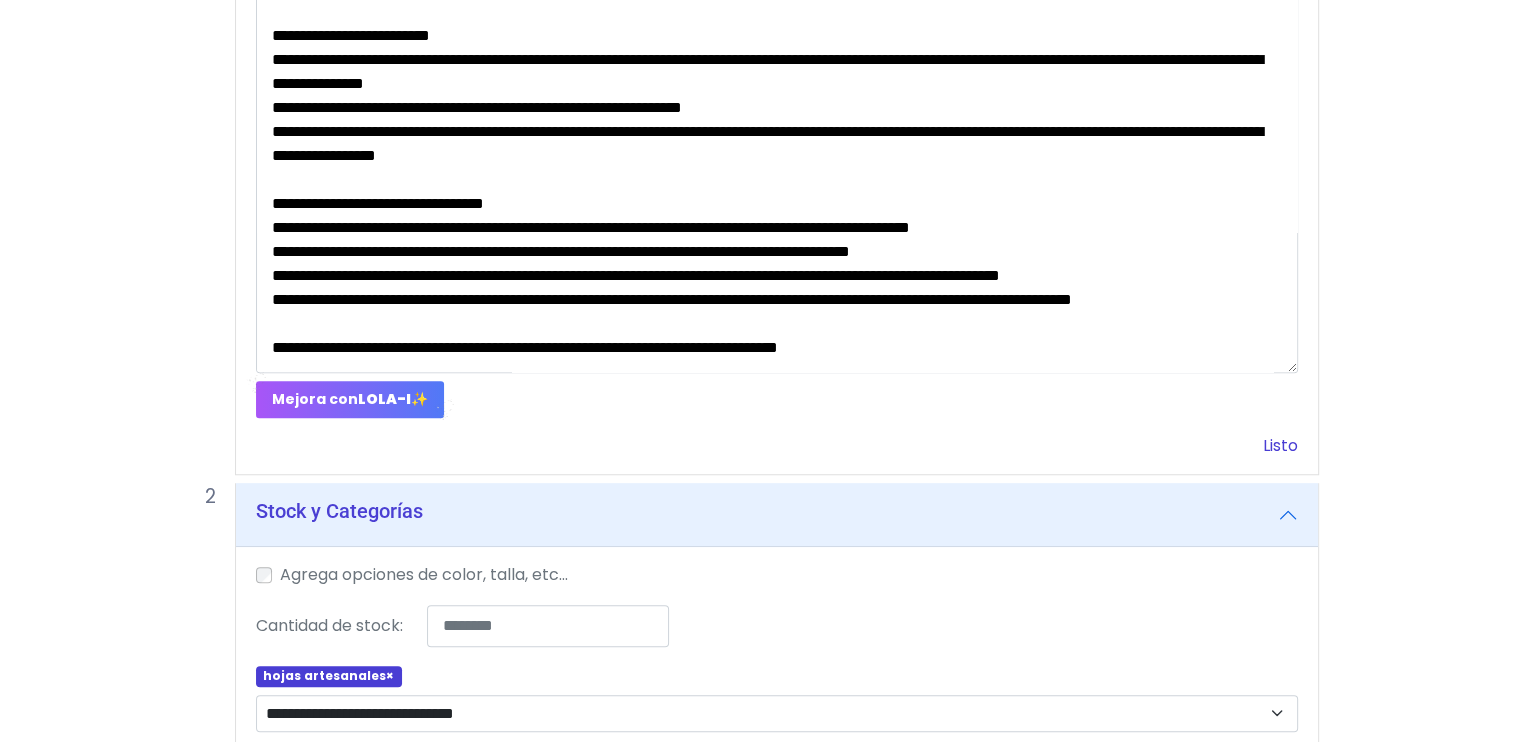 click on "Listo" at bounding box center (1280, 445) 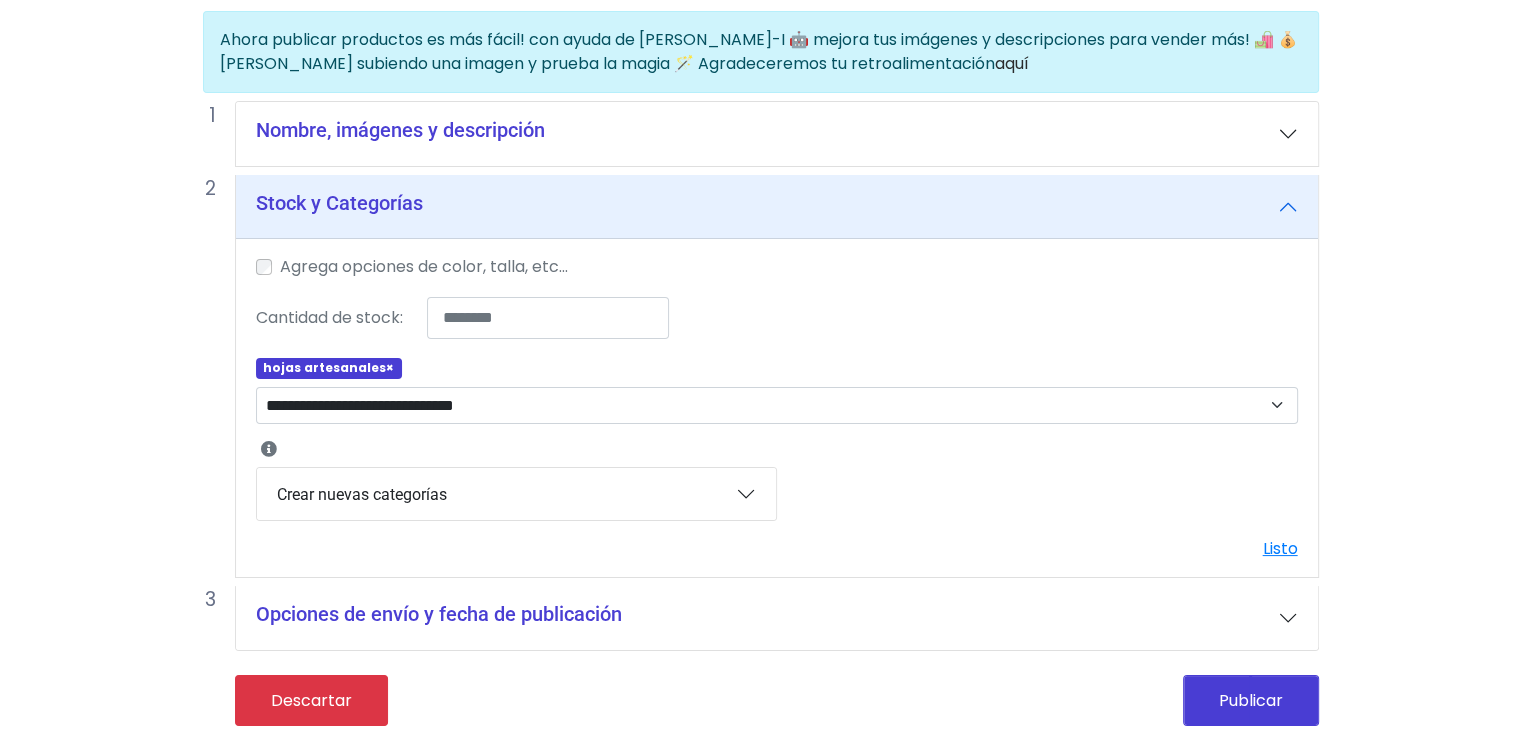 scroll, scrollTop: 156, scrollLeft: 0, axis: vertical 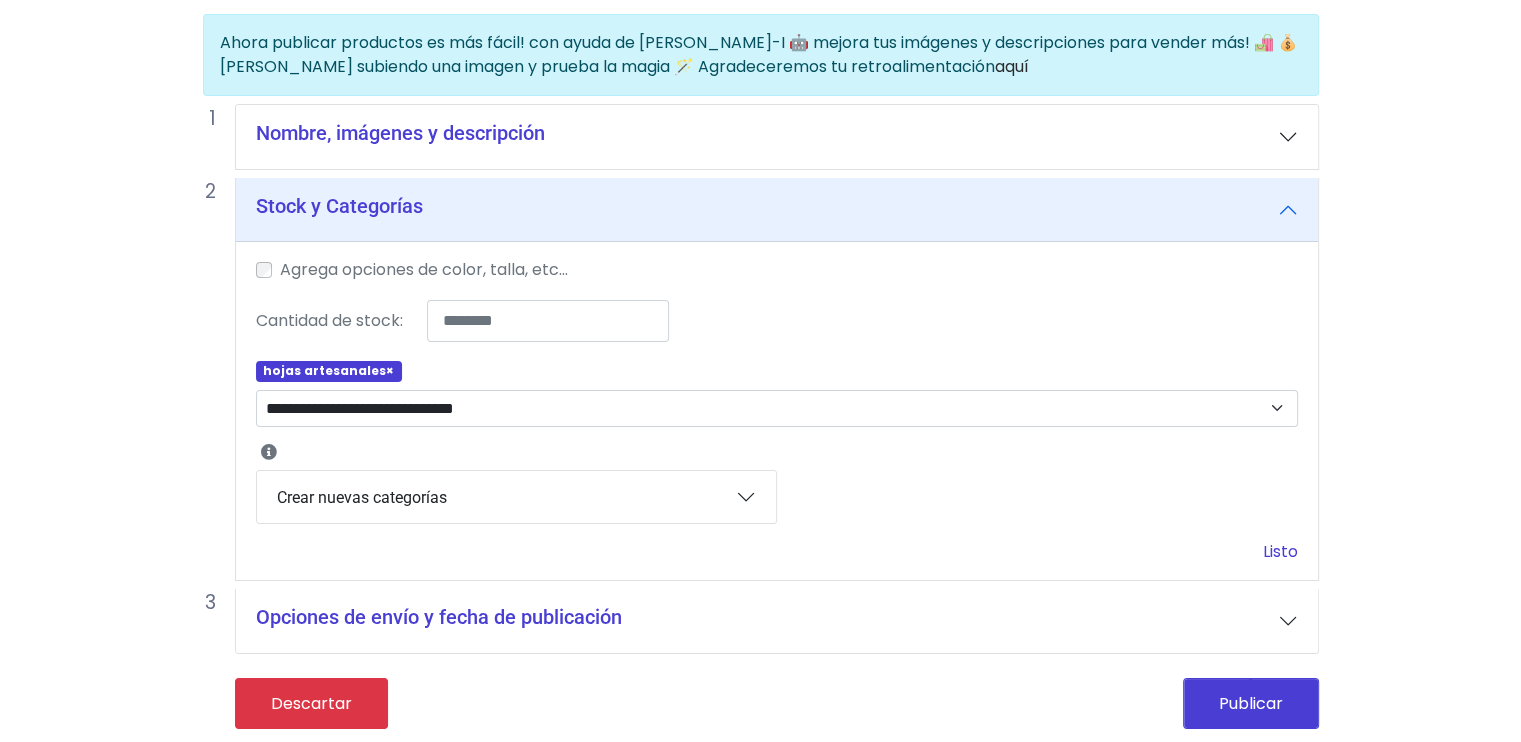 click on "Listo" at bounding box center [1280, 551] 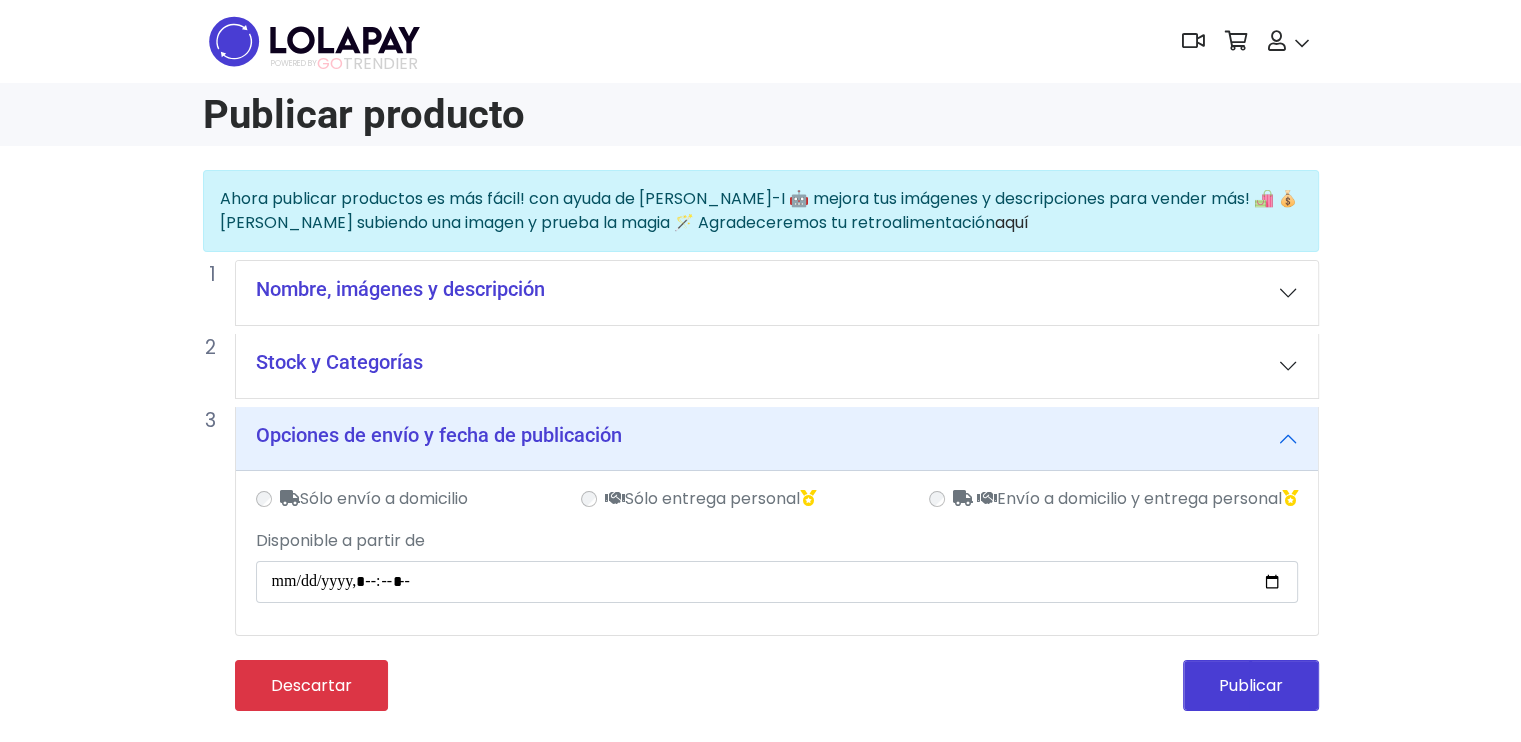 scroll, scrollTop: 0, scrollLeft: 0, axis: both 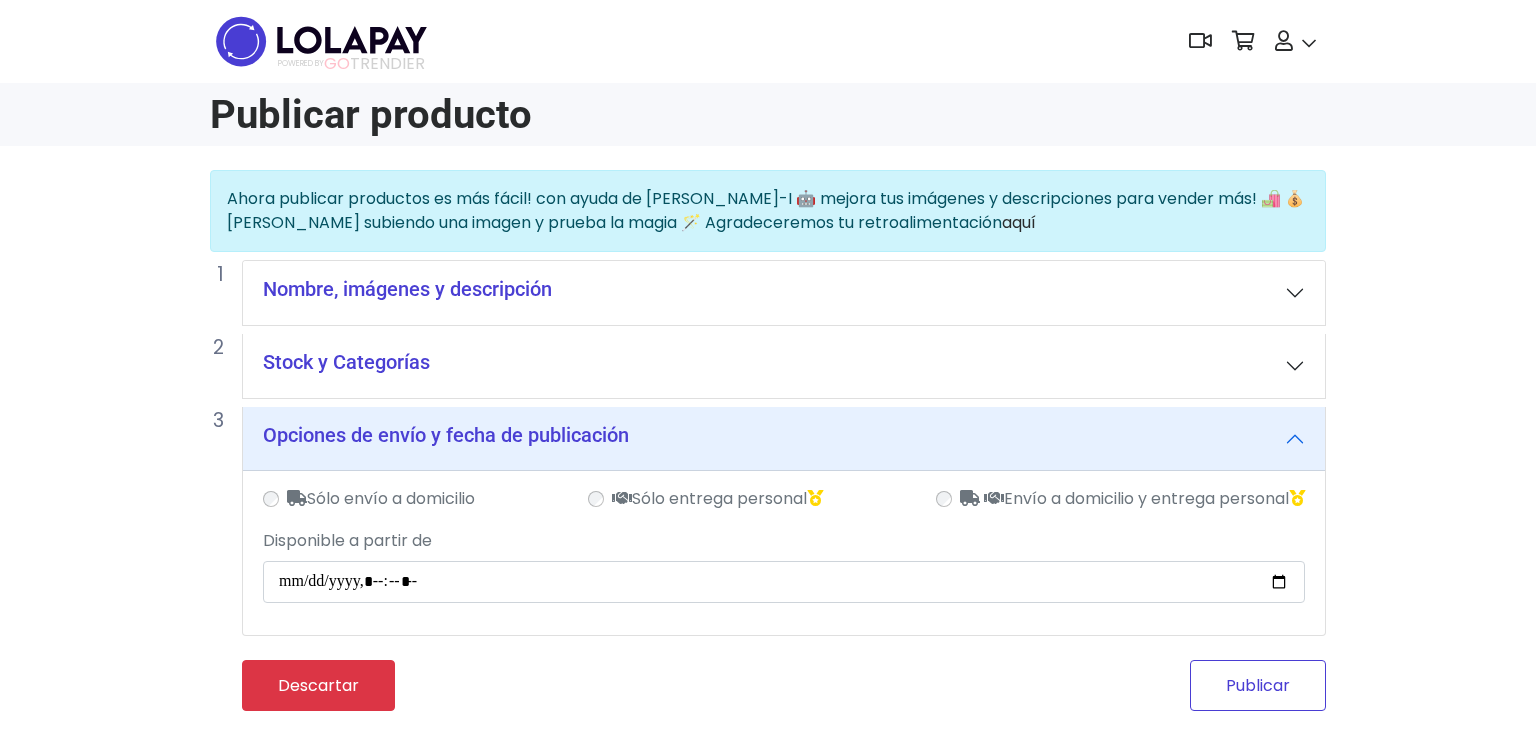 click on "Publicar" at bounding box center (1258, 685) 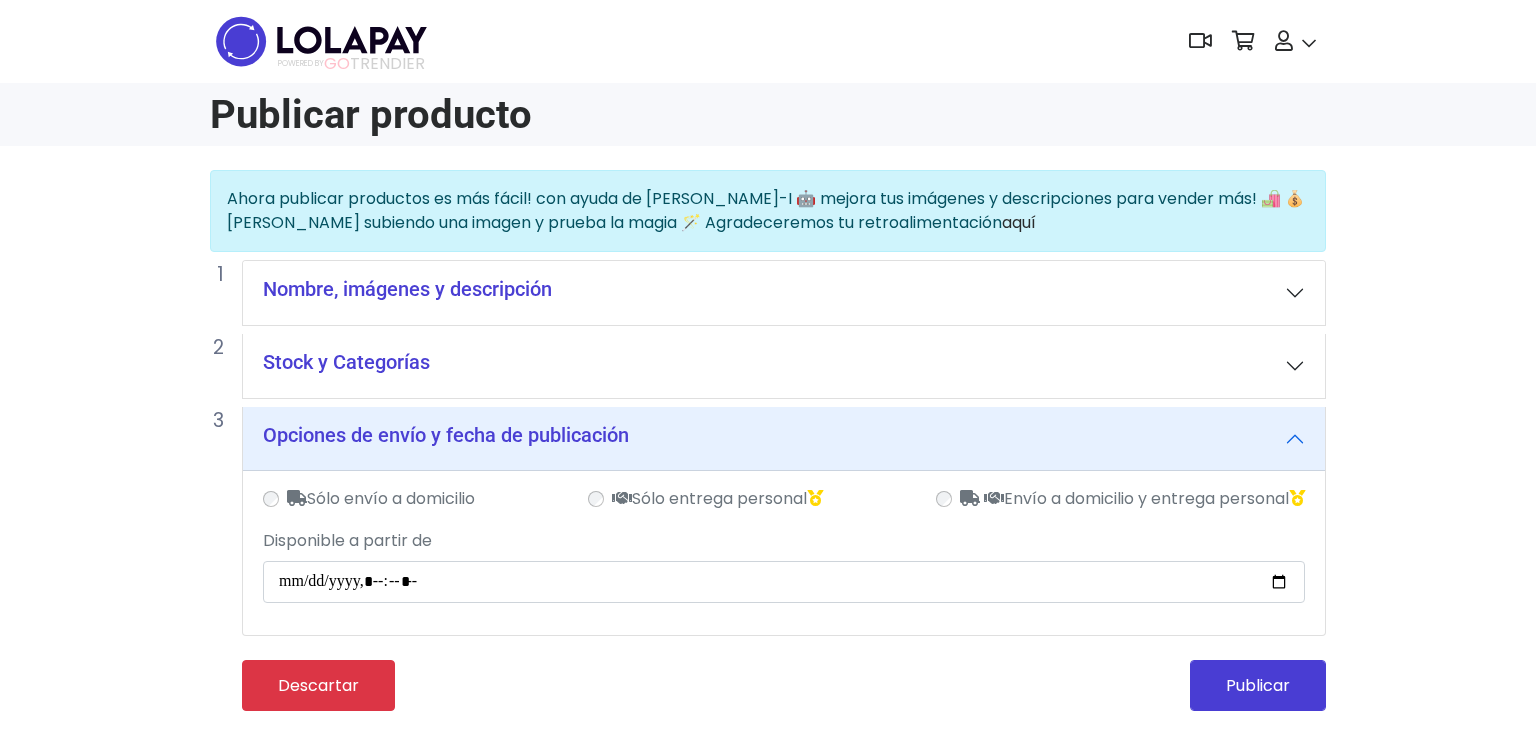 click on "Nombre, imágenes y descripción" at bounding box center [784, 293] 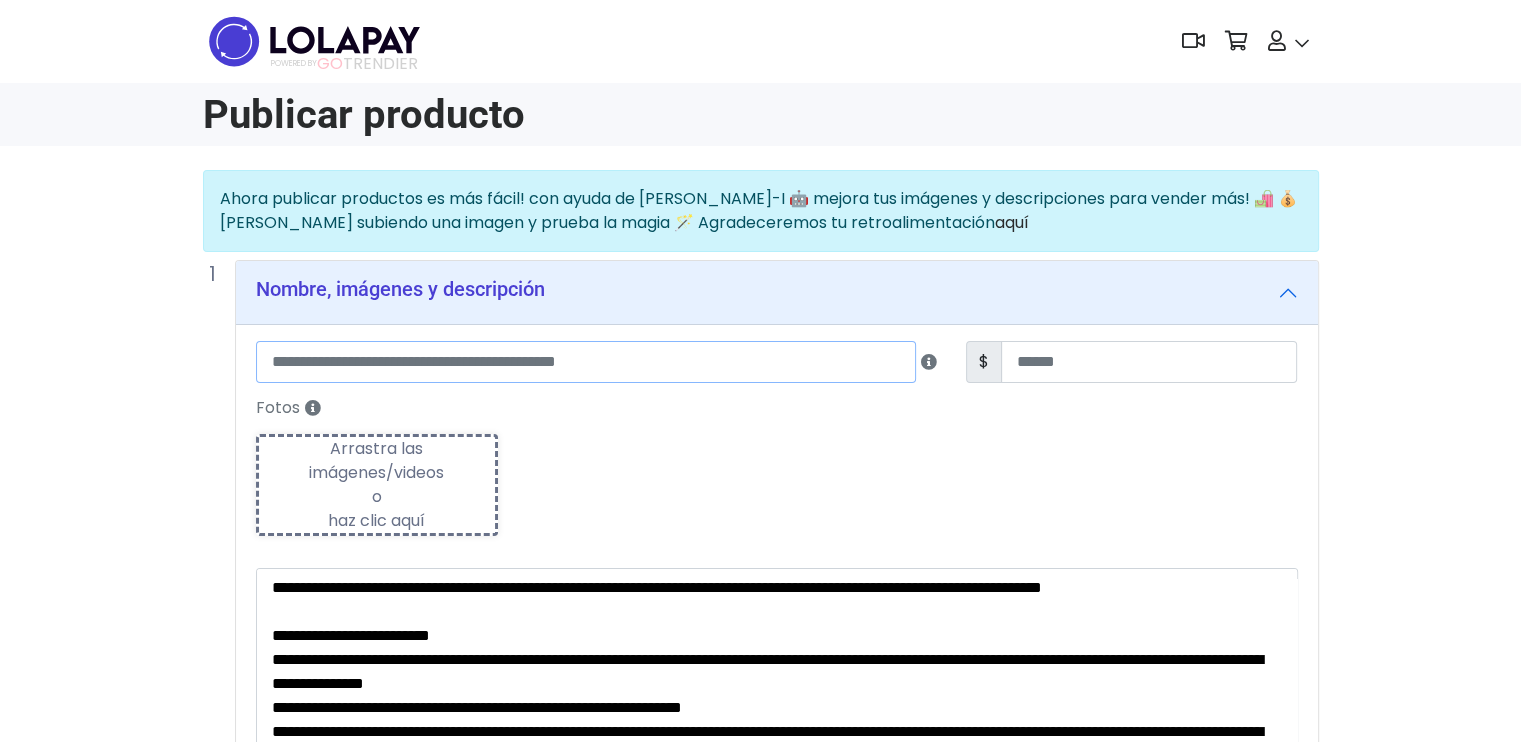 click at bounding box center [586, 362] 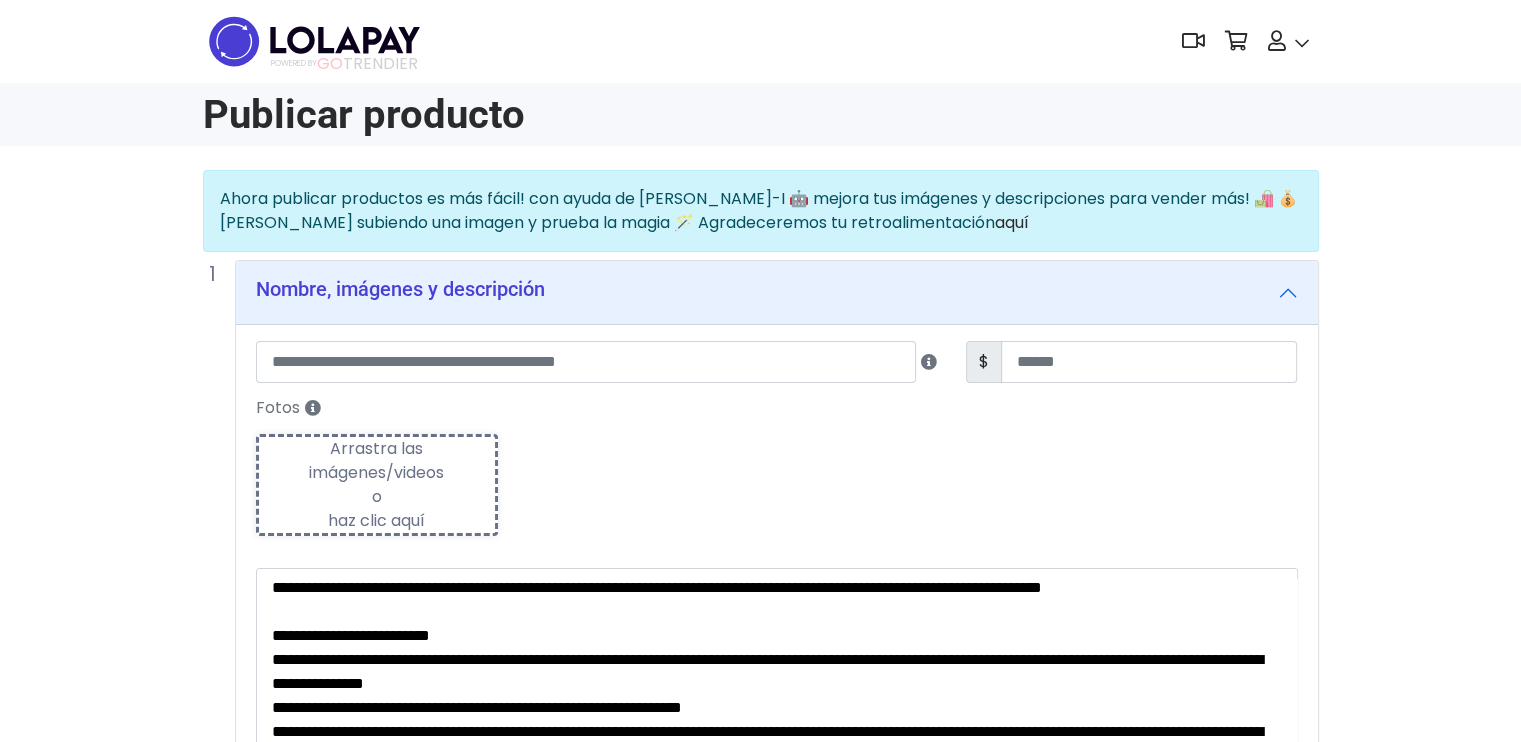 click on "Arrastra las
imágenes/videos
o
haz clic aquí" at bounding box center [377, 485] 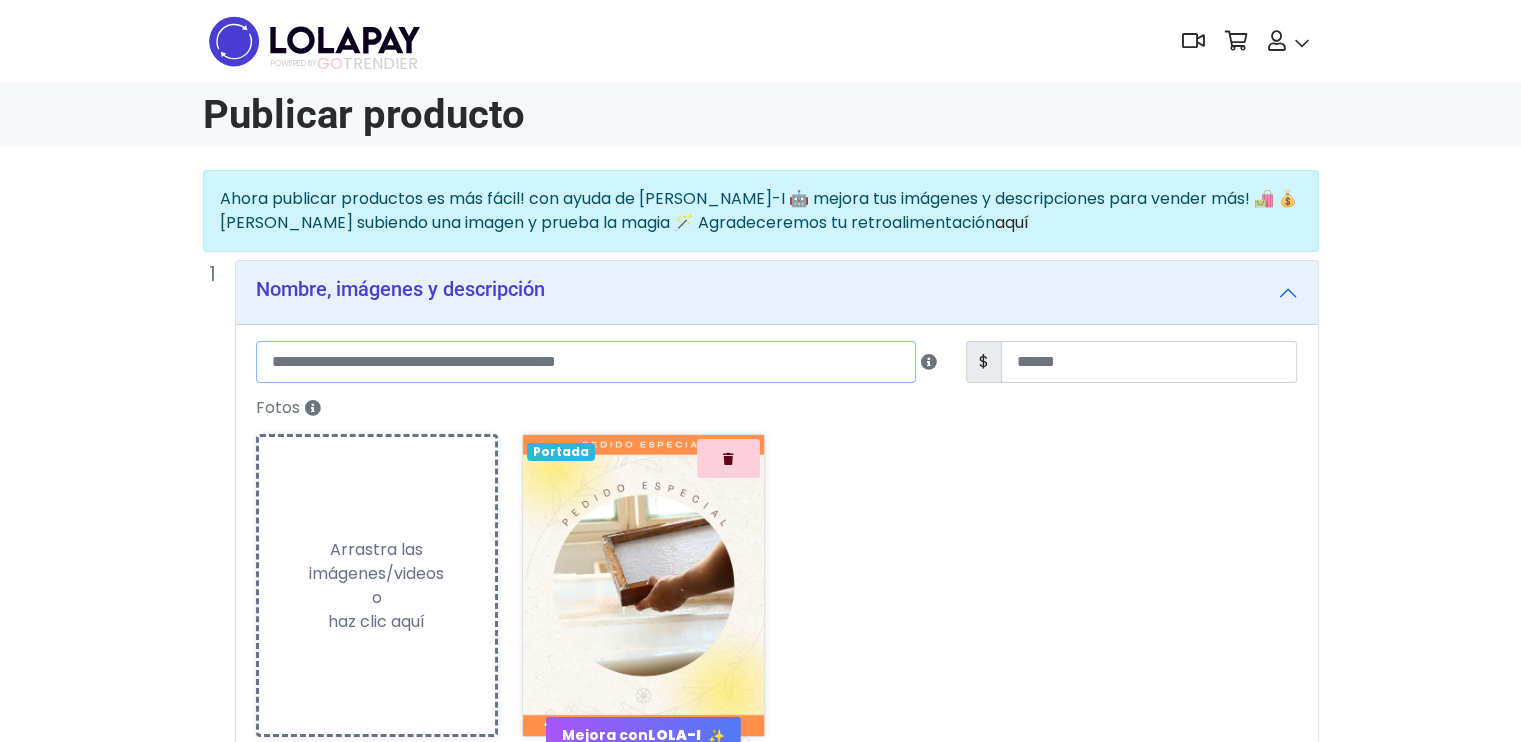 click at bounding box center [586, 362] 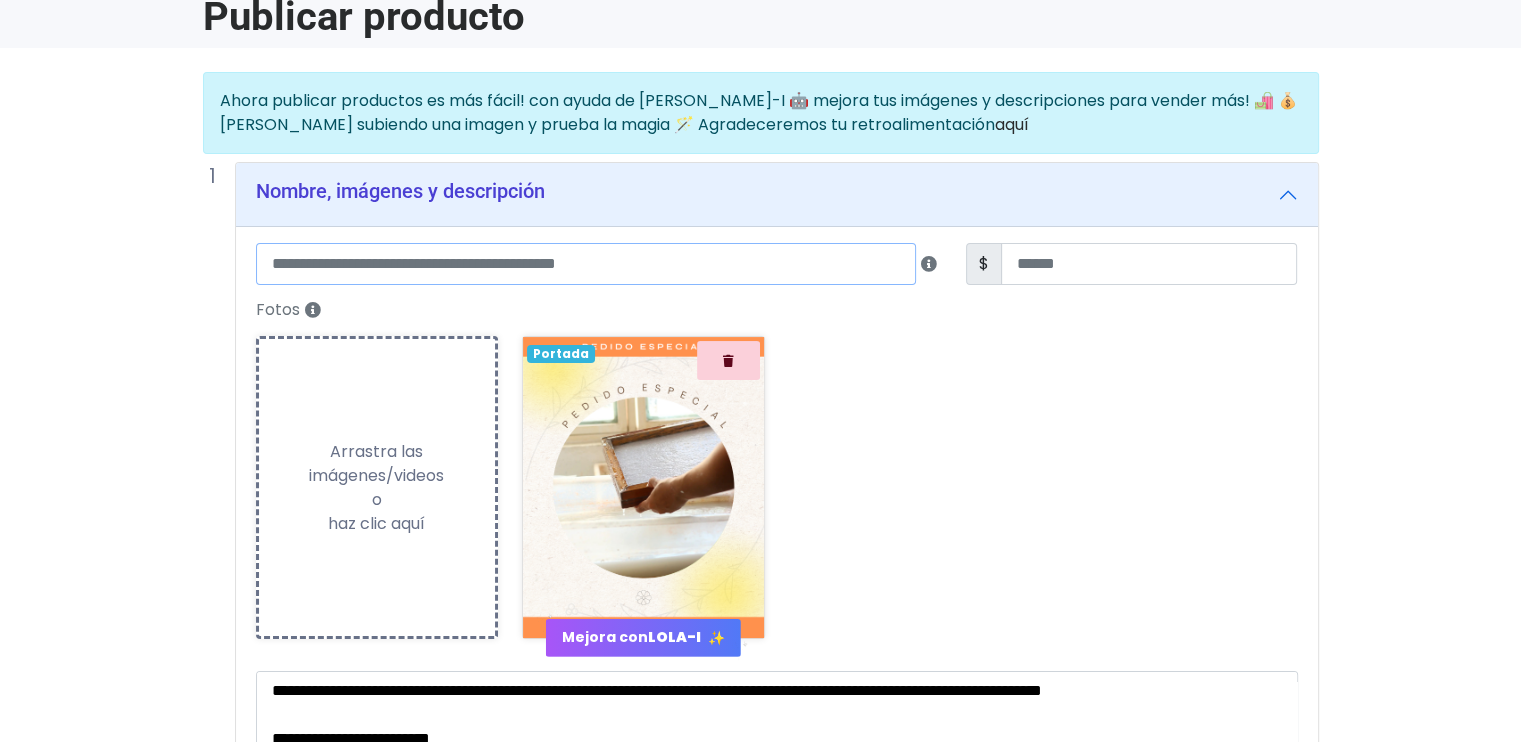 scroll, scrollTop: 100, scrollLeft: 0, axis: vertical 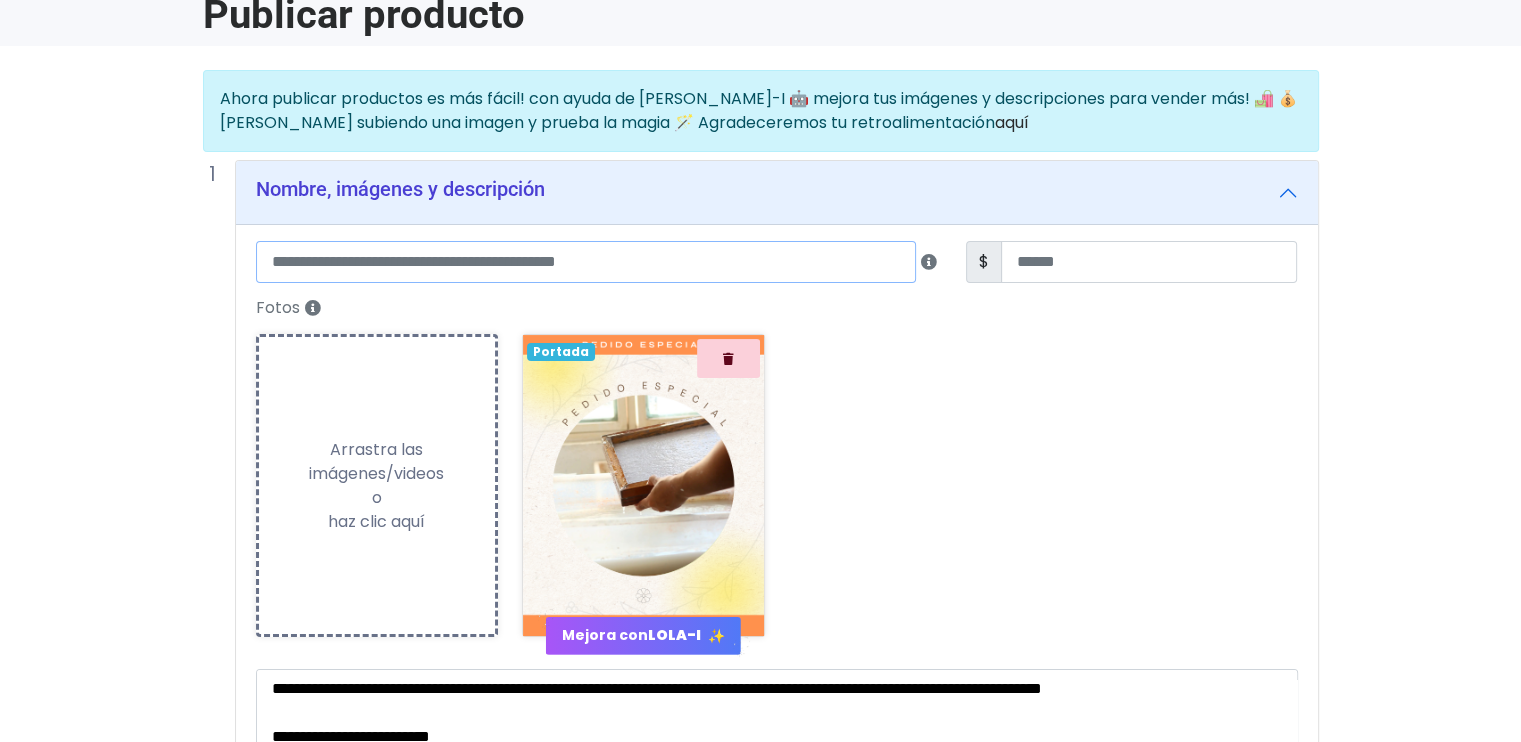 type on "*" 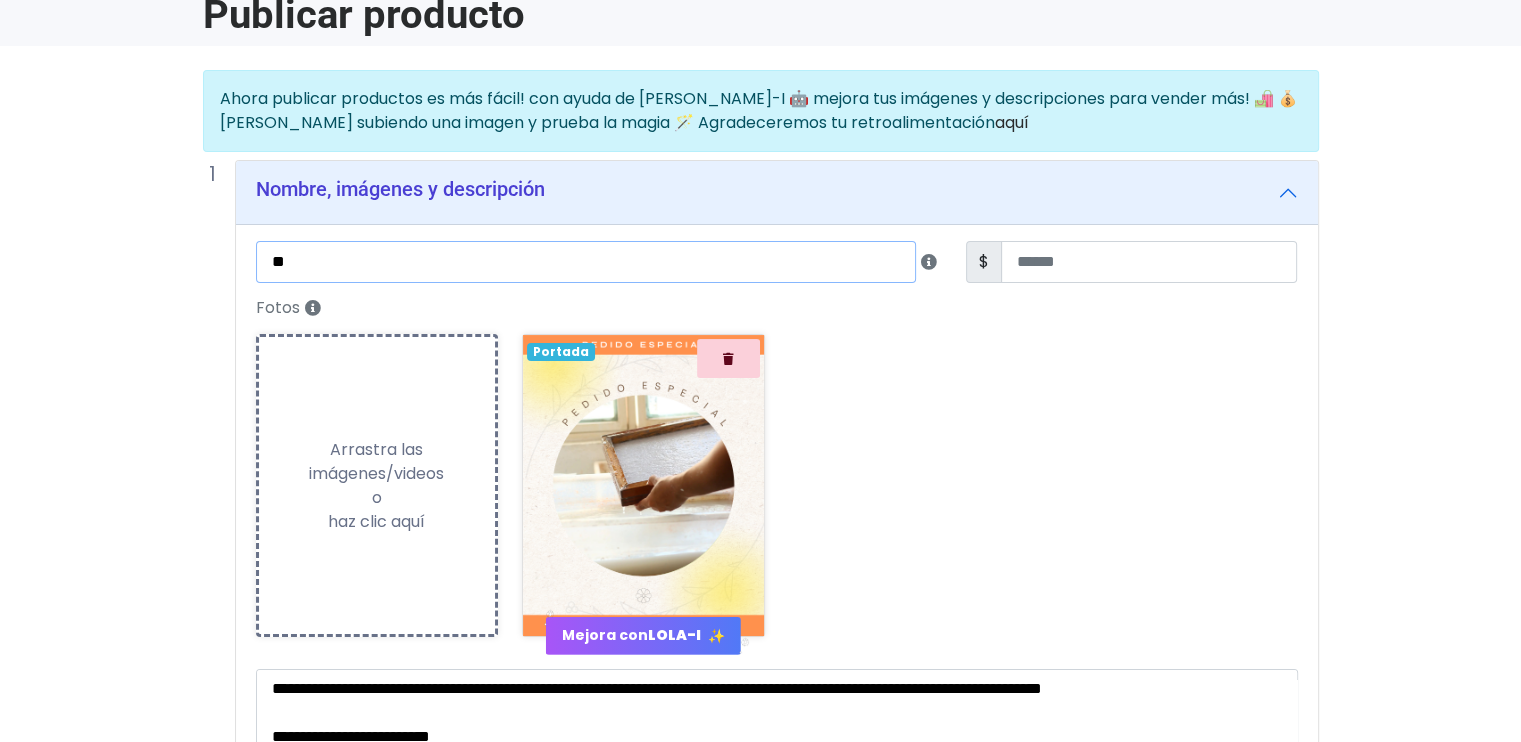 type on "*" 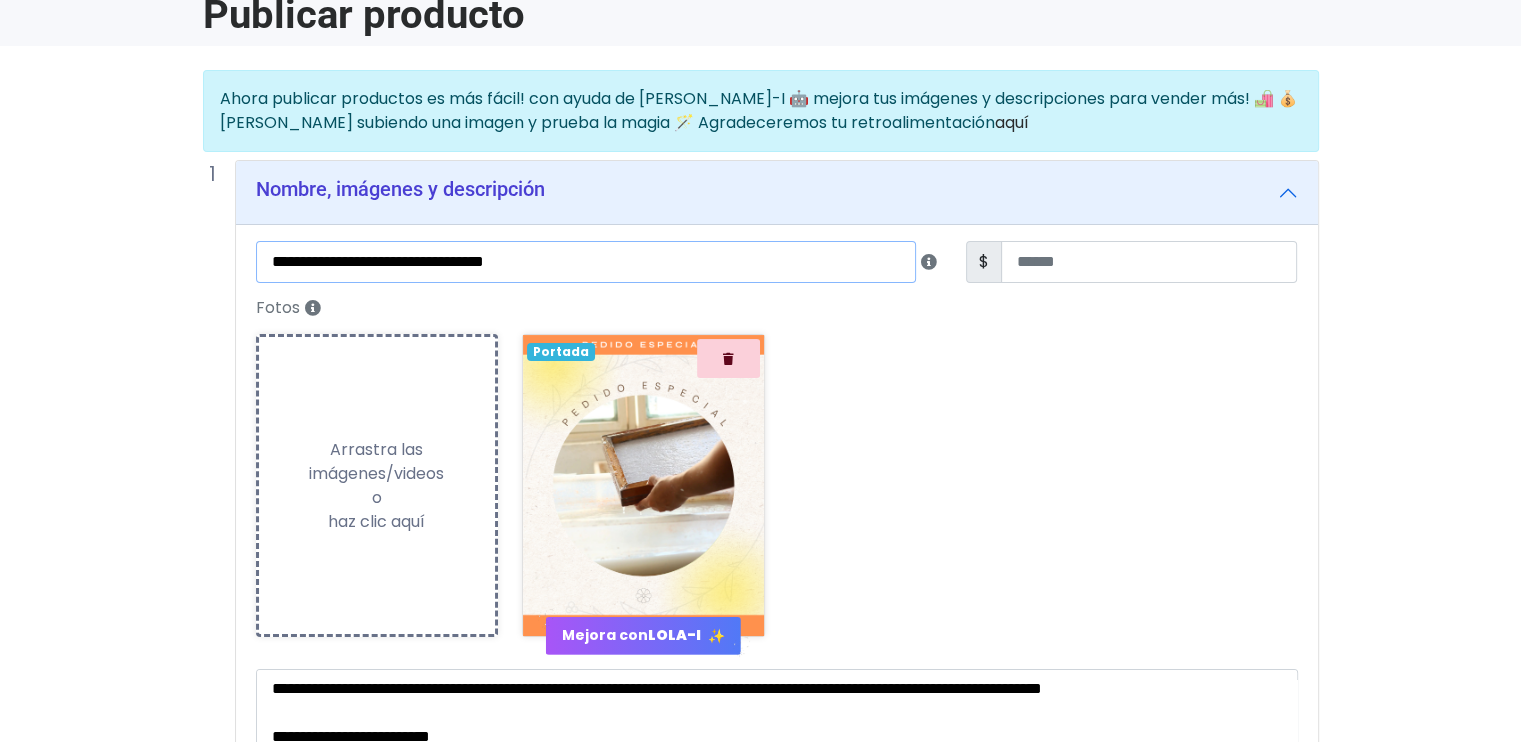 type on "**********" 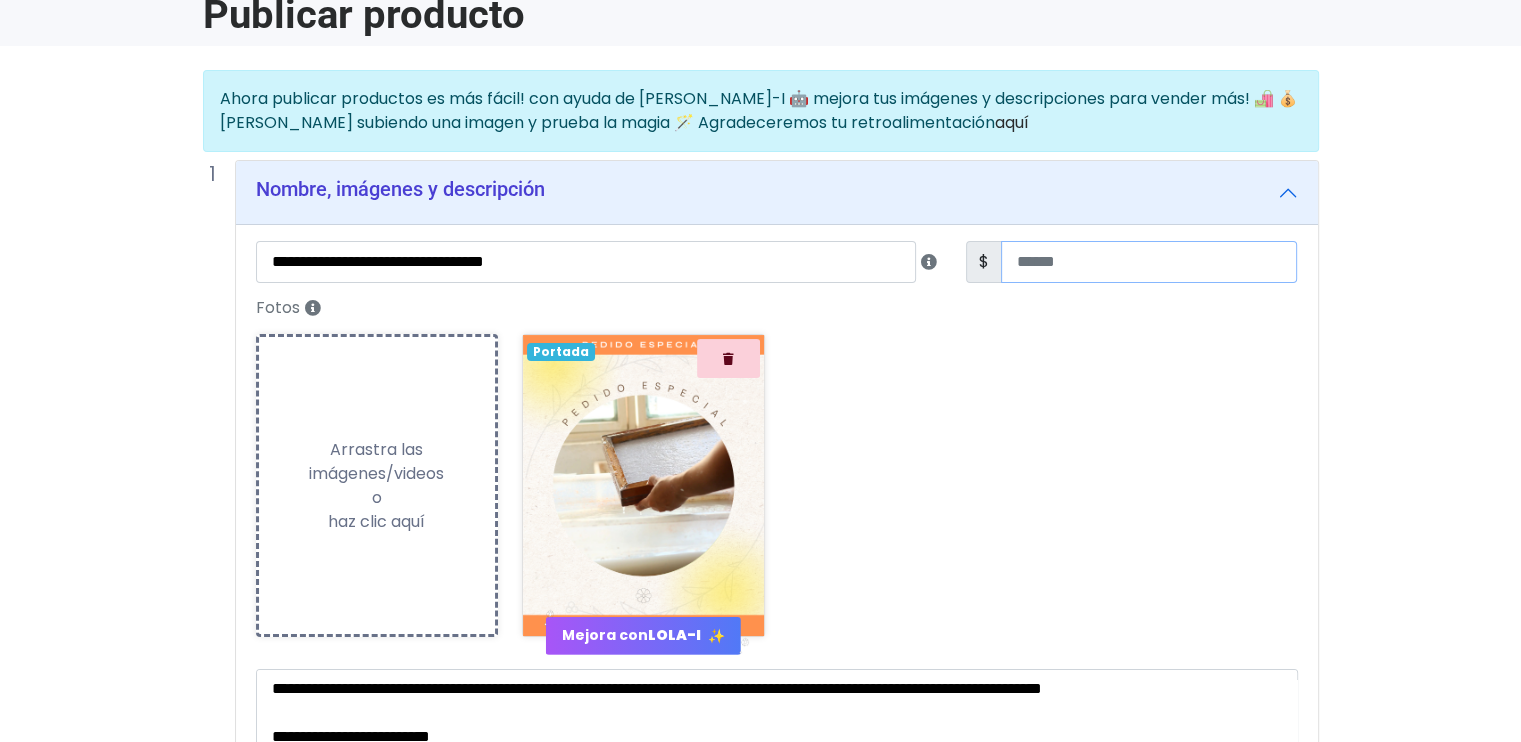 click at bounding box center (1149, 262) 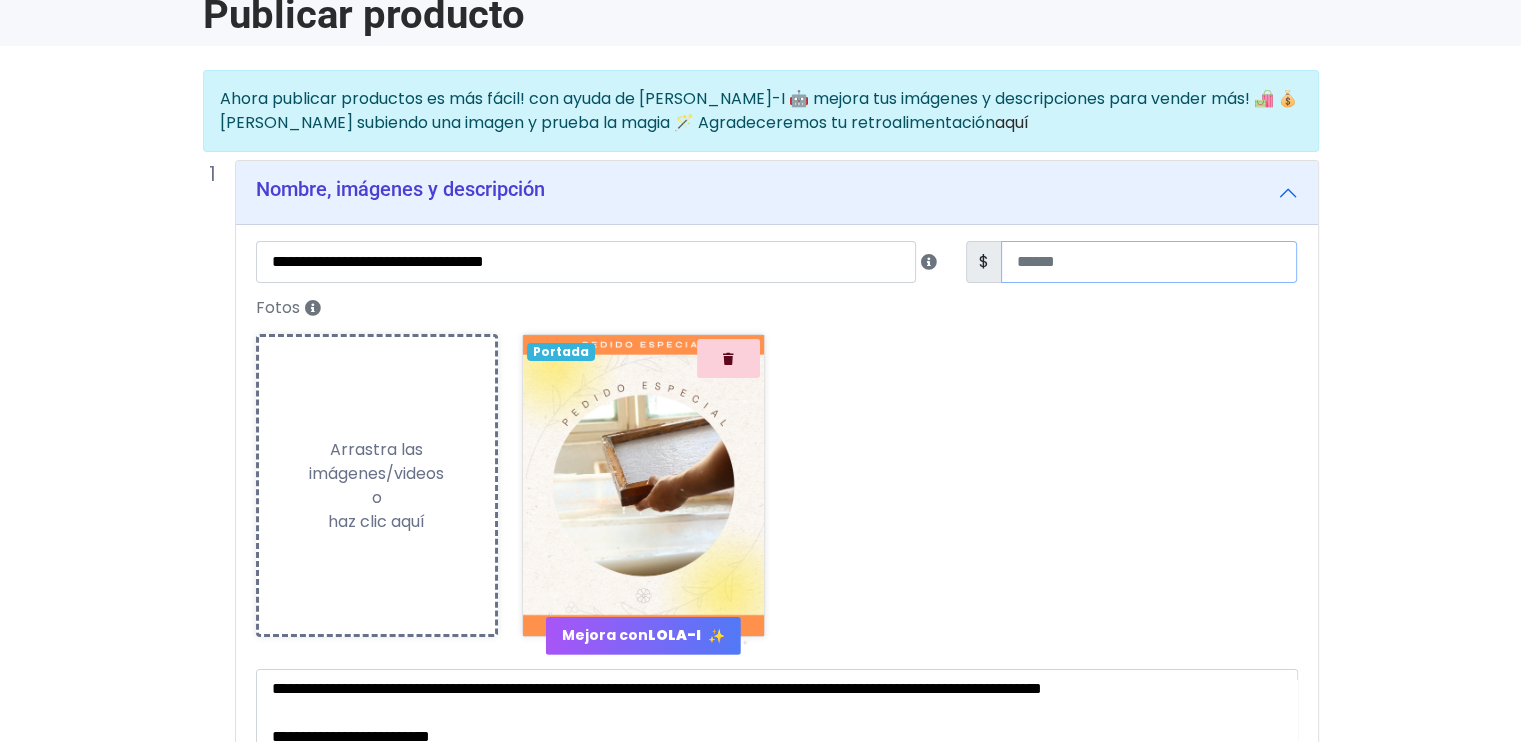 type on "***" 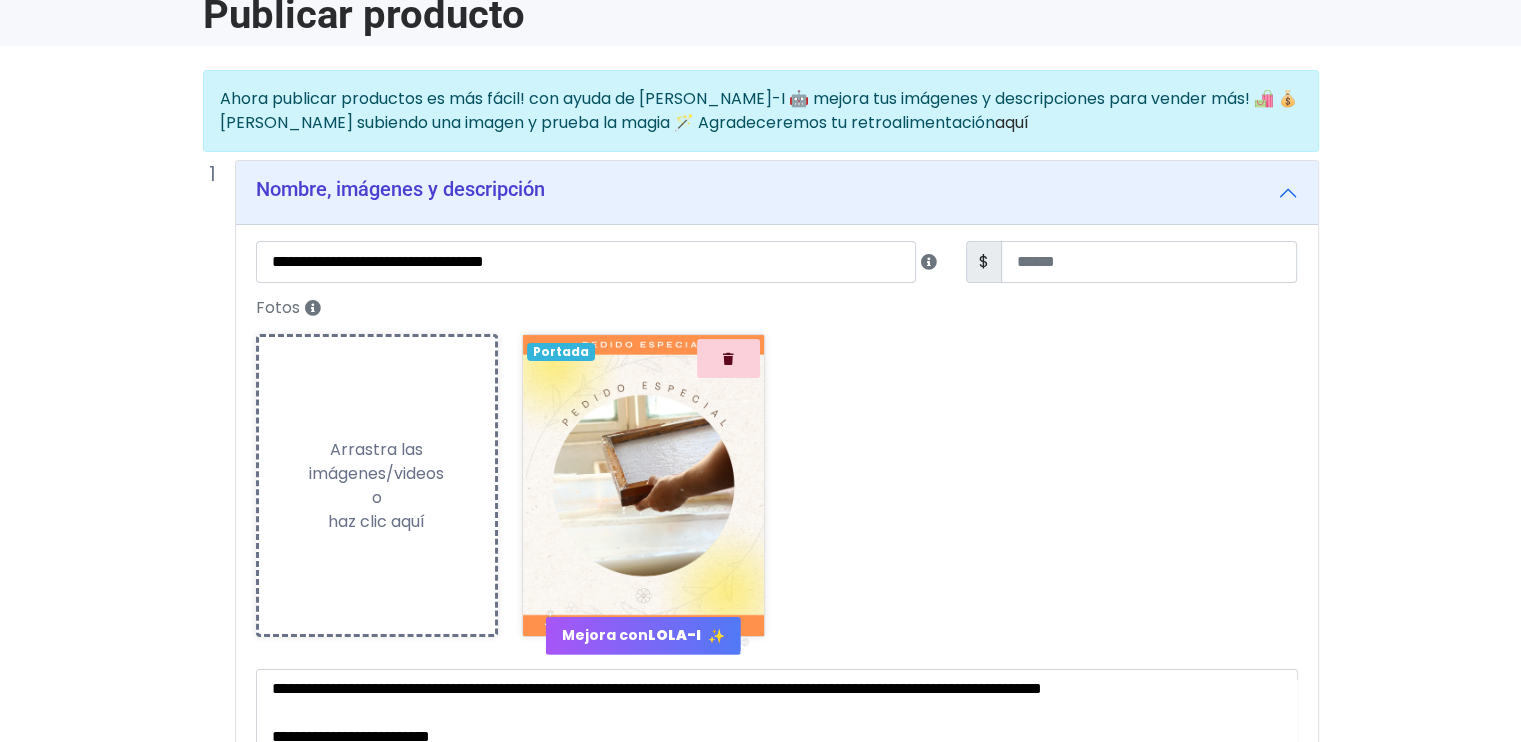 click on "Fotos
Subiendo
Arrastra las
imágenes/videos
o
haz clic aquí
Loading...
Portada
Mejora con  LOLA-I   ✨" at bounding box center (777, 472) 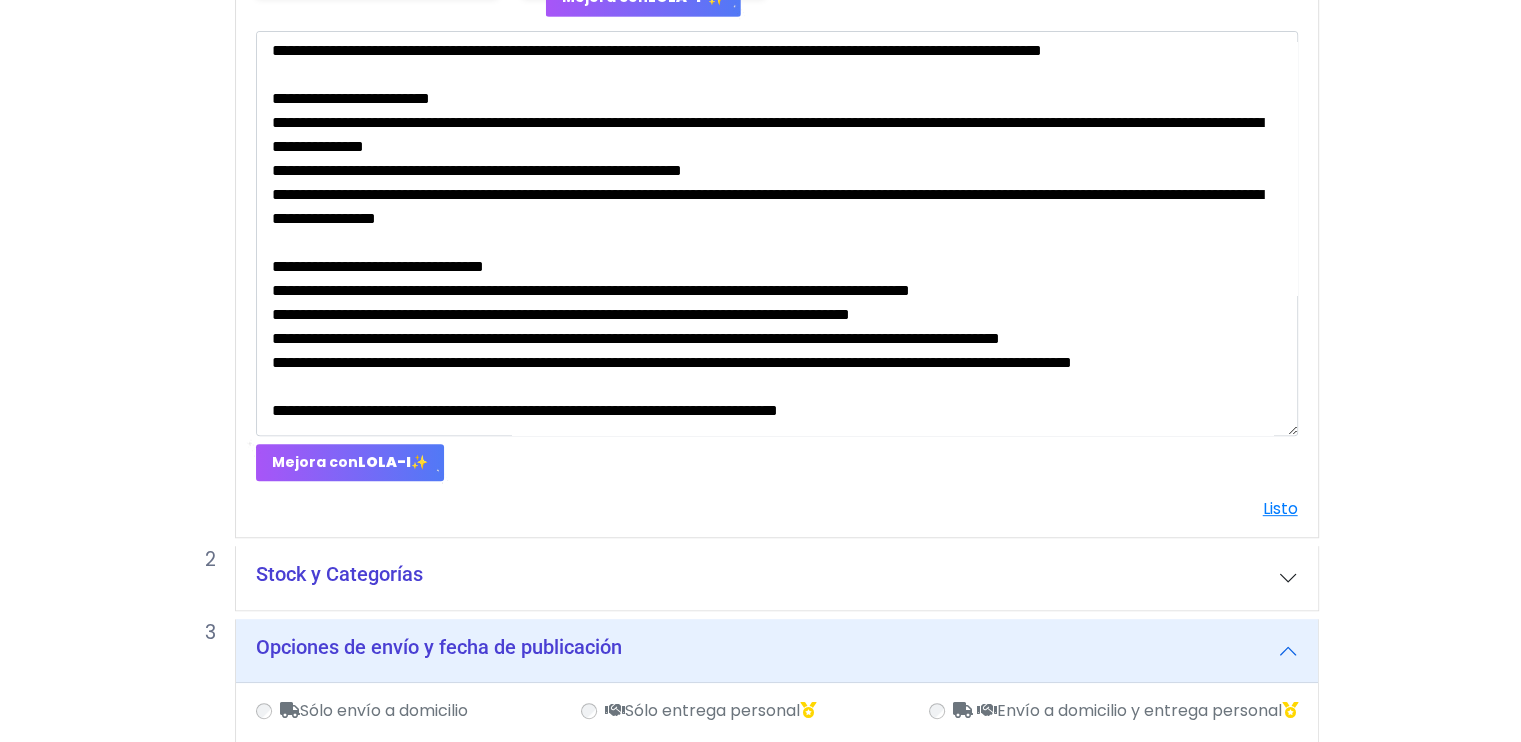 scroll, scrollTop: 800, scrollLeft: 0, axis: vertical 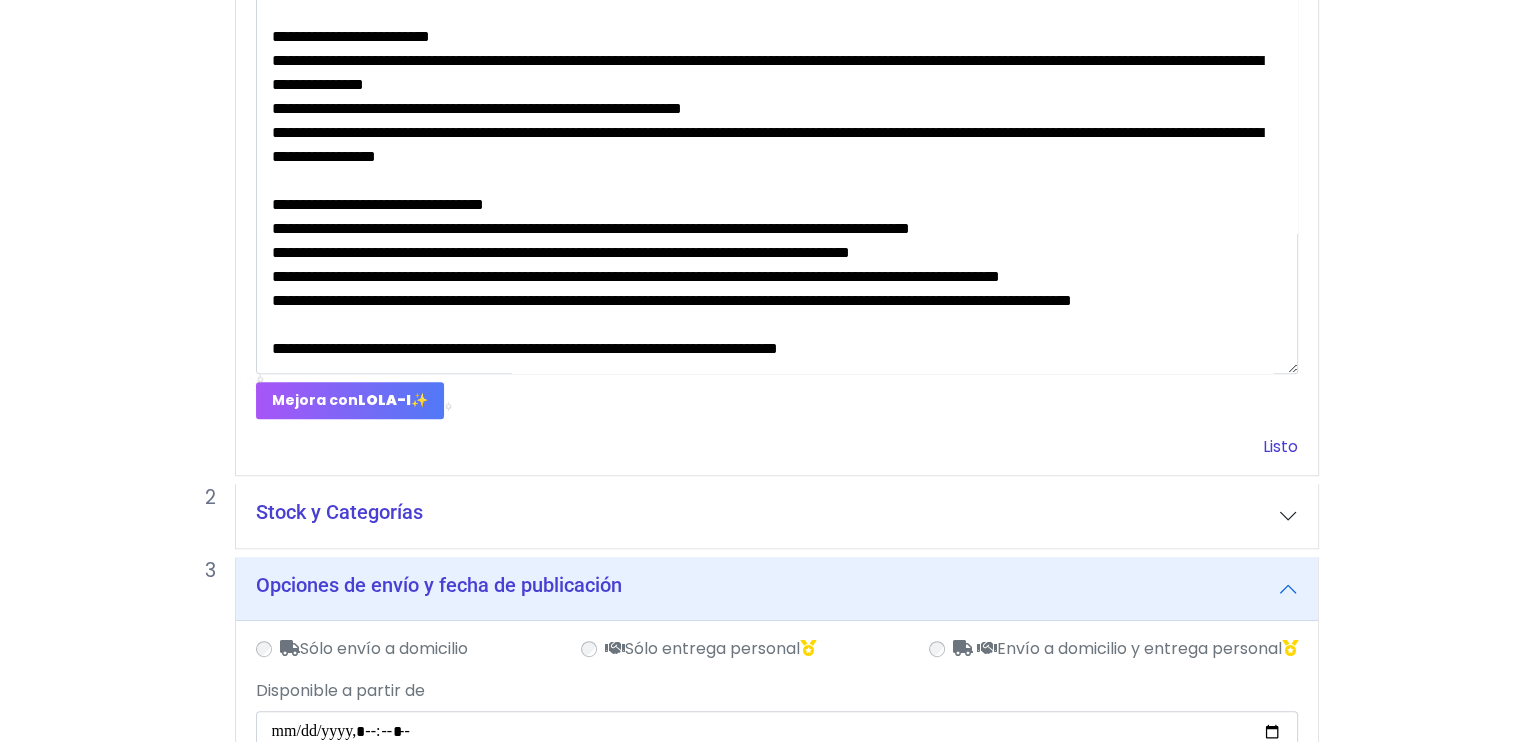 click on "Listo" at bounding box center (1280, 446) 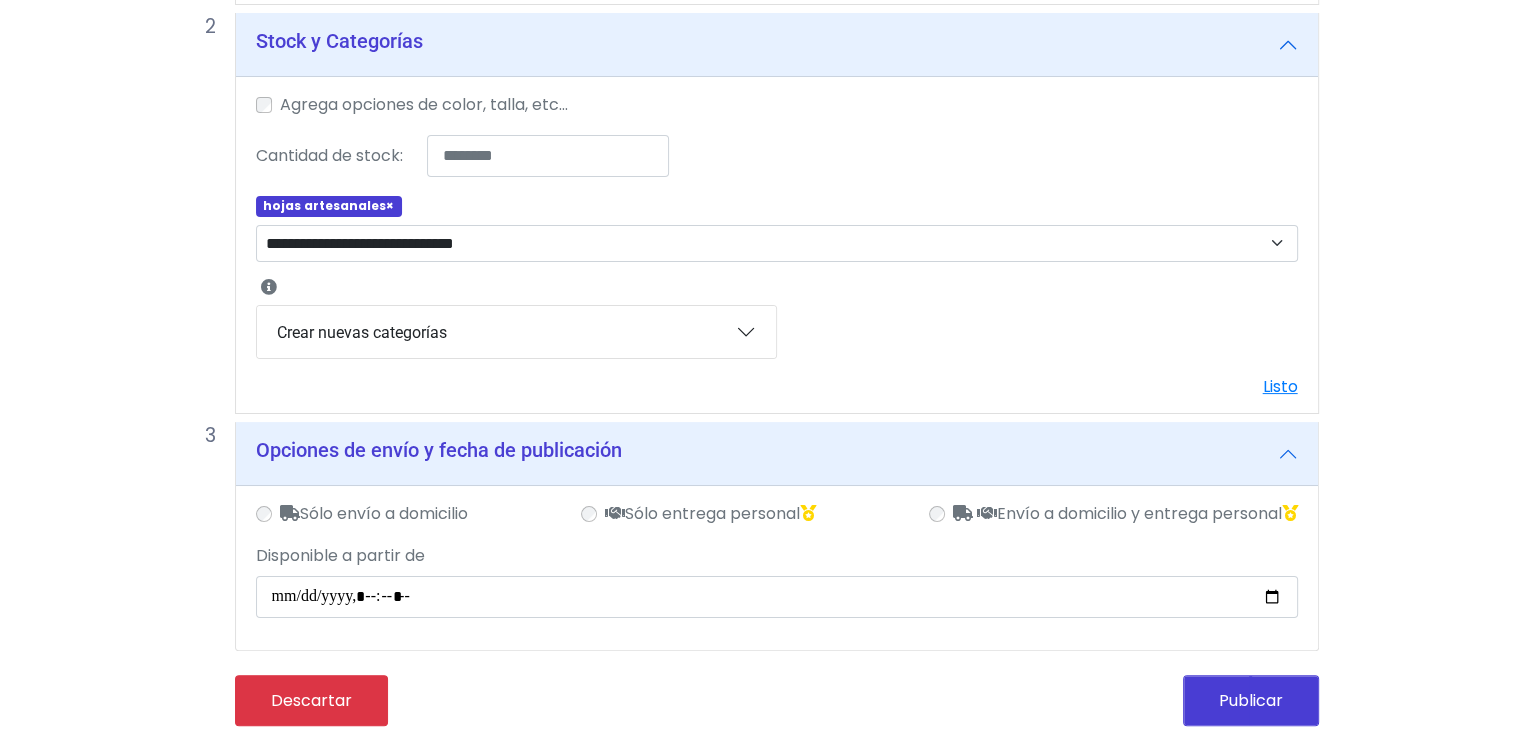 scroll, scrollTop: 319, scrollLeft: 0, axis: vertical 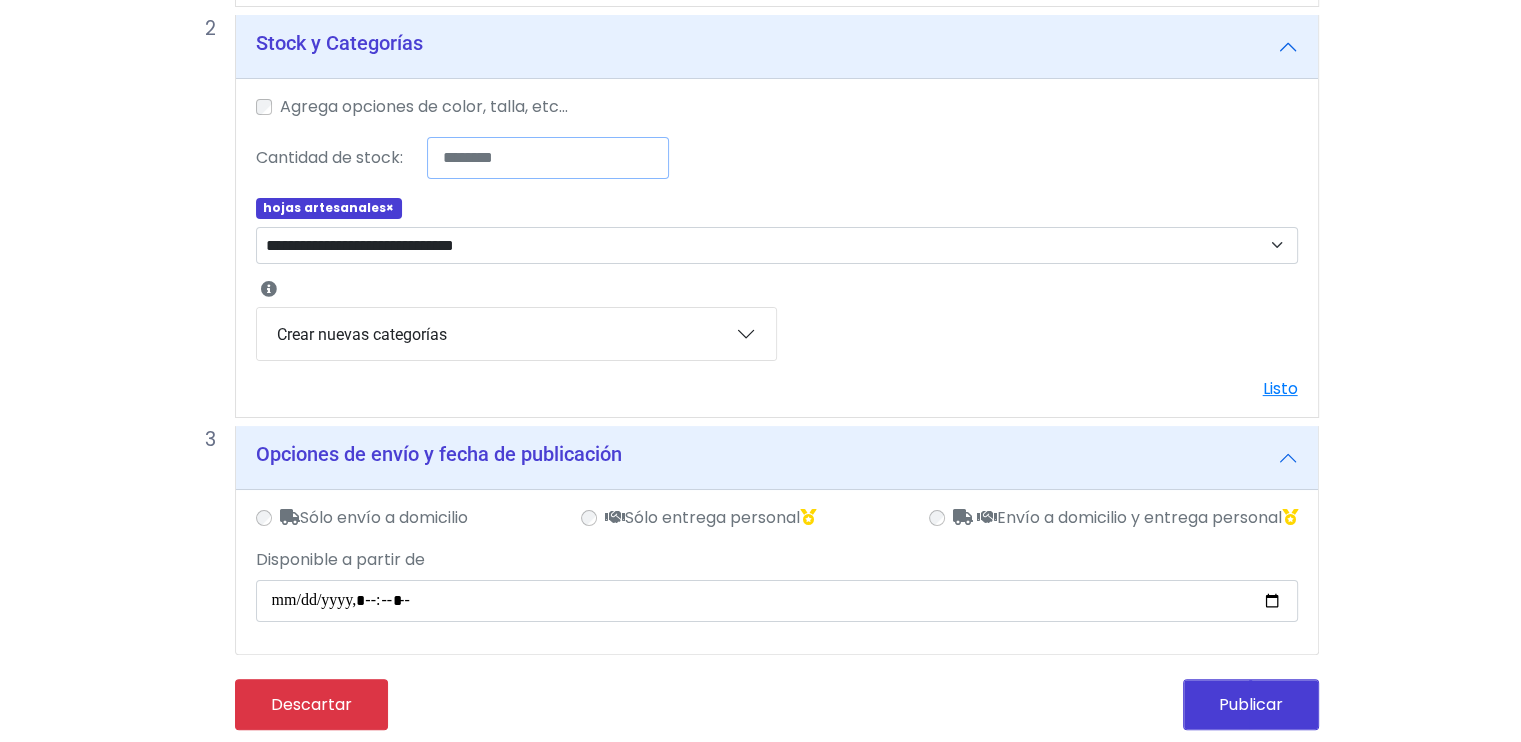 drag, startPoint x: 528, startPoint y: 145, endPoint x: 435, endPoint y: 176, distance: 98.03061 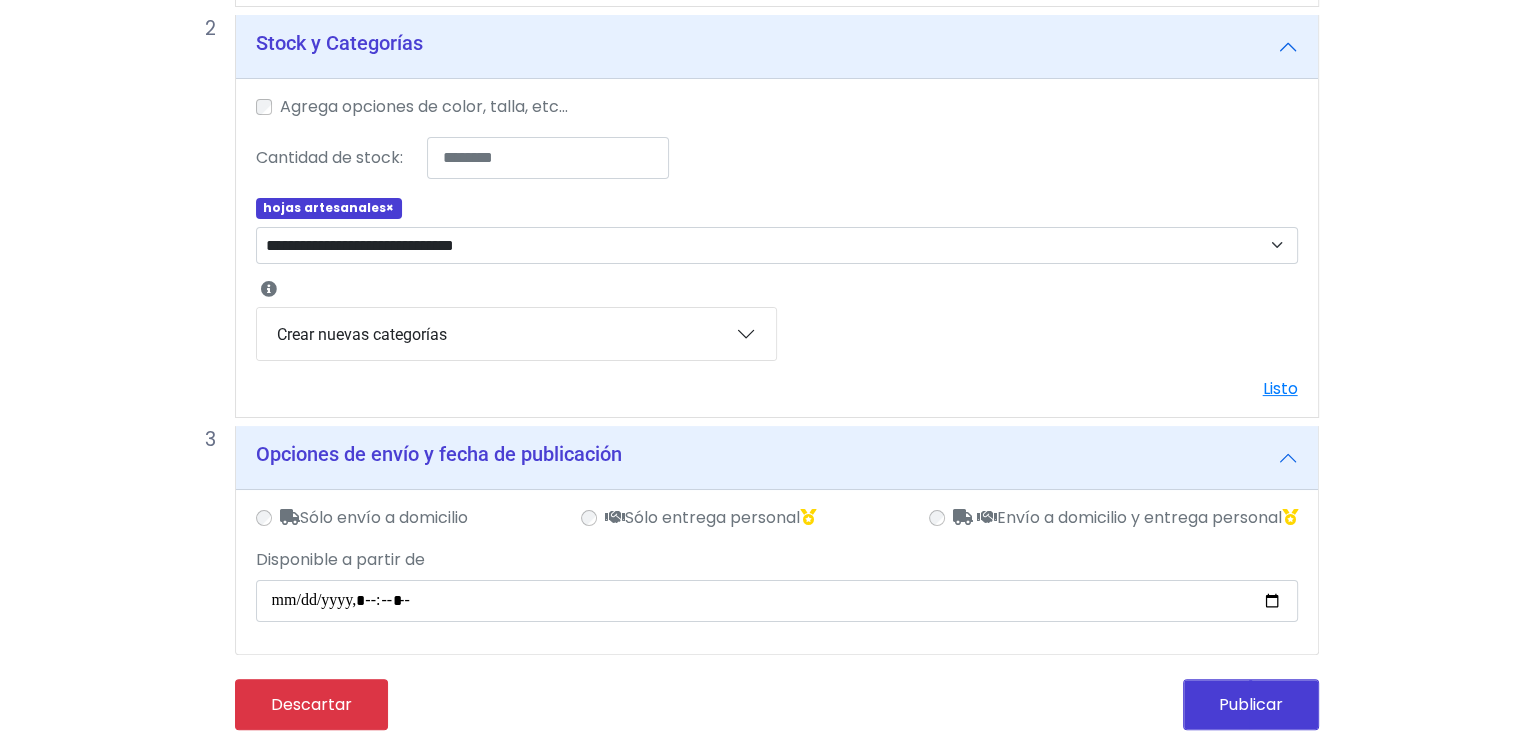 click on "**********" at bounding box center [760, 298] 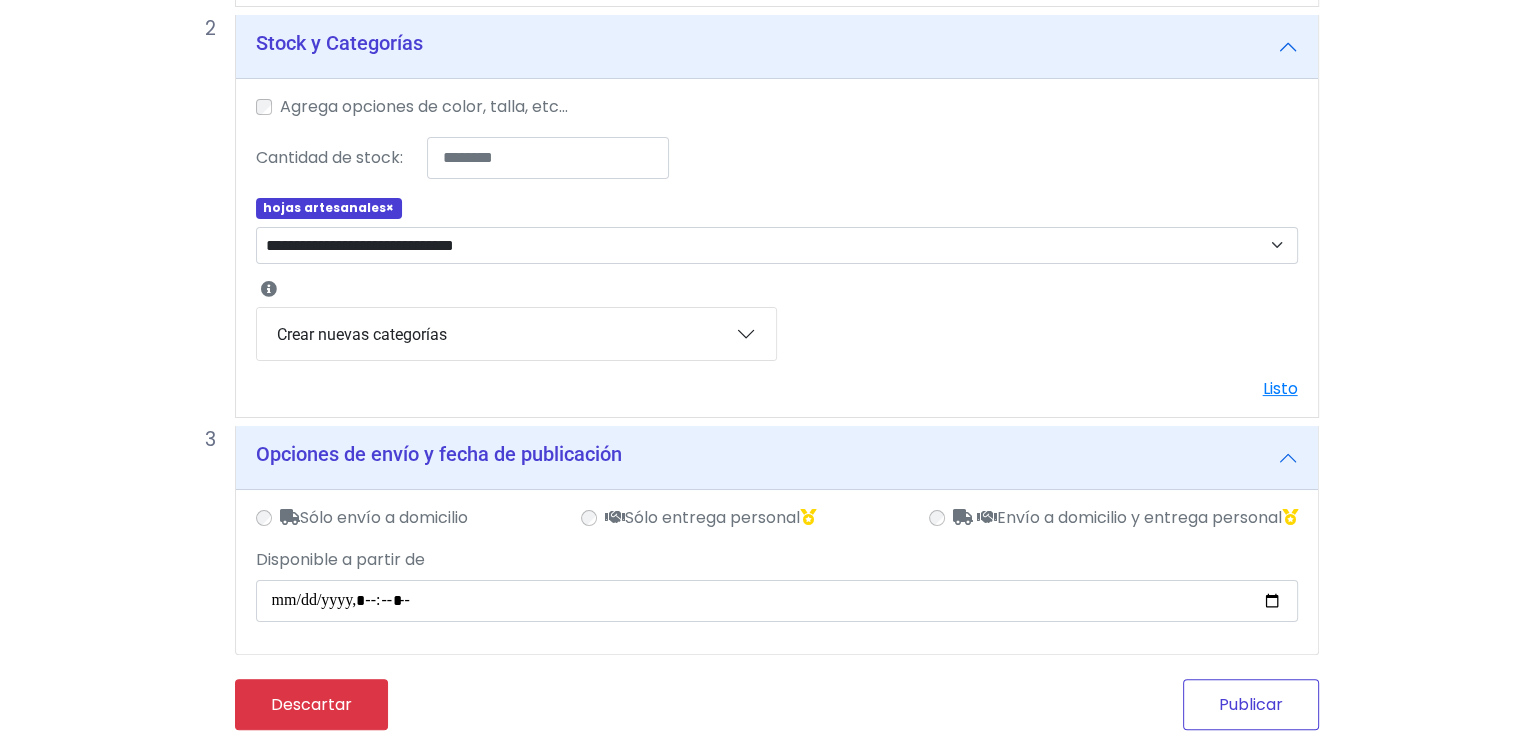 click on "Publicar" at bounding box center (1251, 704) 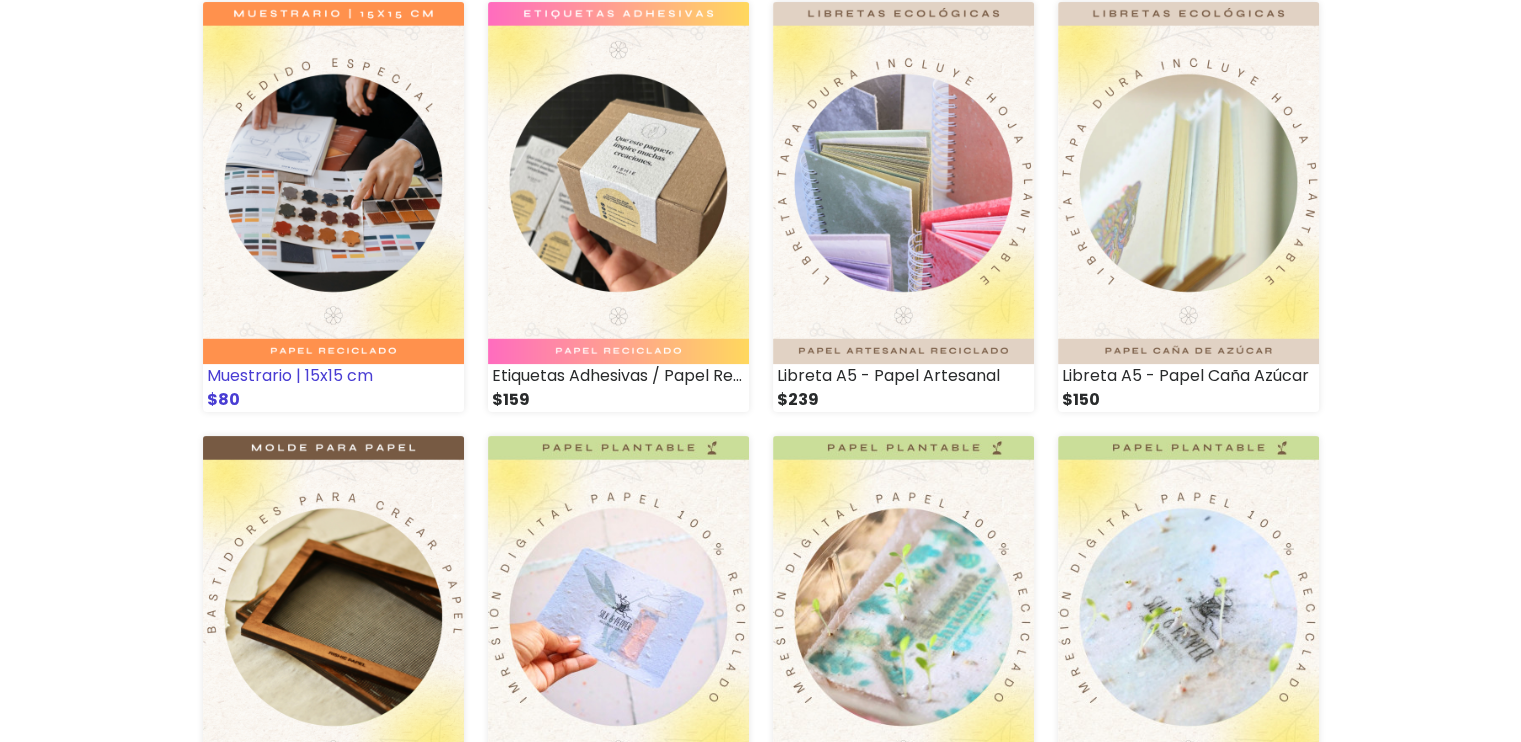 scroll, scrollTop: 300, scrollLeft: 0, axis: vertical 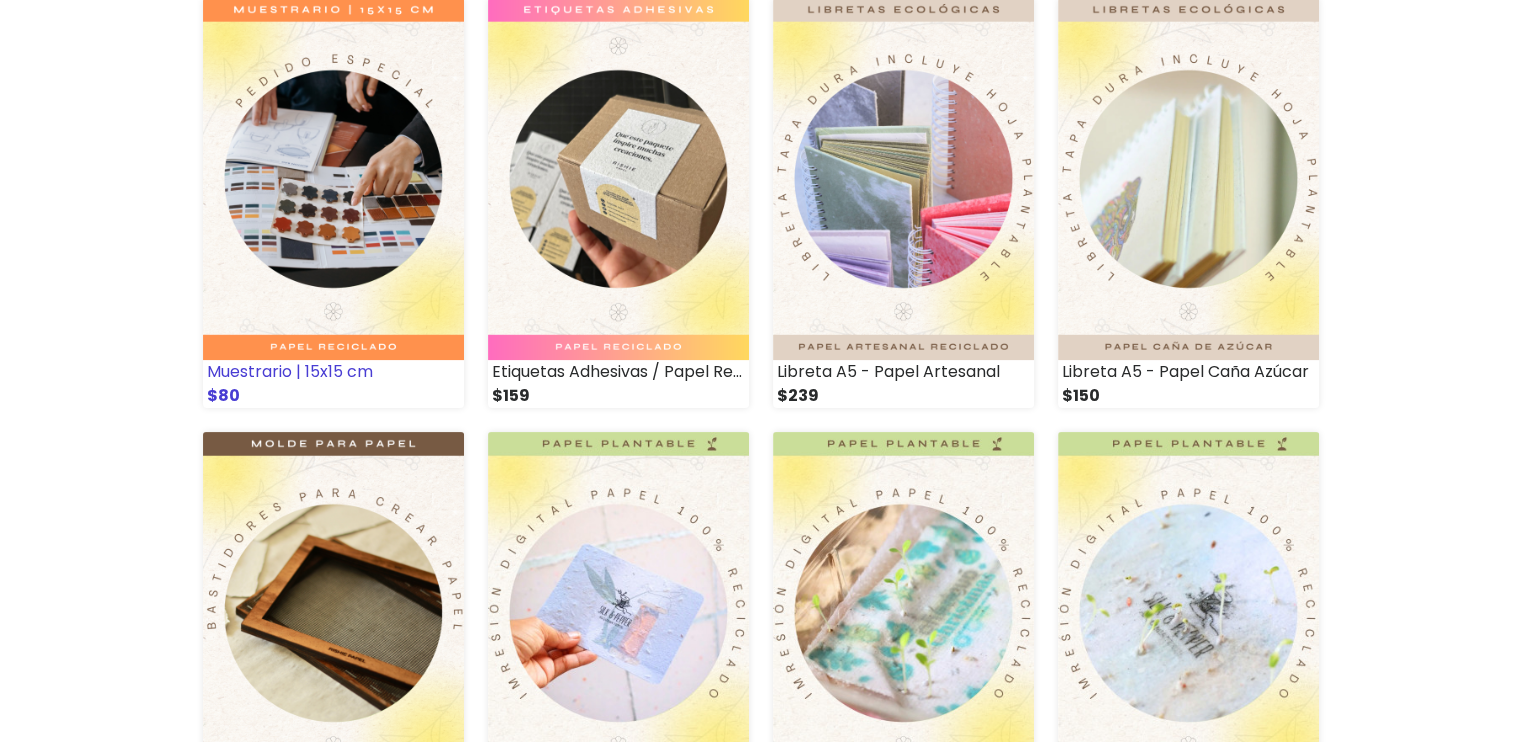 click on "Muestrario | 15x15 cm" at bounding box center (333, 372) 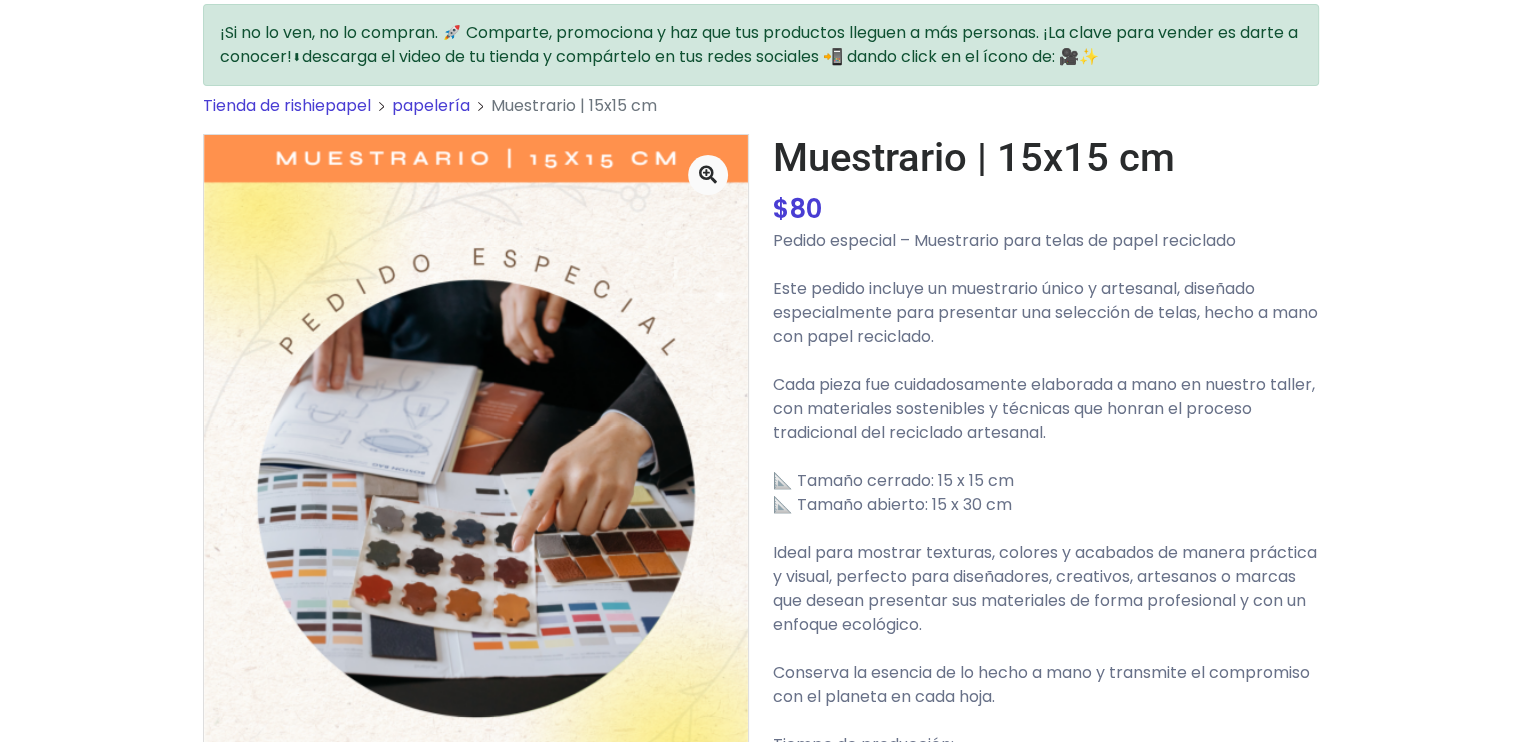 scroll, scrollTop: 100, scrollLeft: 0, axis: vertical 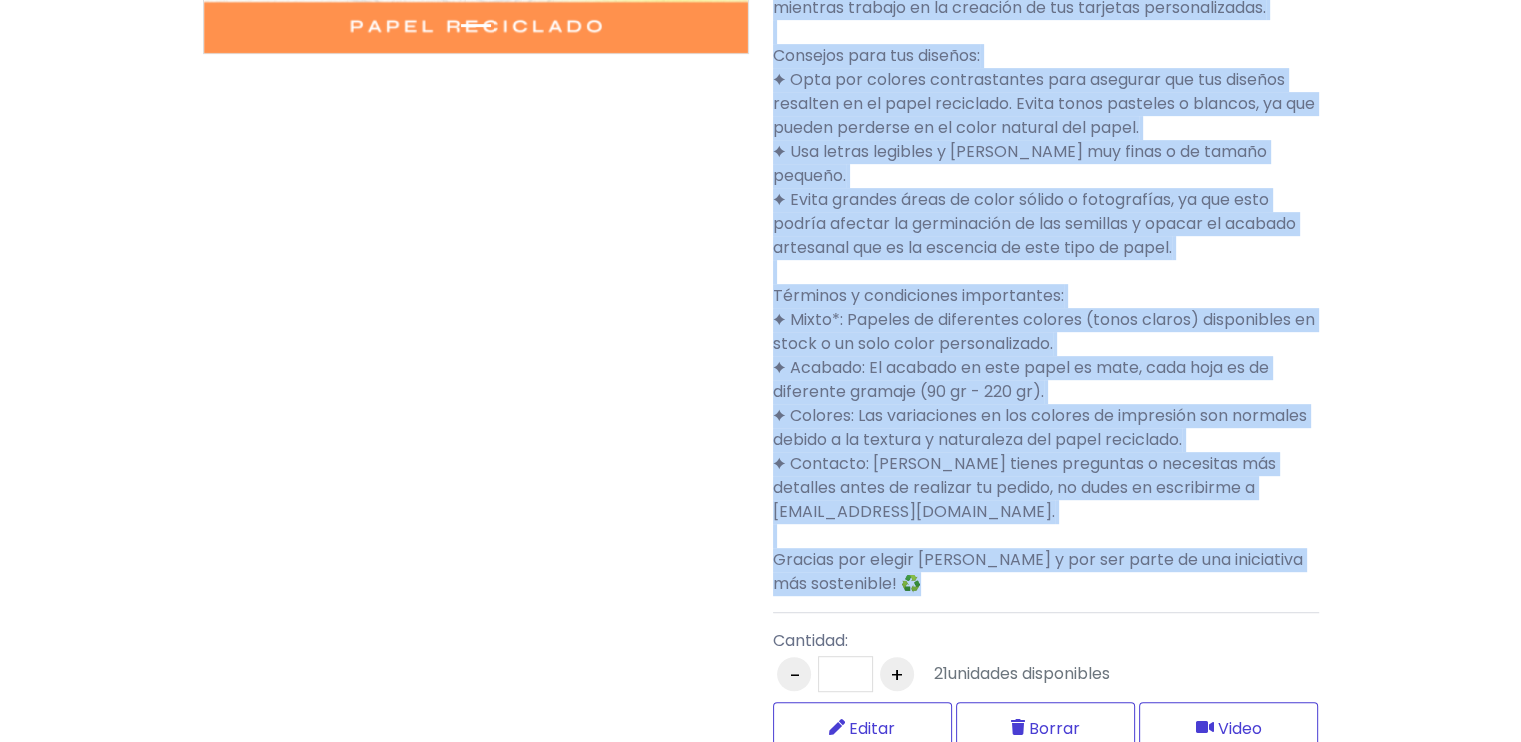 drag, startPoint x: 775, startPoint y: 236, endPoint x: 1181, endPoint y: 611, distance: 552.68524 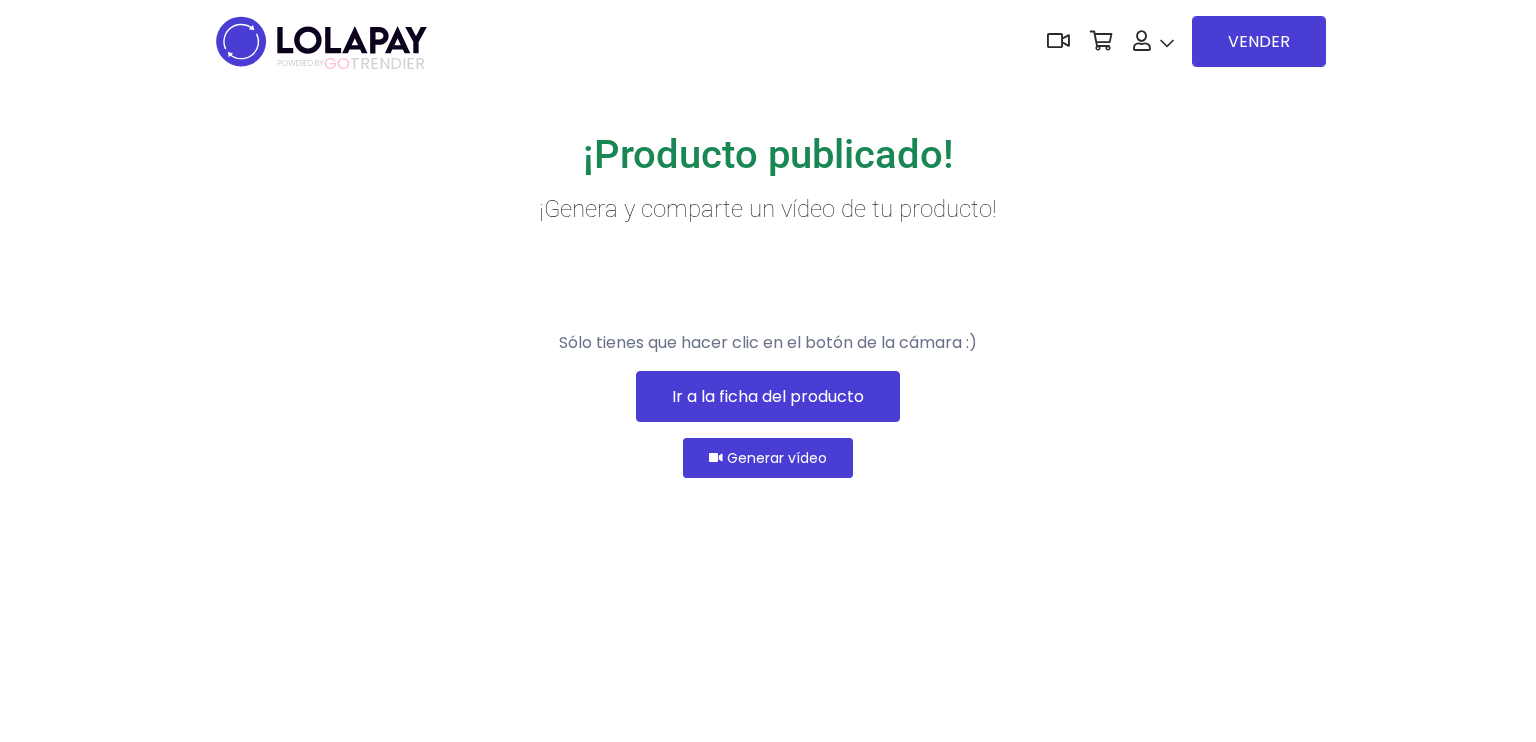 scroll, scrollTop: 0, scrollLeft: 0, axis: both 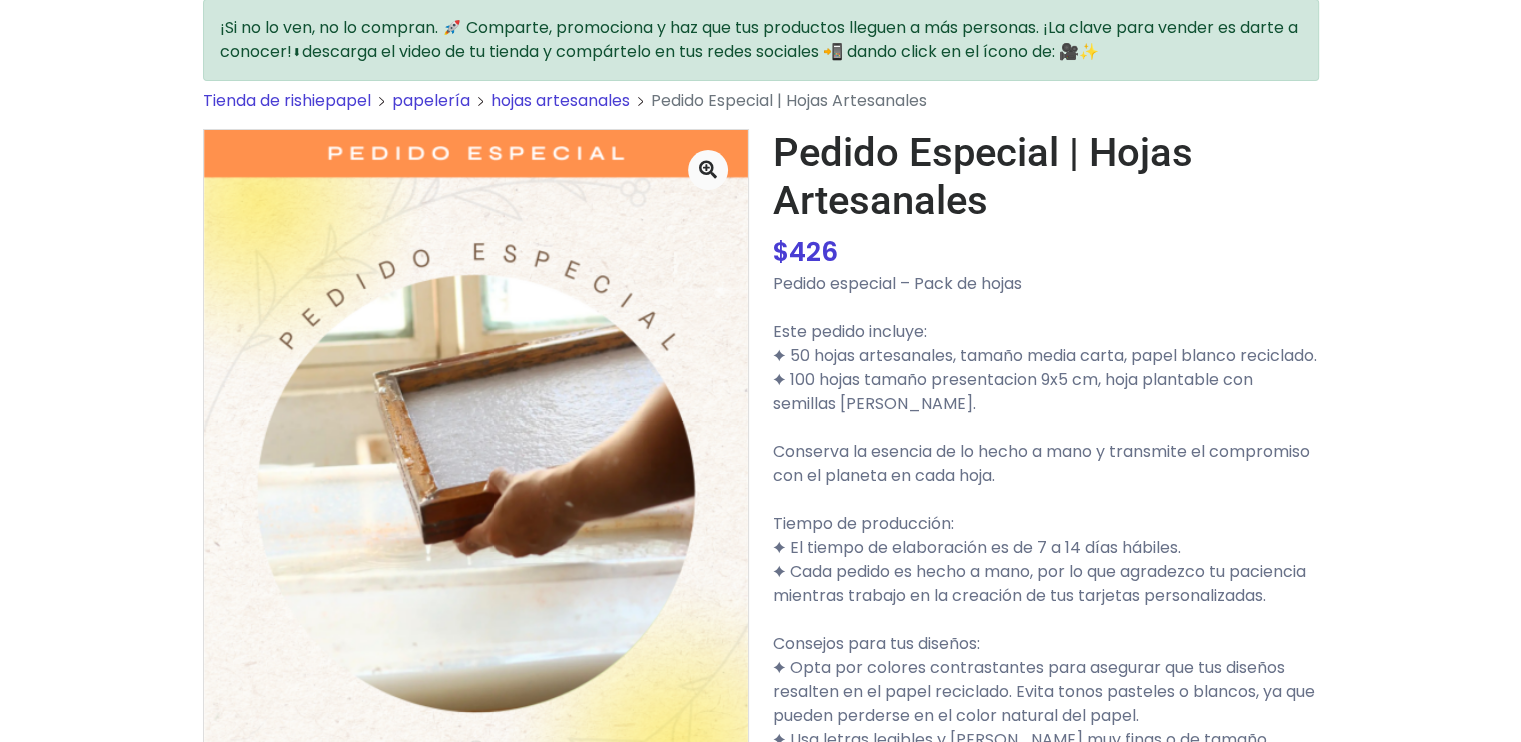 click on "Tienda de rishiepapel" at bounding box center (287, 100) 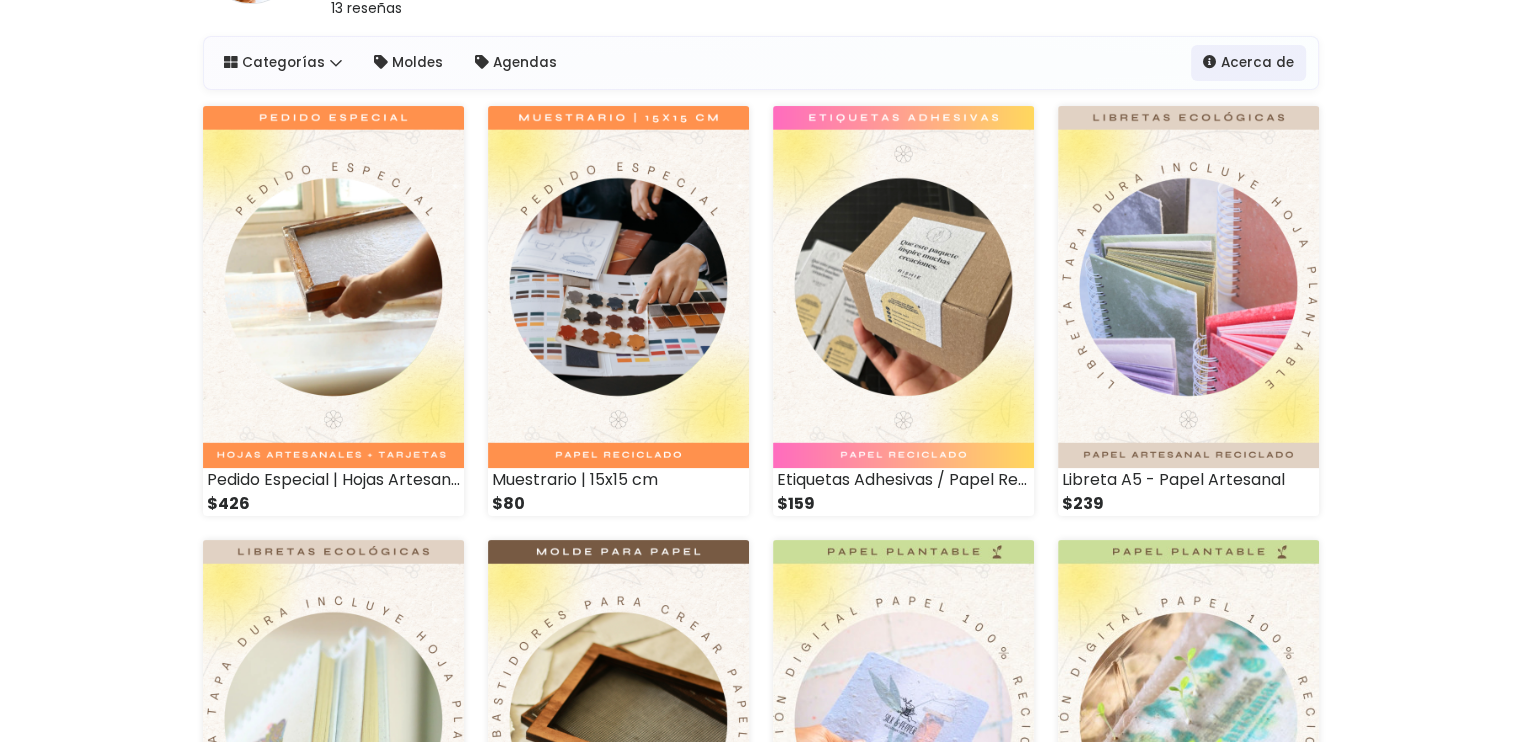 scroll, scrollTop: 200, scrollLeft: 0, axis: vertical 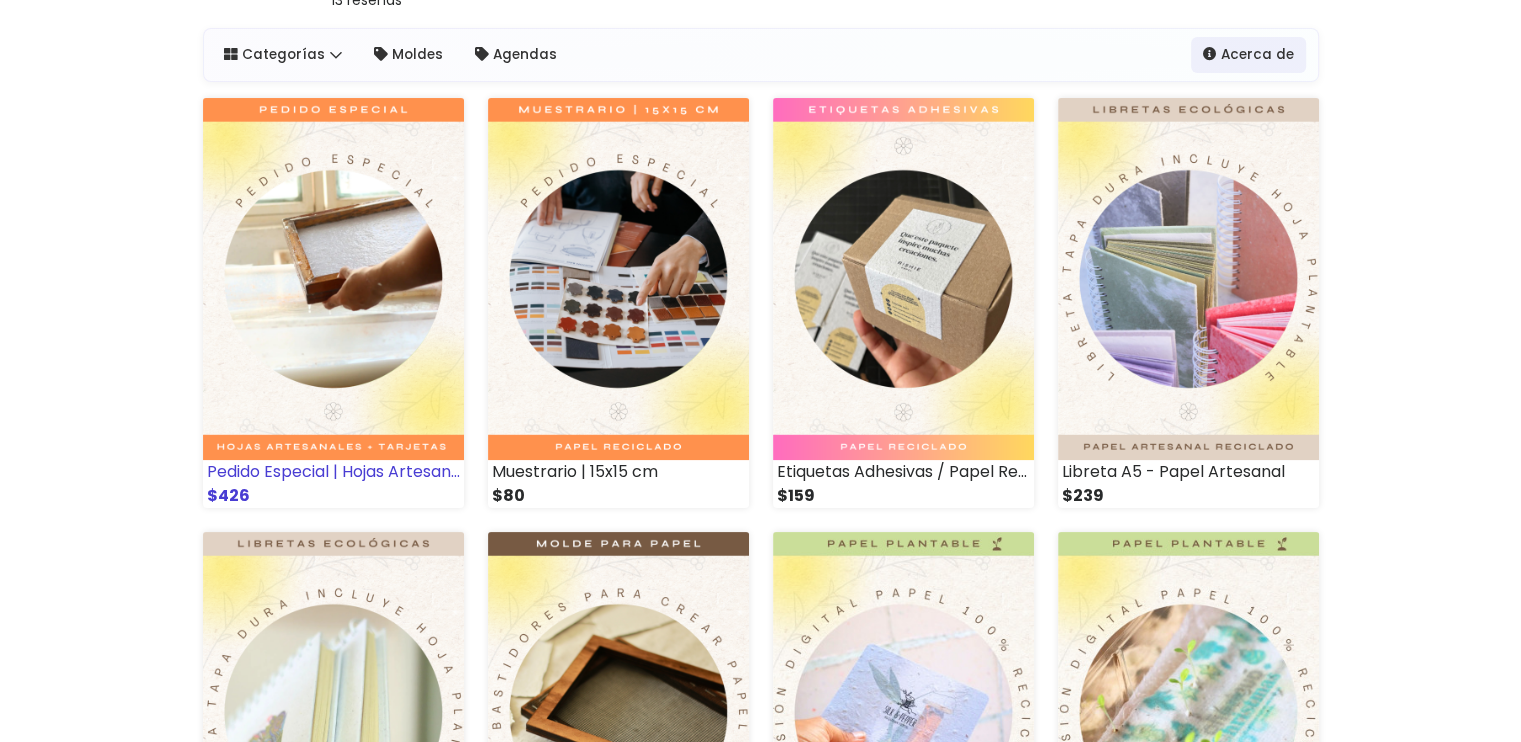 click at bounding box center (333, 279) 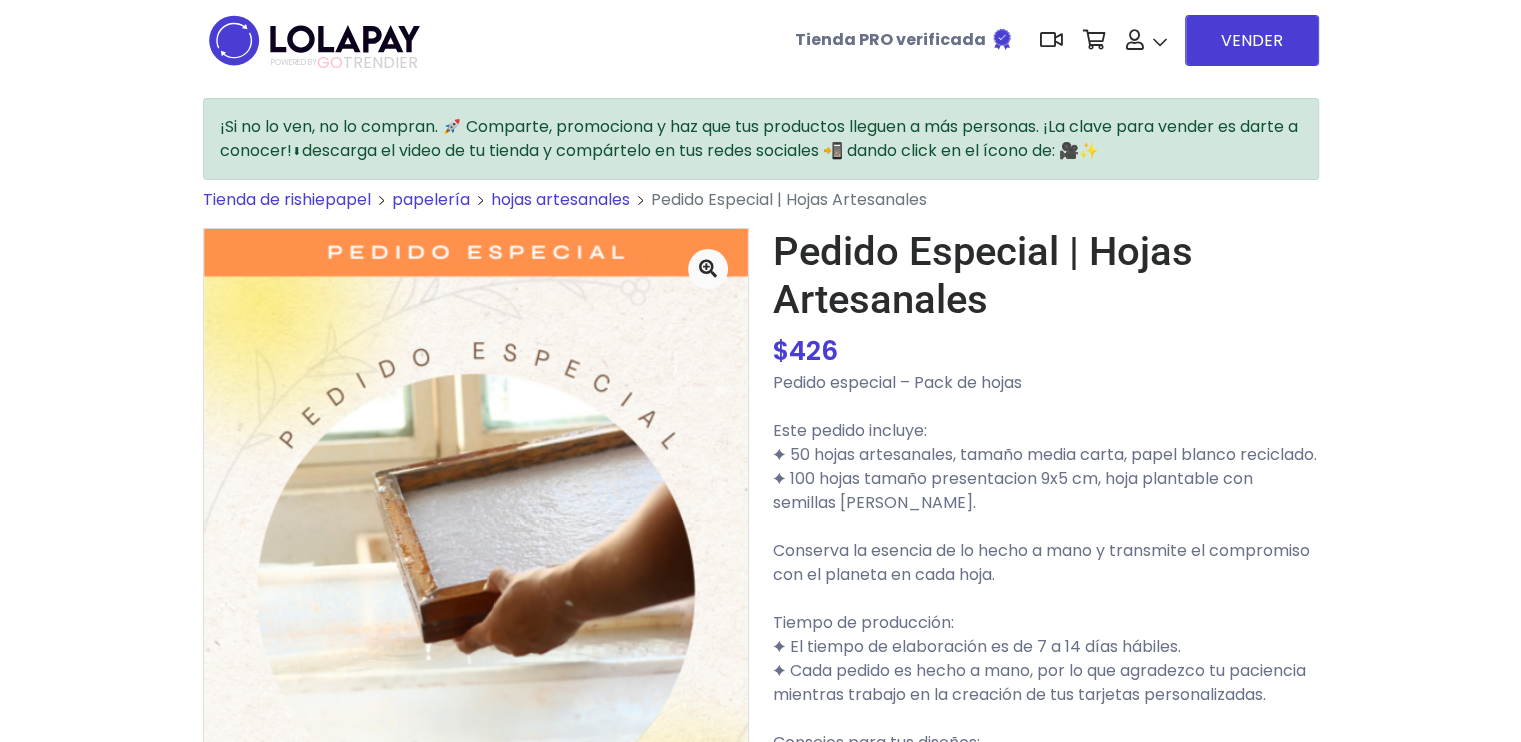 scroll, scrollTop: 0, scrollLeft: 0, axis: both 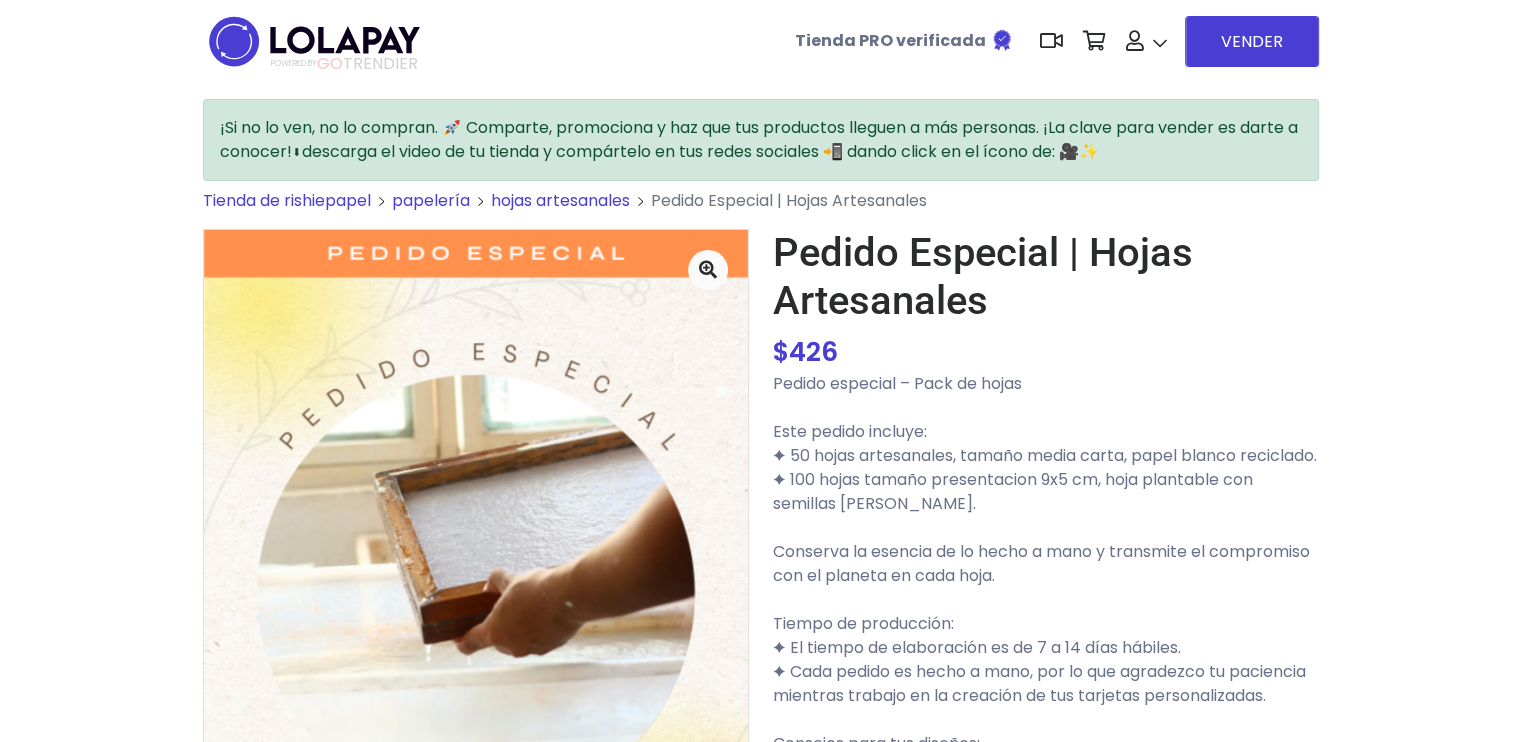 click on "POWERED BY  GO TRENDIER" at bounding box center (344, 64) 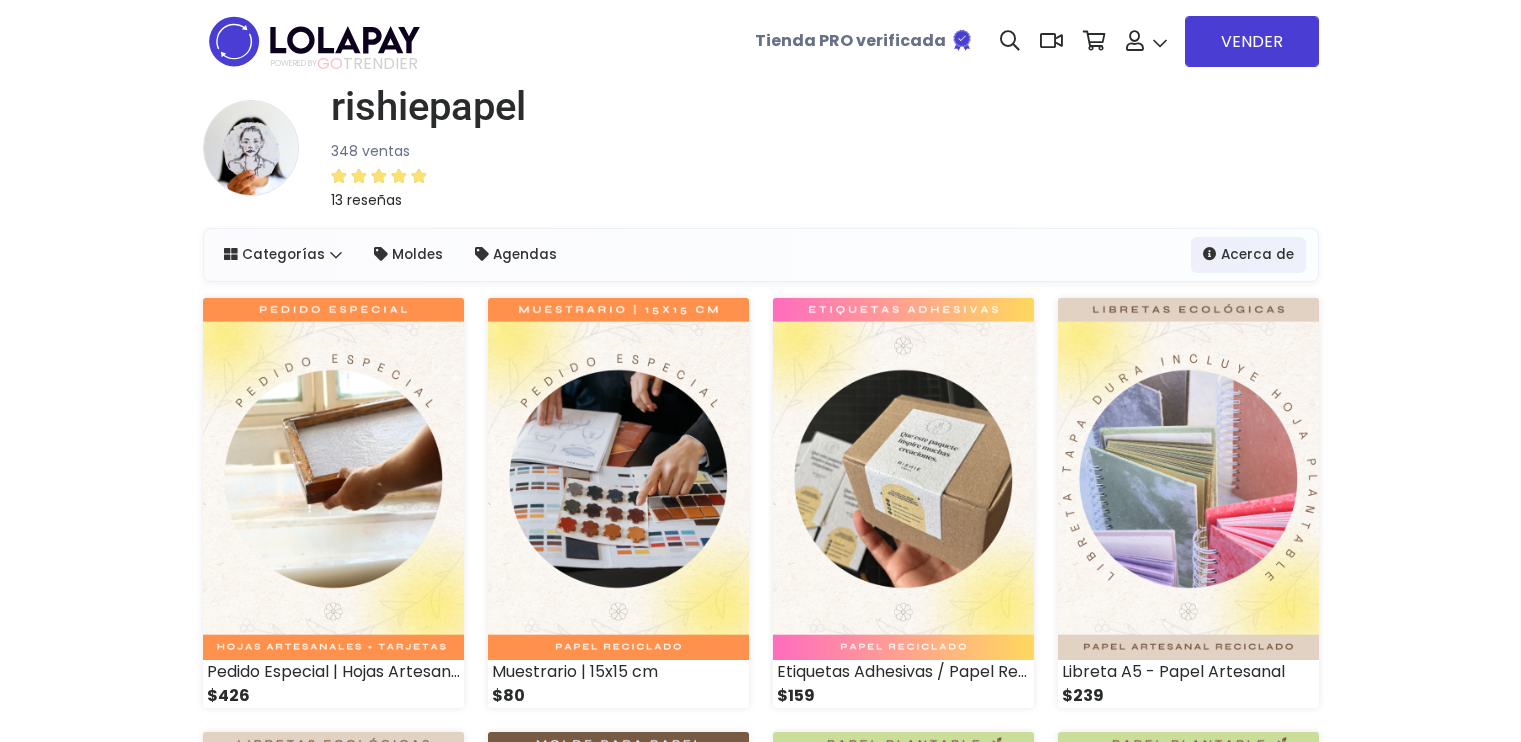 scroll, scrollTop: 0, scrollLeft: 0, axis: both 